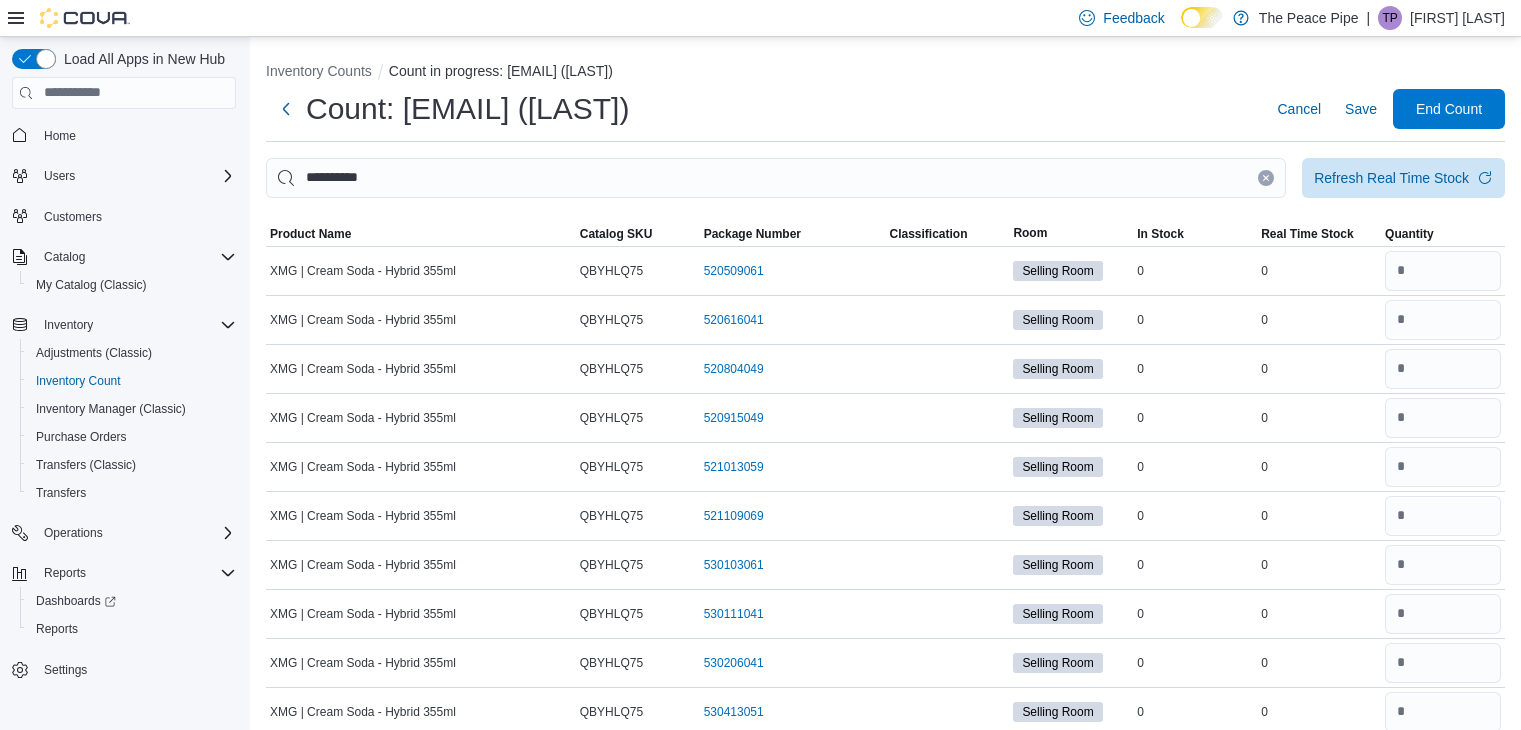 scroll, scrollTop: 0, scrollLeft: 0, axis: both 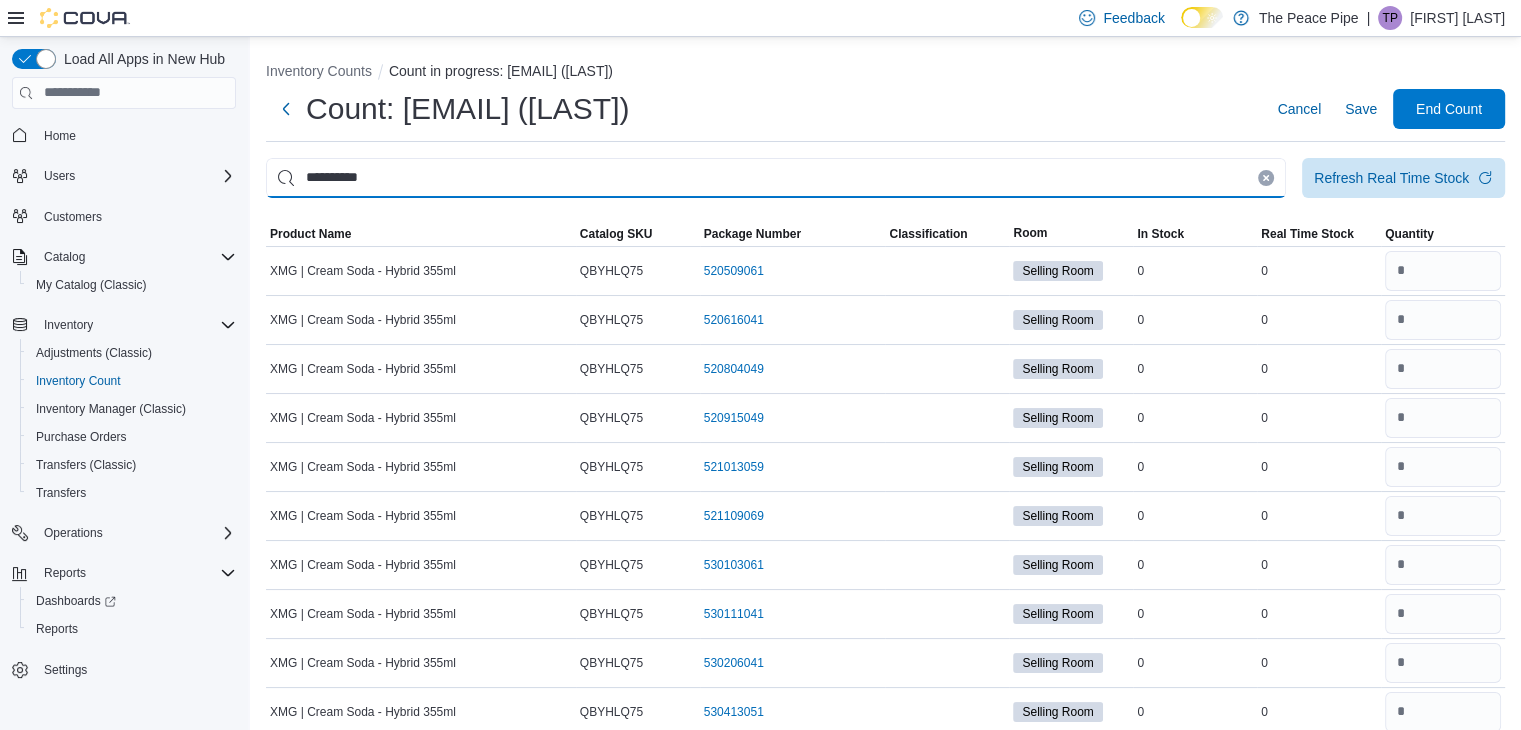 click on "**********" at bounding box center [776, 178] 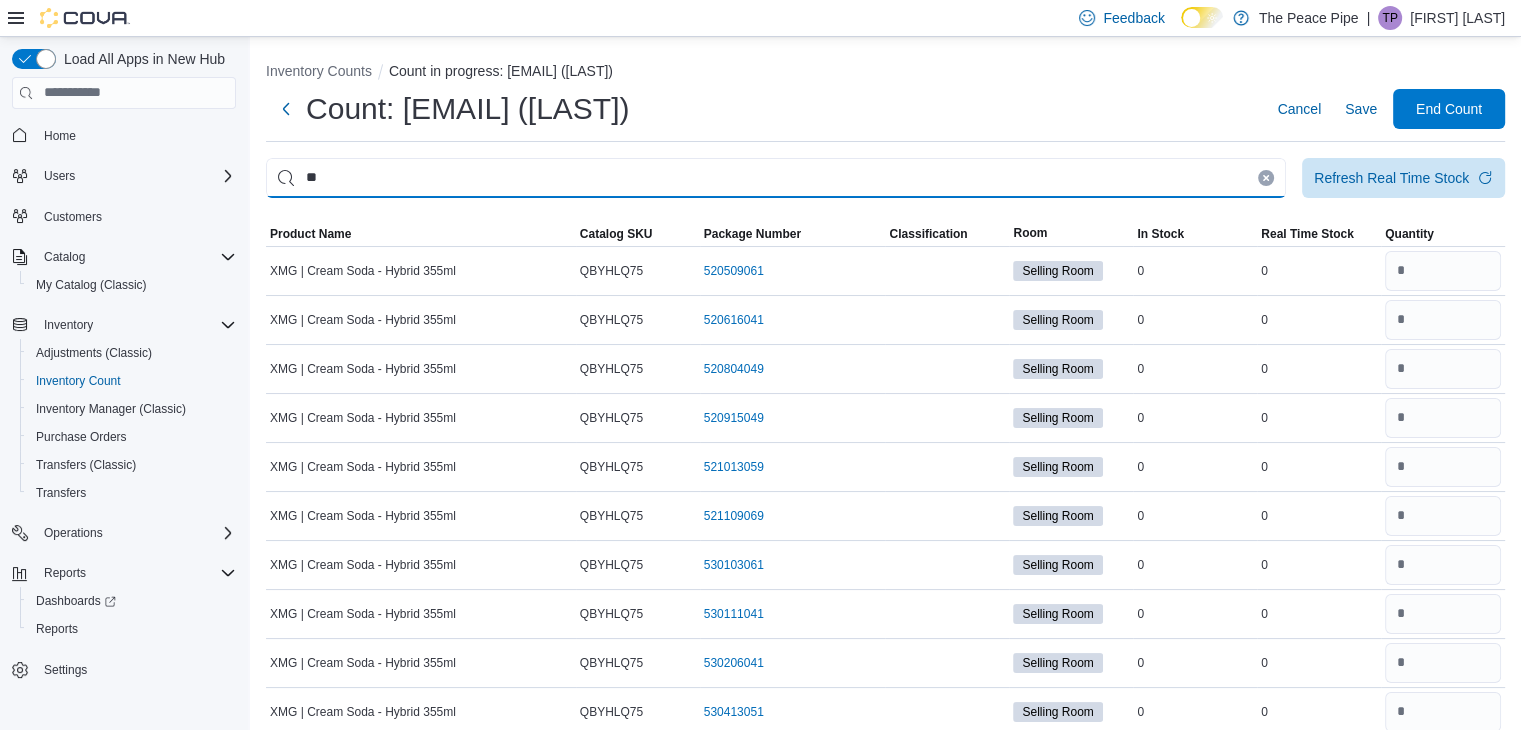 type on "*" 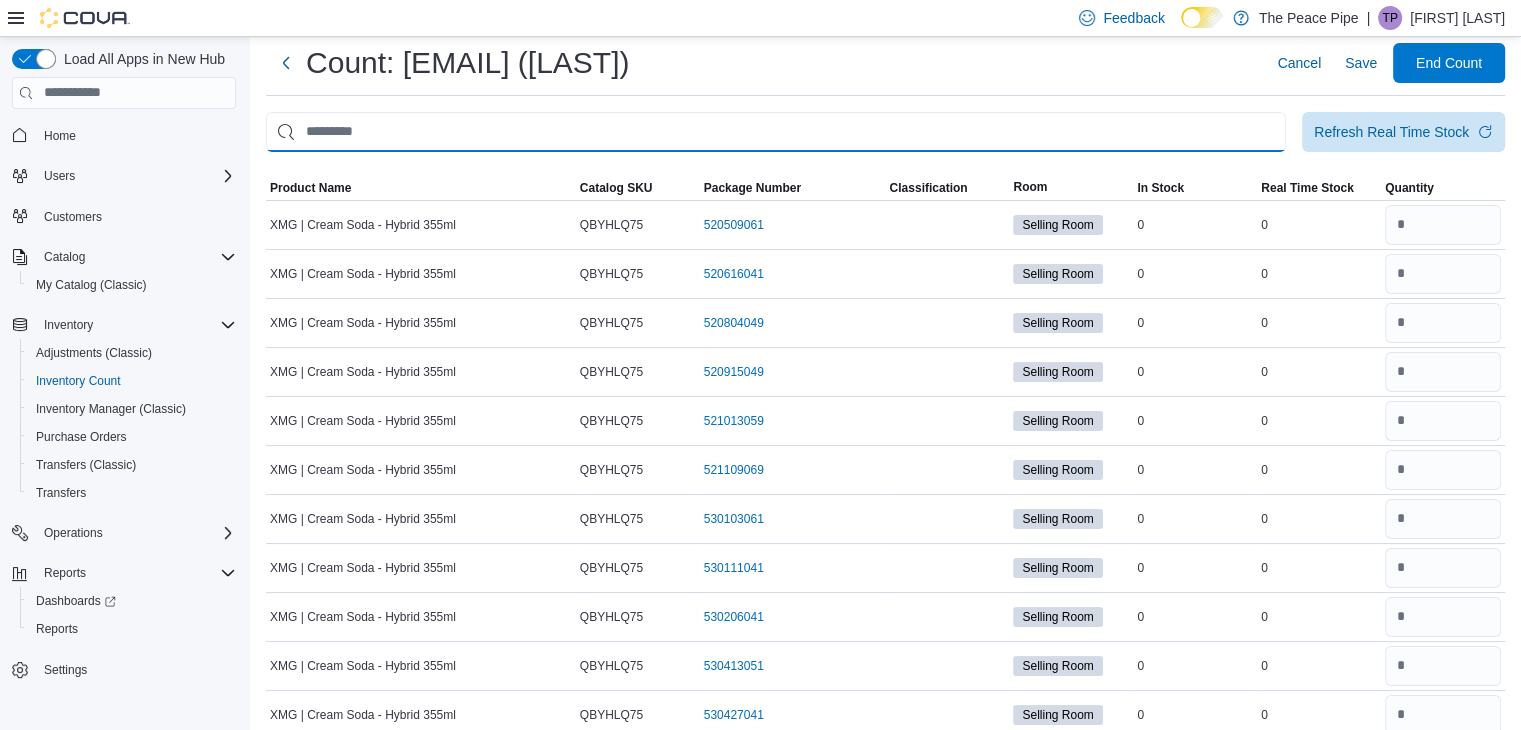 scroll, scrollTop: 0, scrollLeft: 0, axis: both 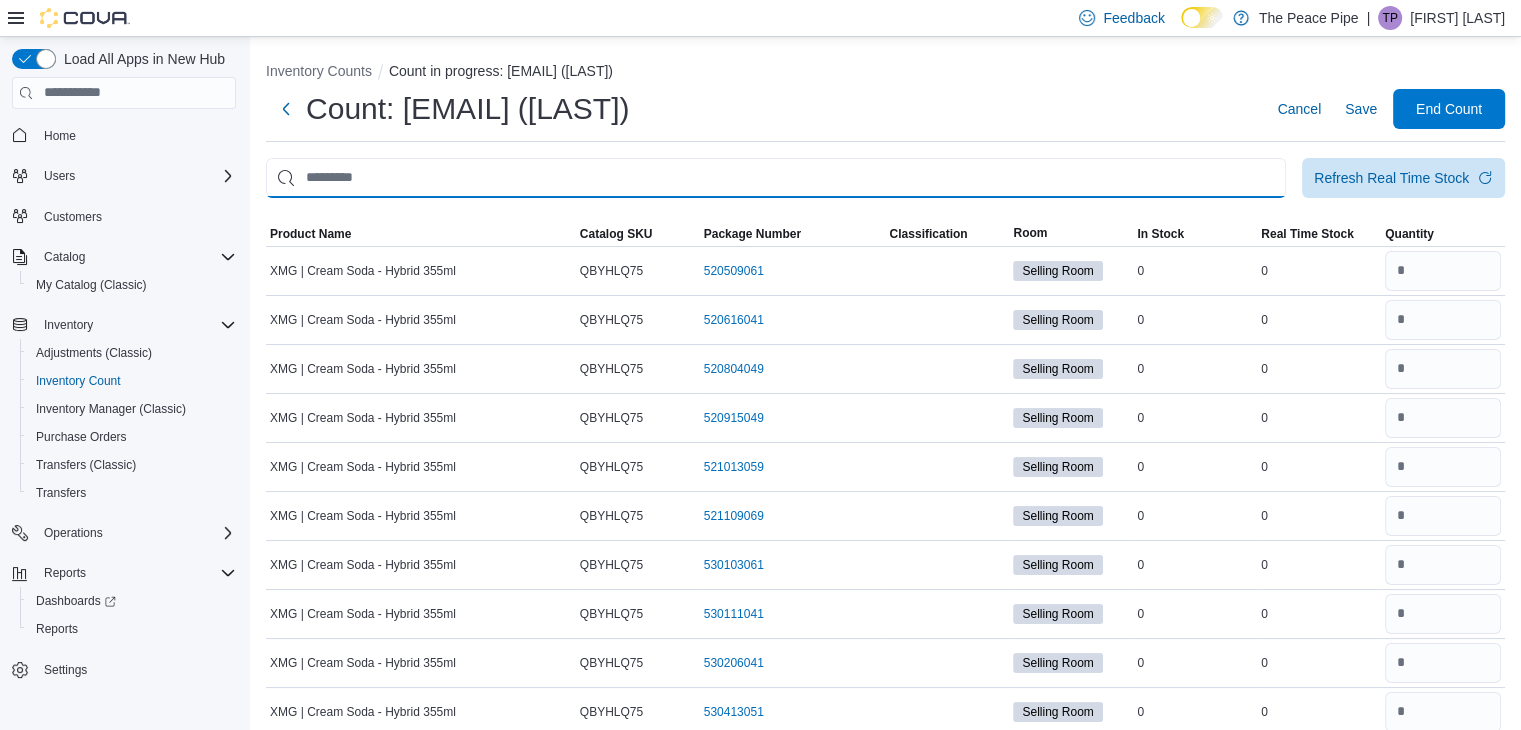click at bounding box center (776, 178) 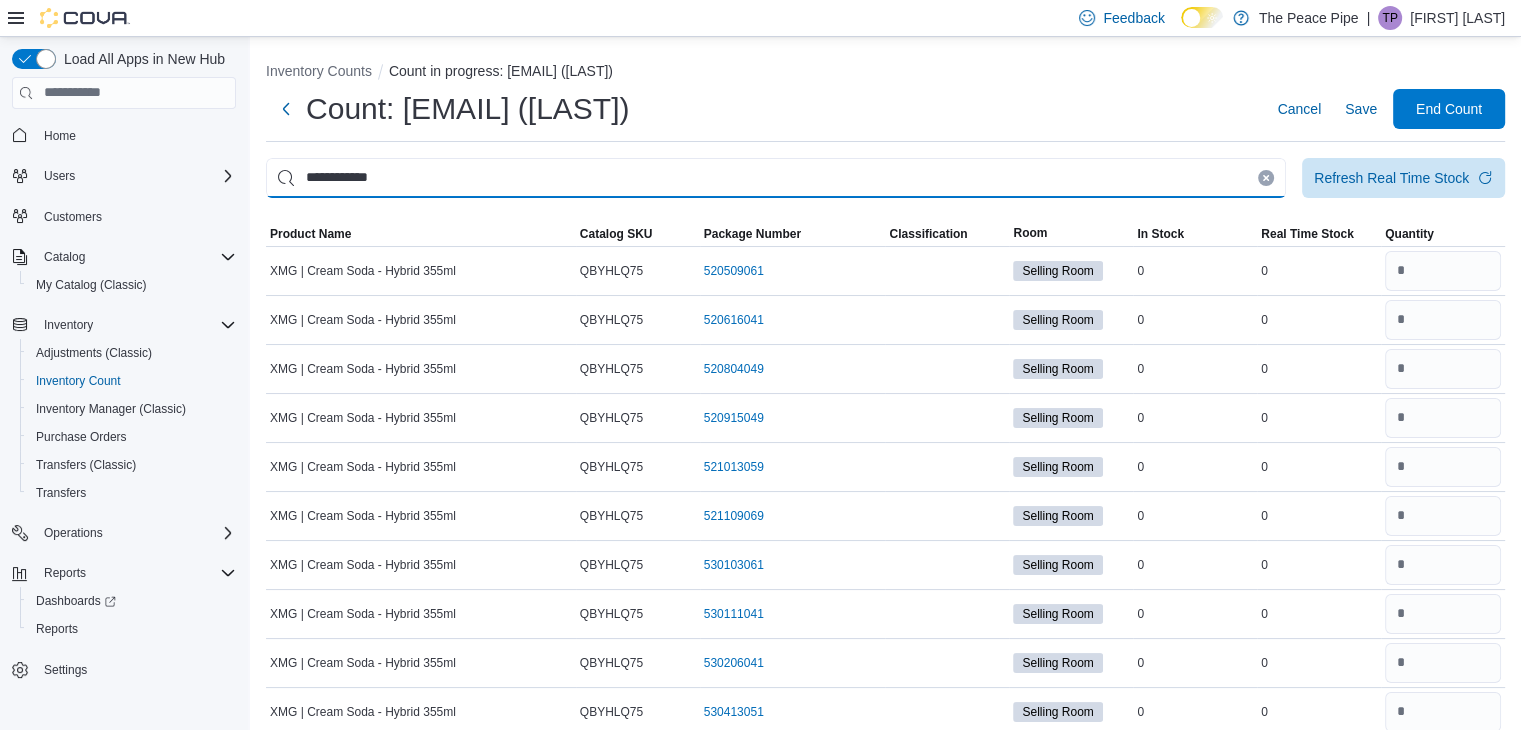 type on "**********" 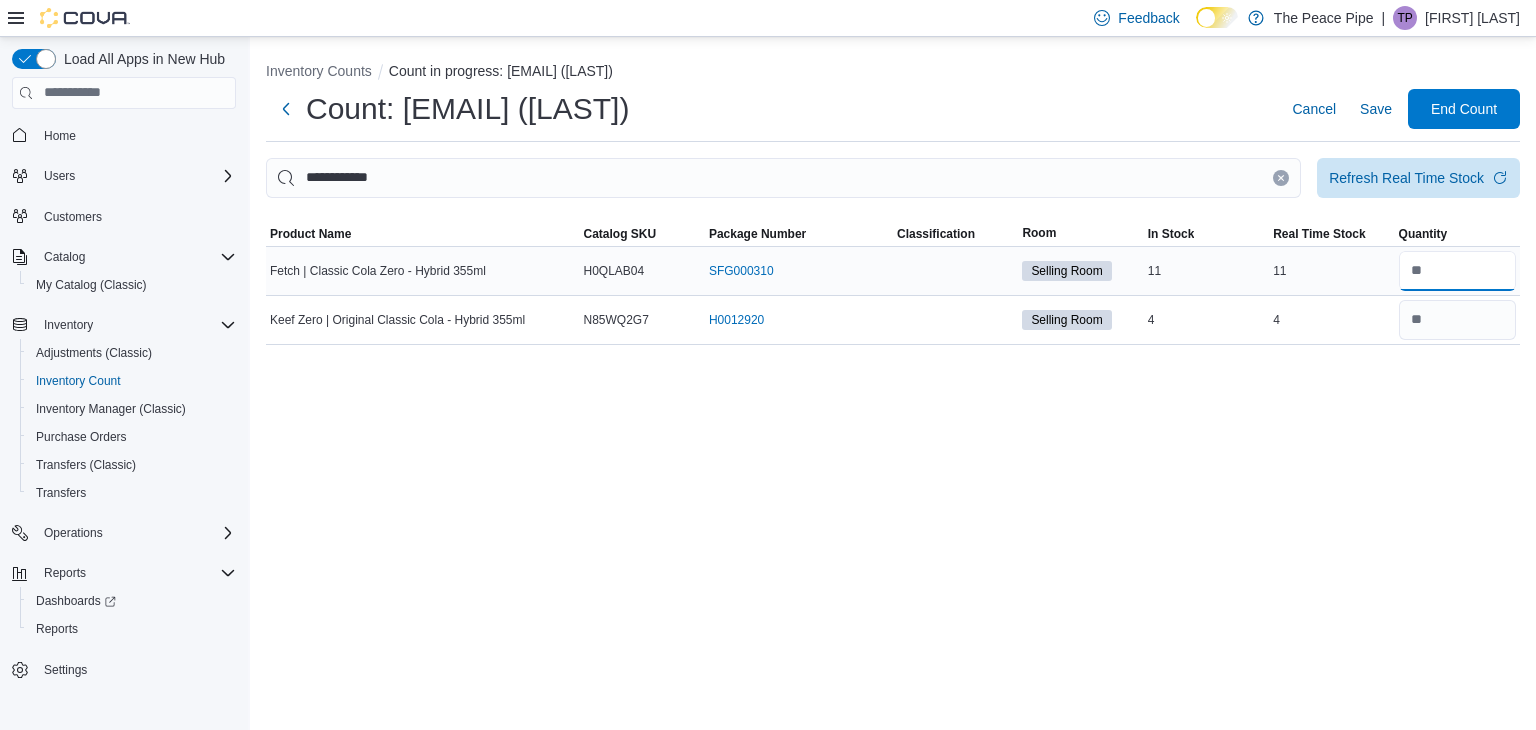 click at bounding box center (1457, 271) 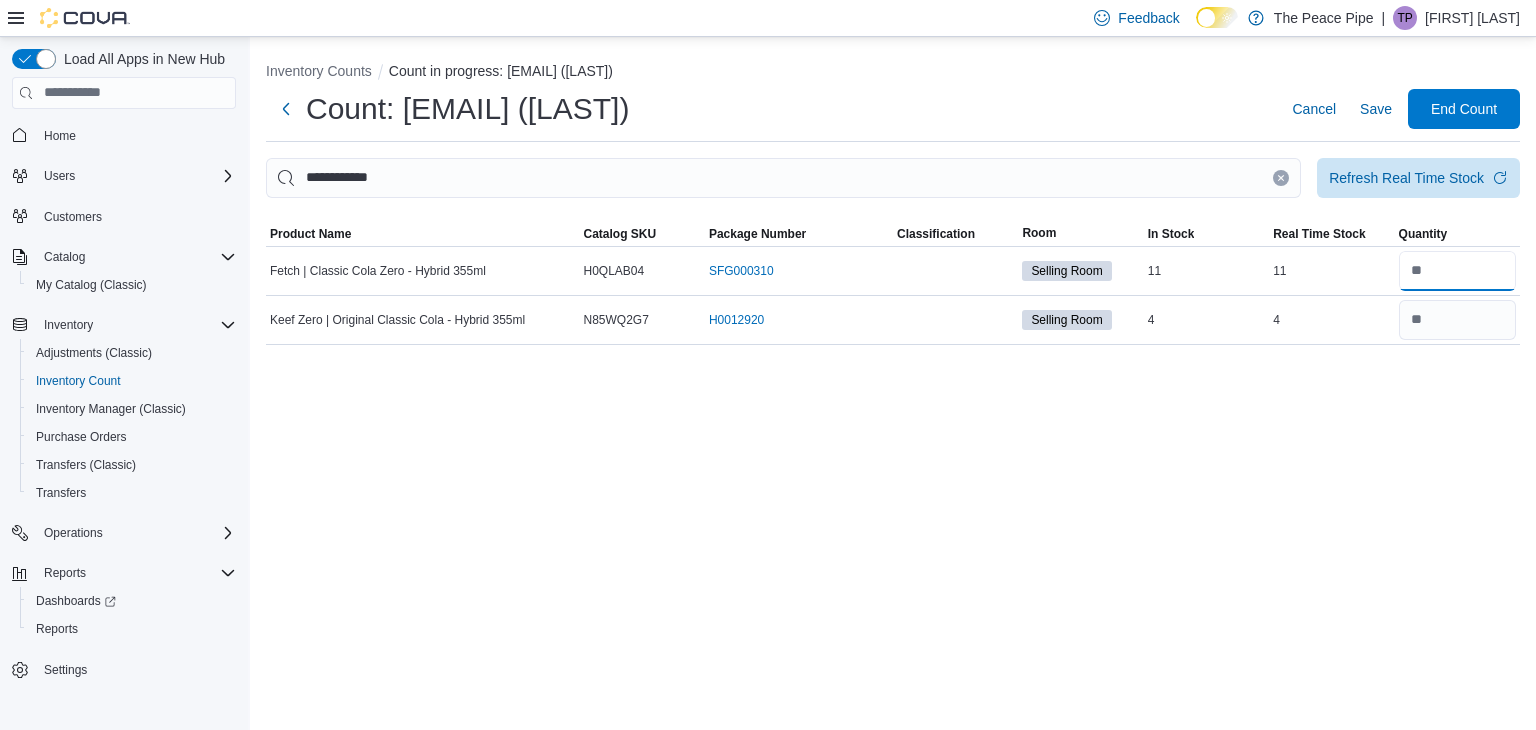 type on "**" 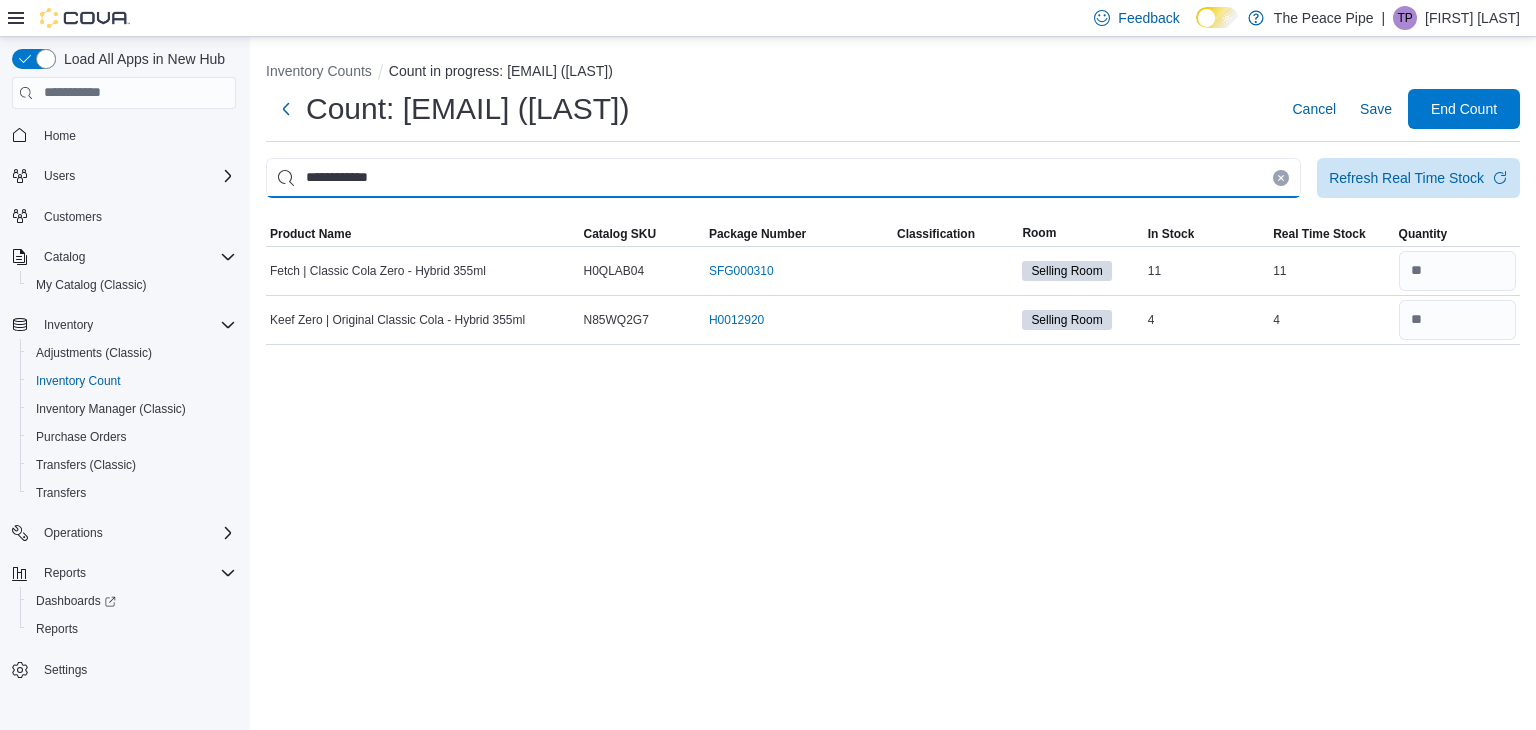 type 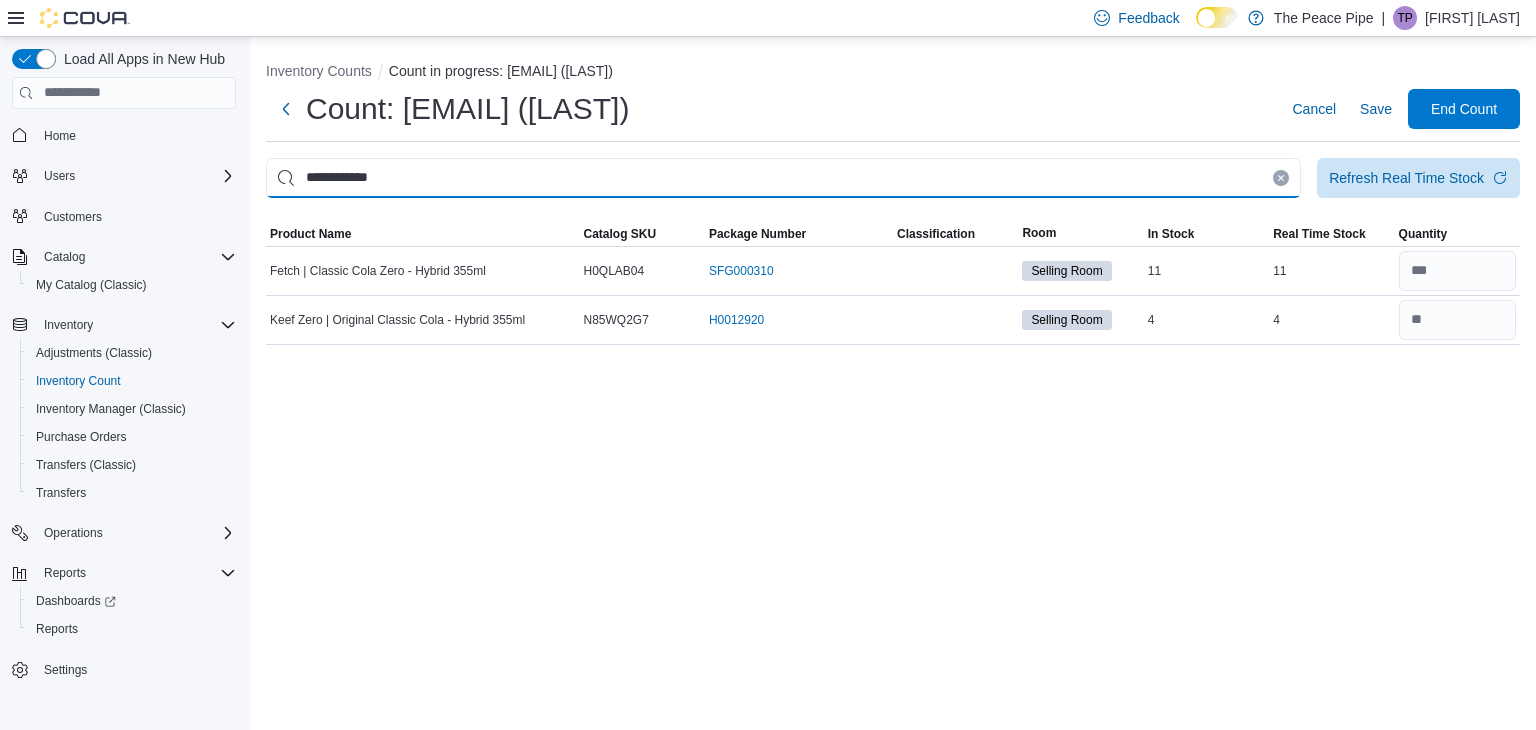click on "**********" at bounding box center (783, 178) 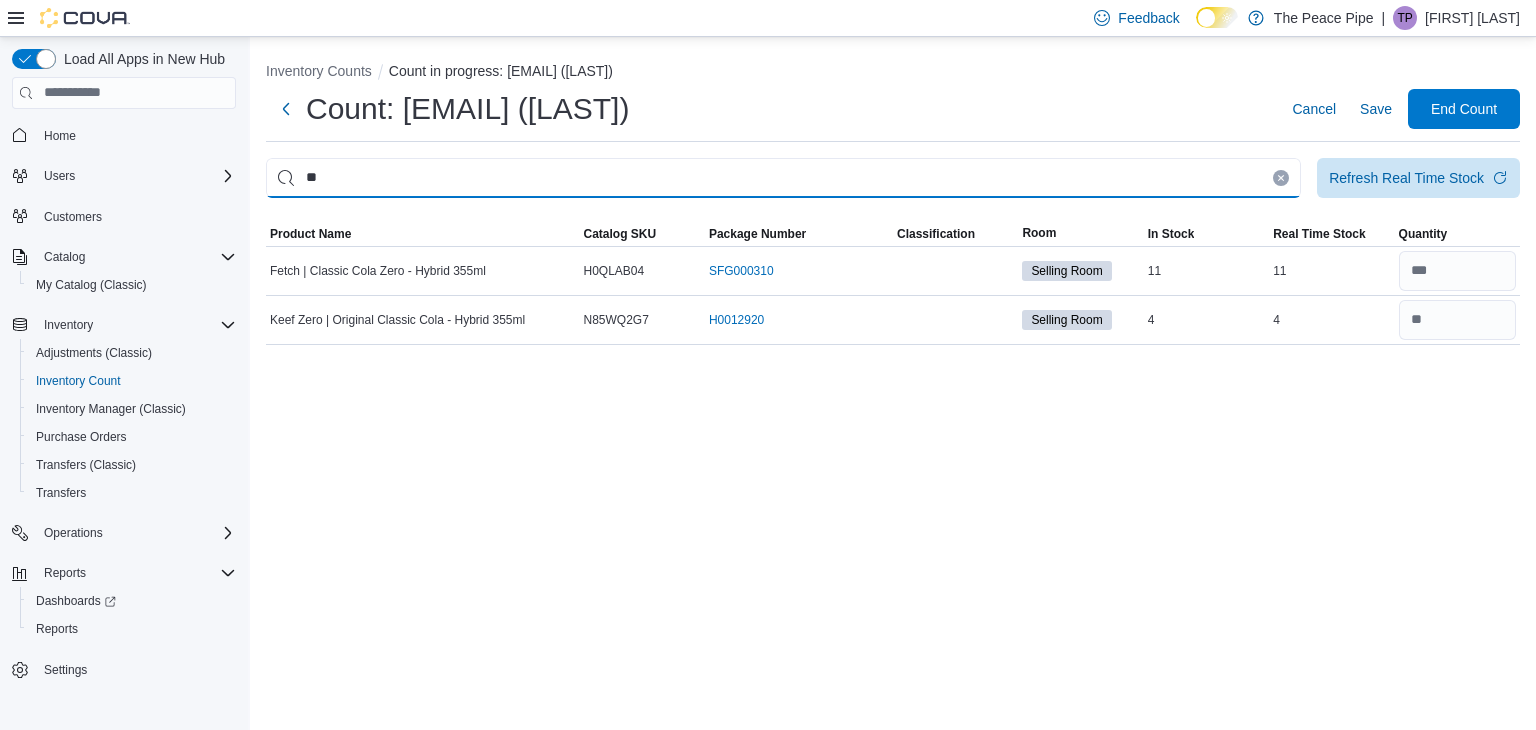 type on "*" 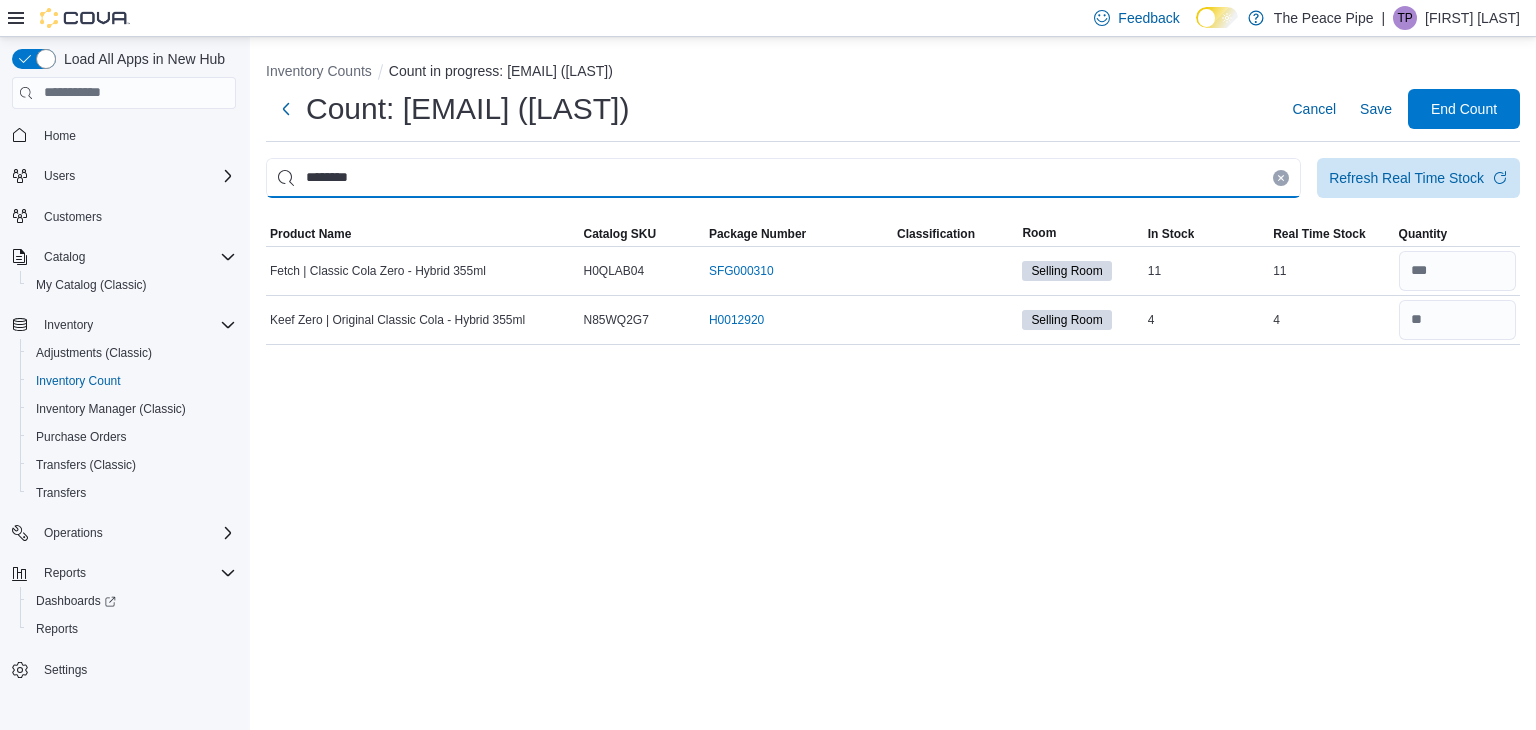 type on "********" 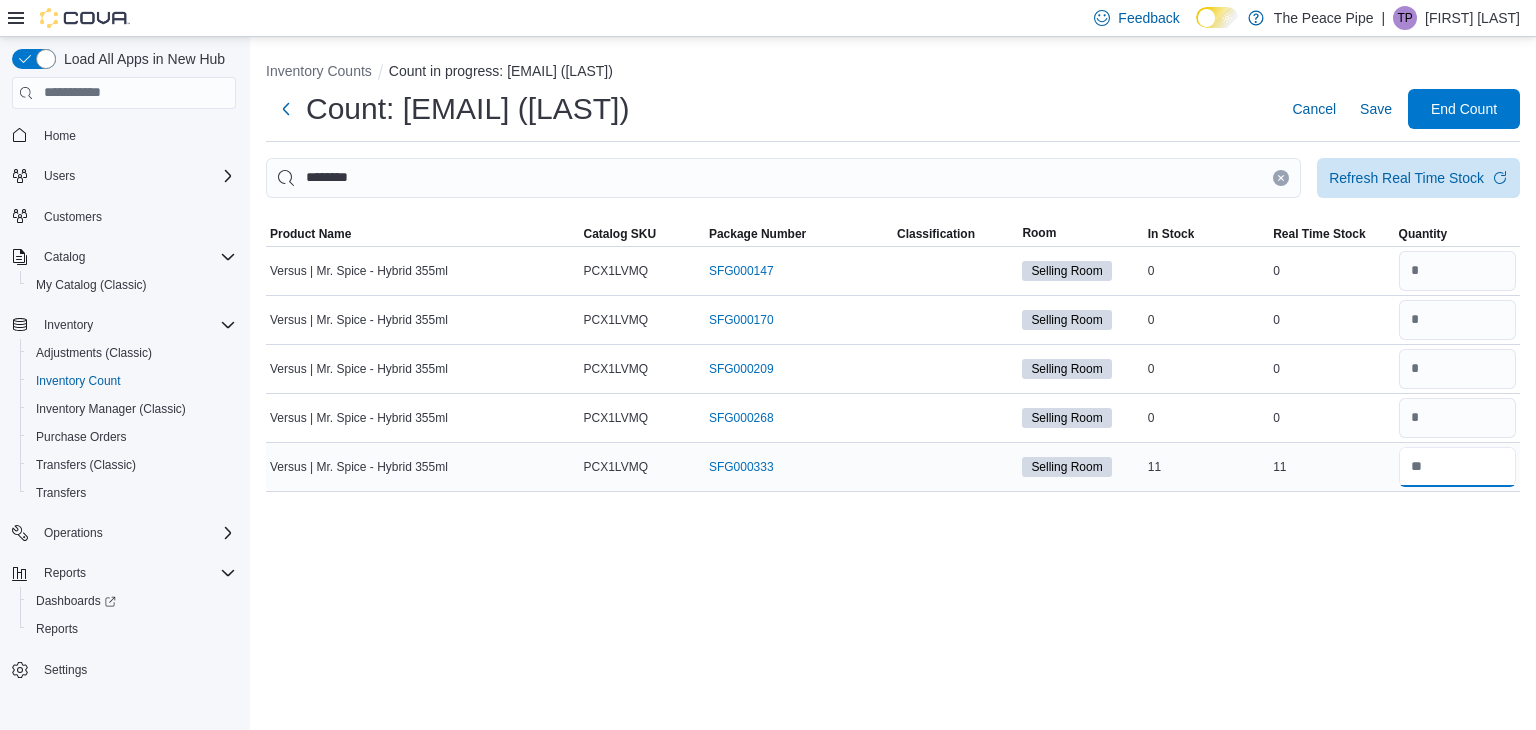 click at bounding box center (1457, 467) 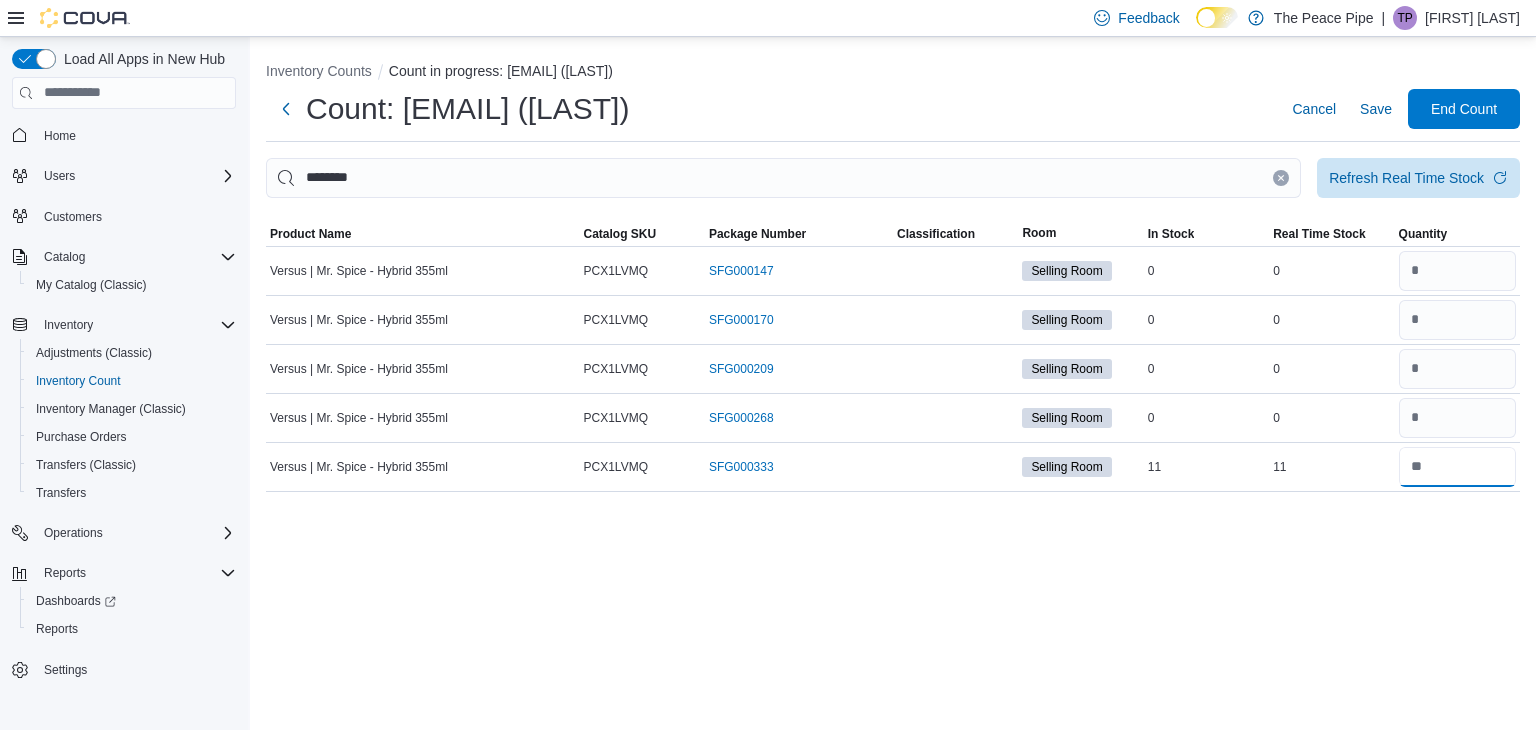 type on "**" 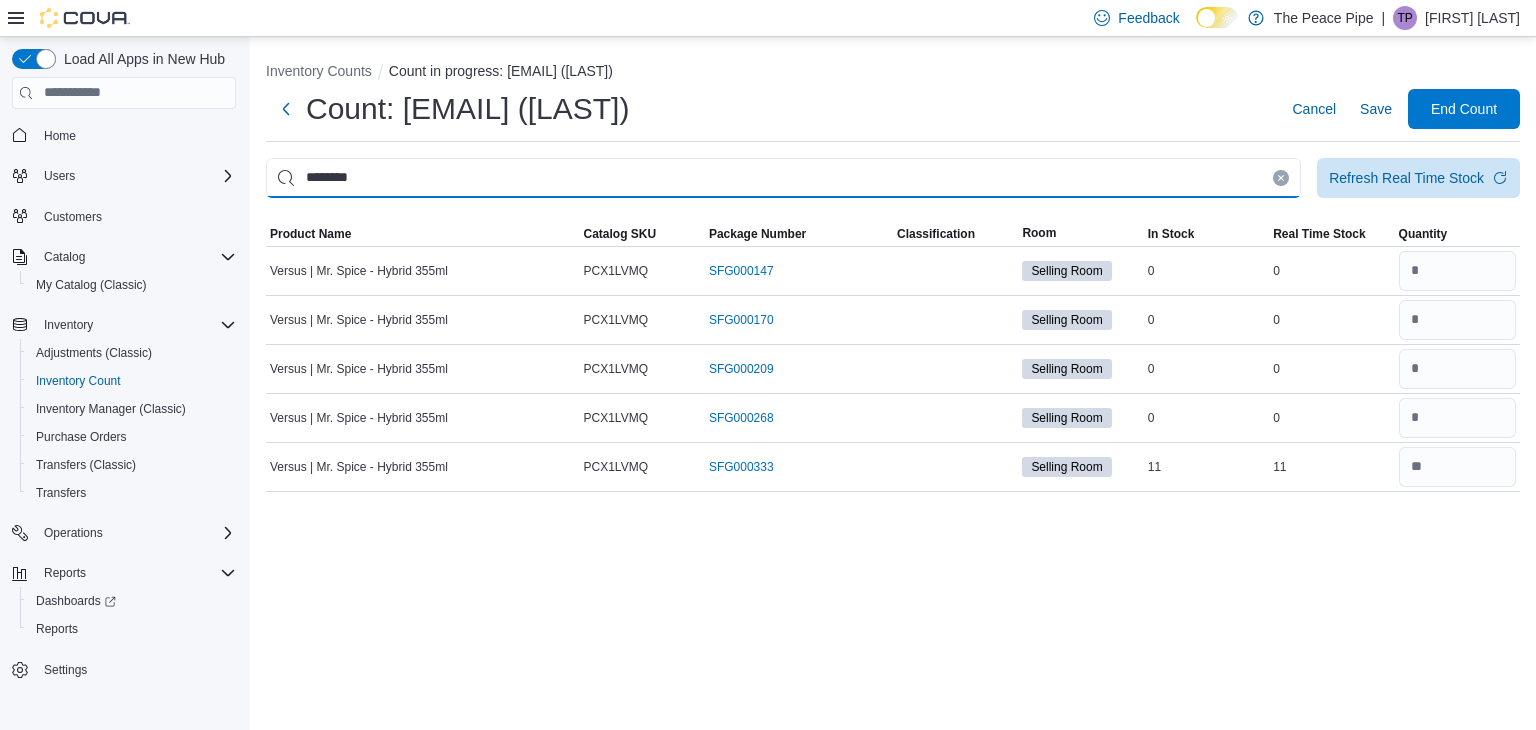 type 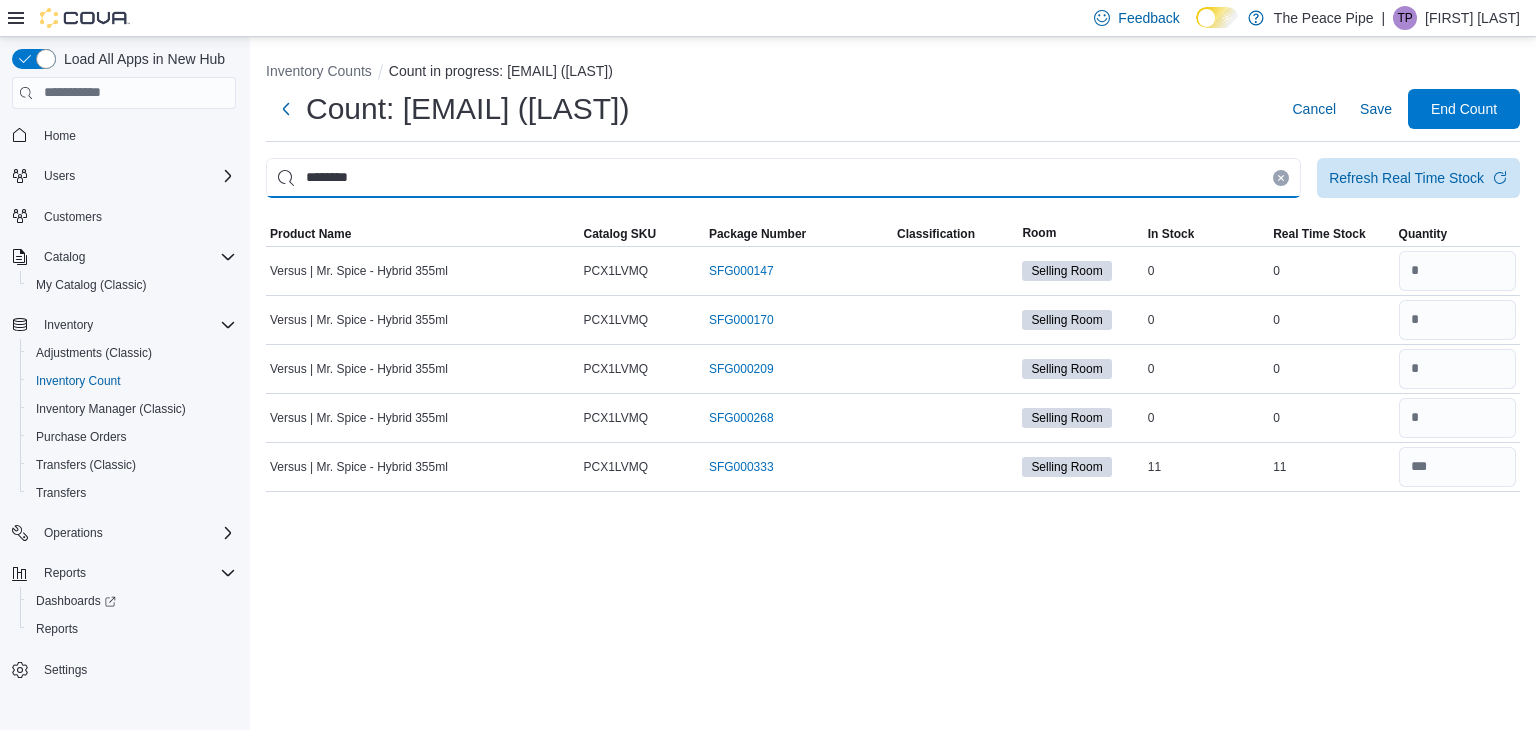 click on "********" at bounding box center (783, 178) 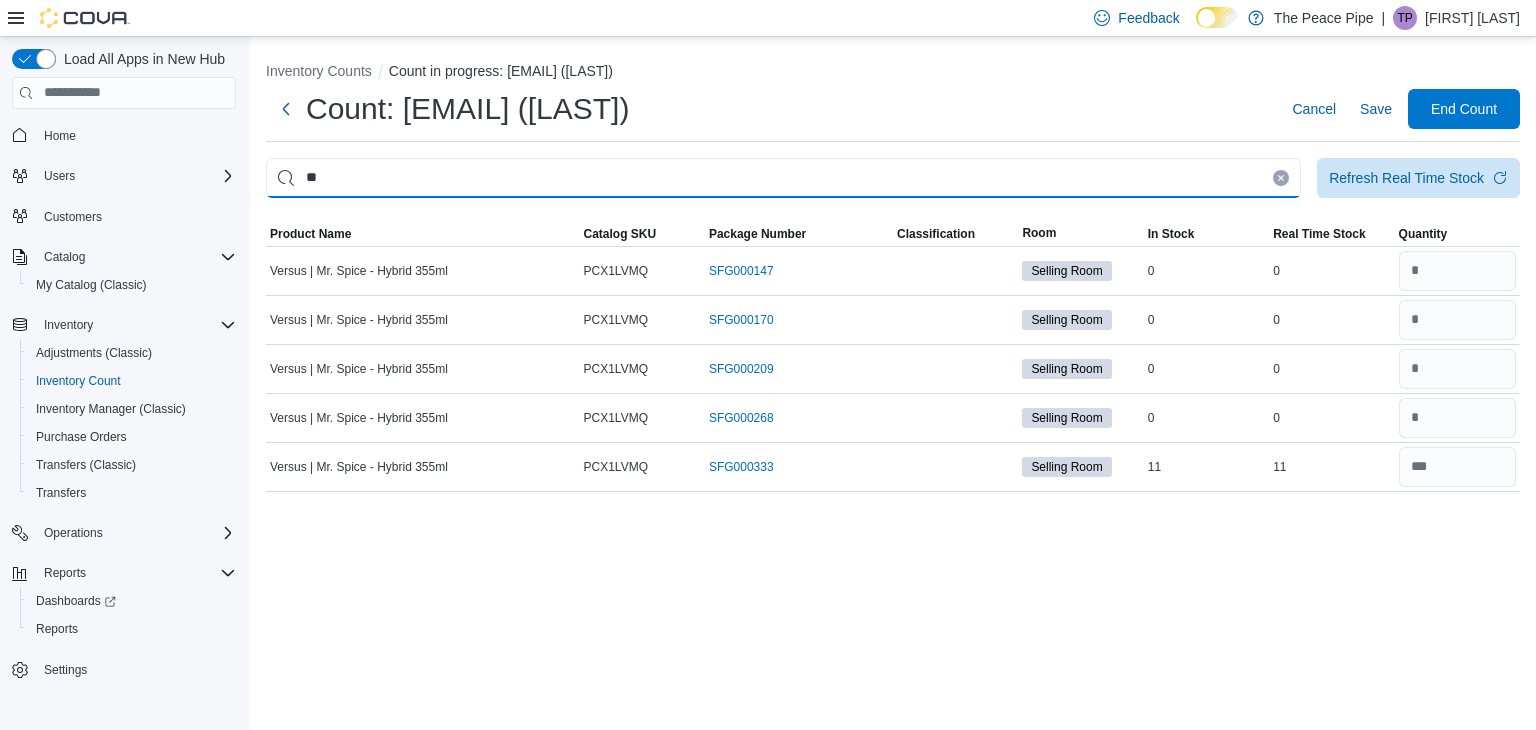 type on "*" 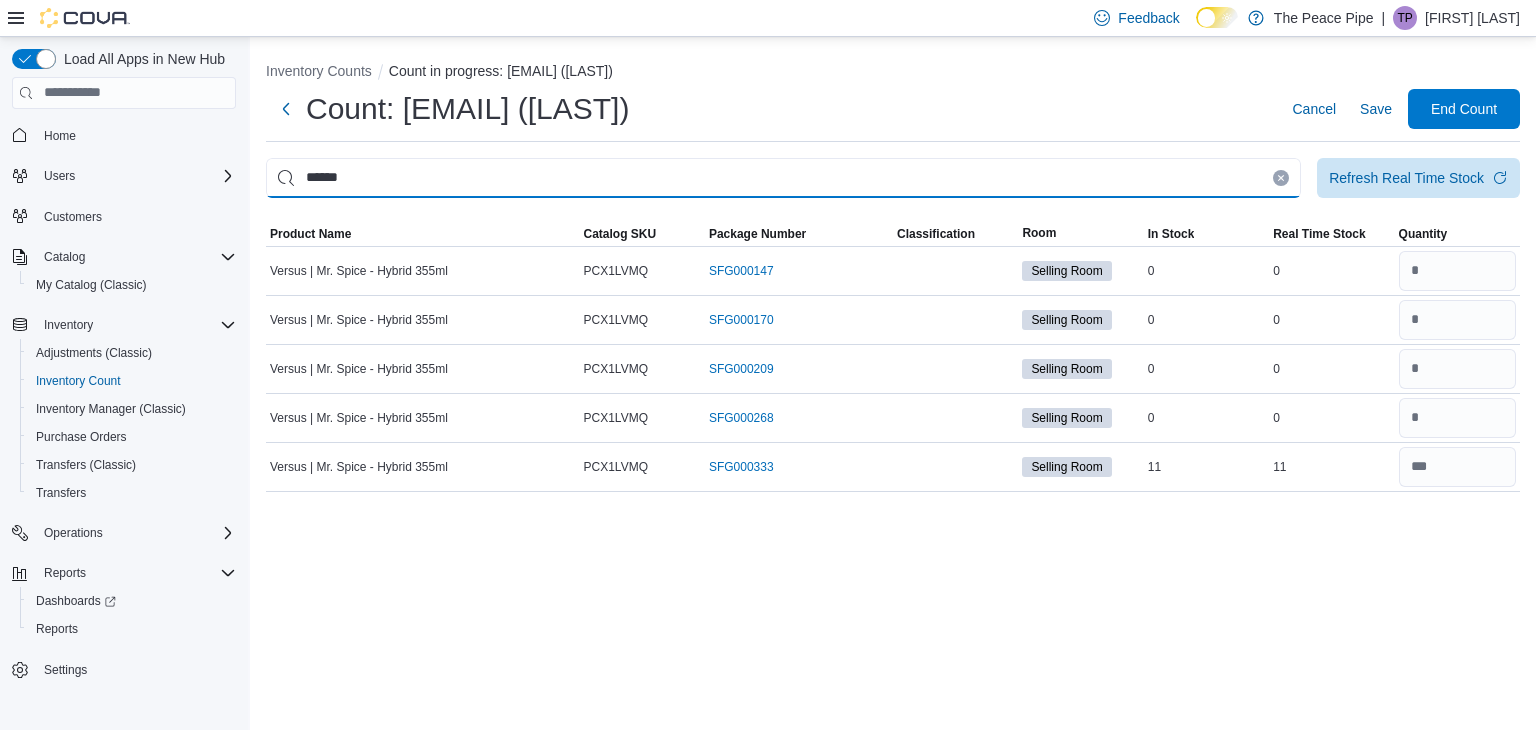 type on "******" 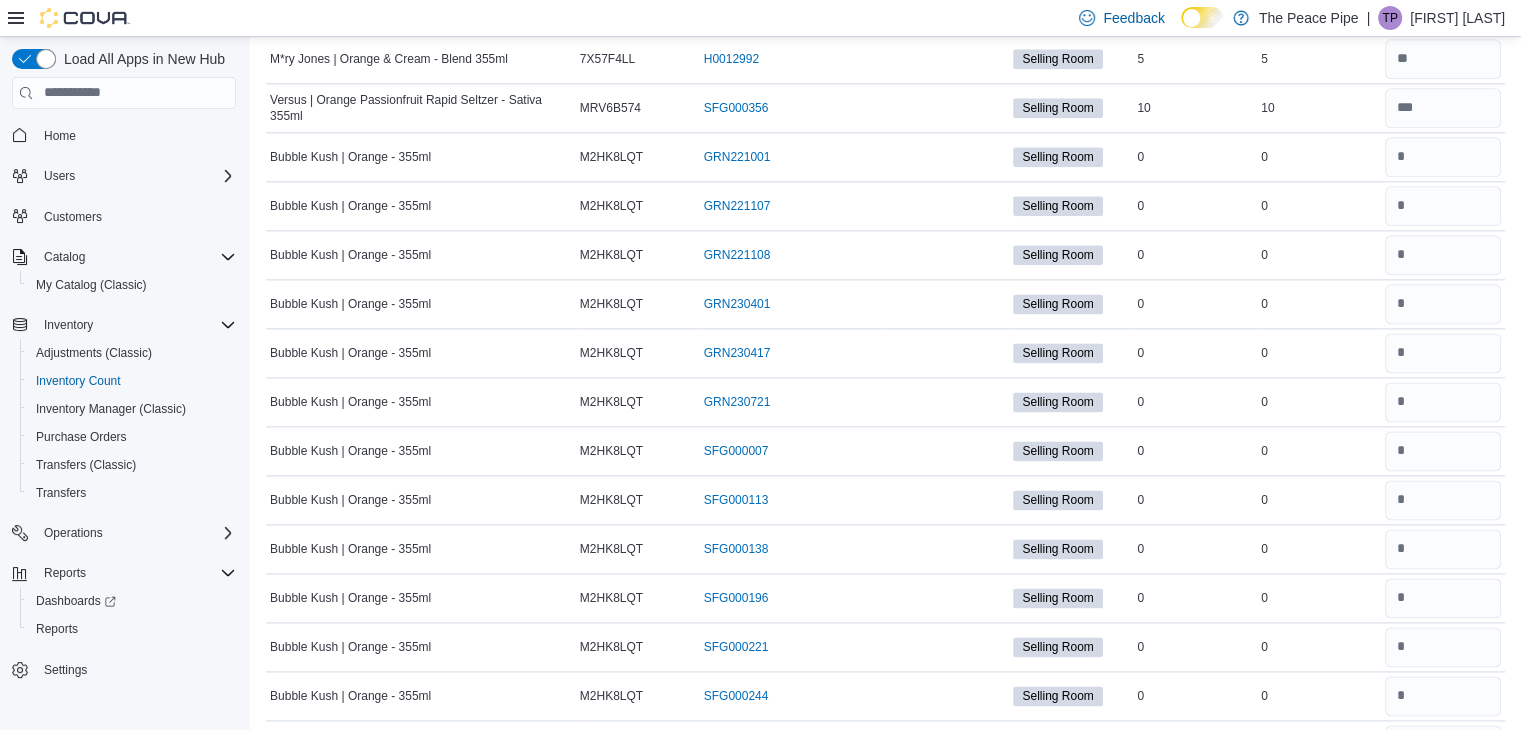 scroll, scrollTop: 2607, scrollLeft: 0, axis: vertical 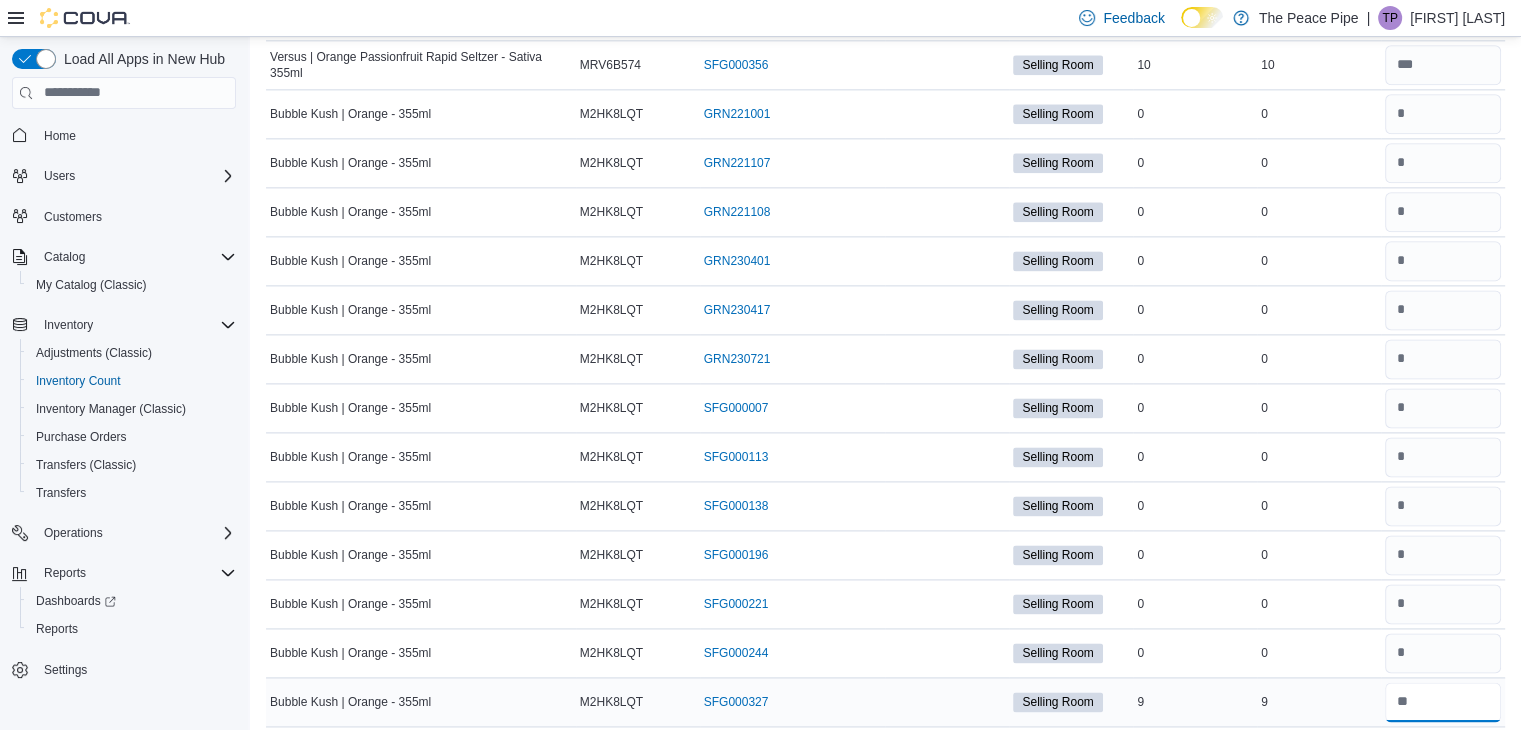 click at bounding box center (1443, 702) 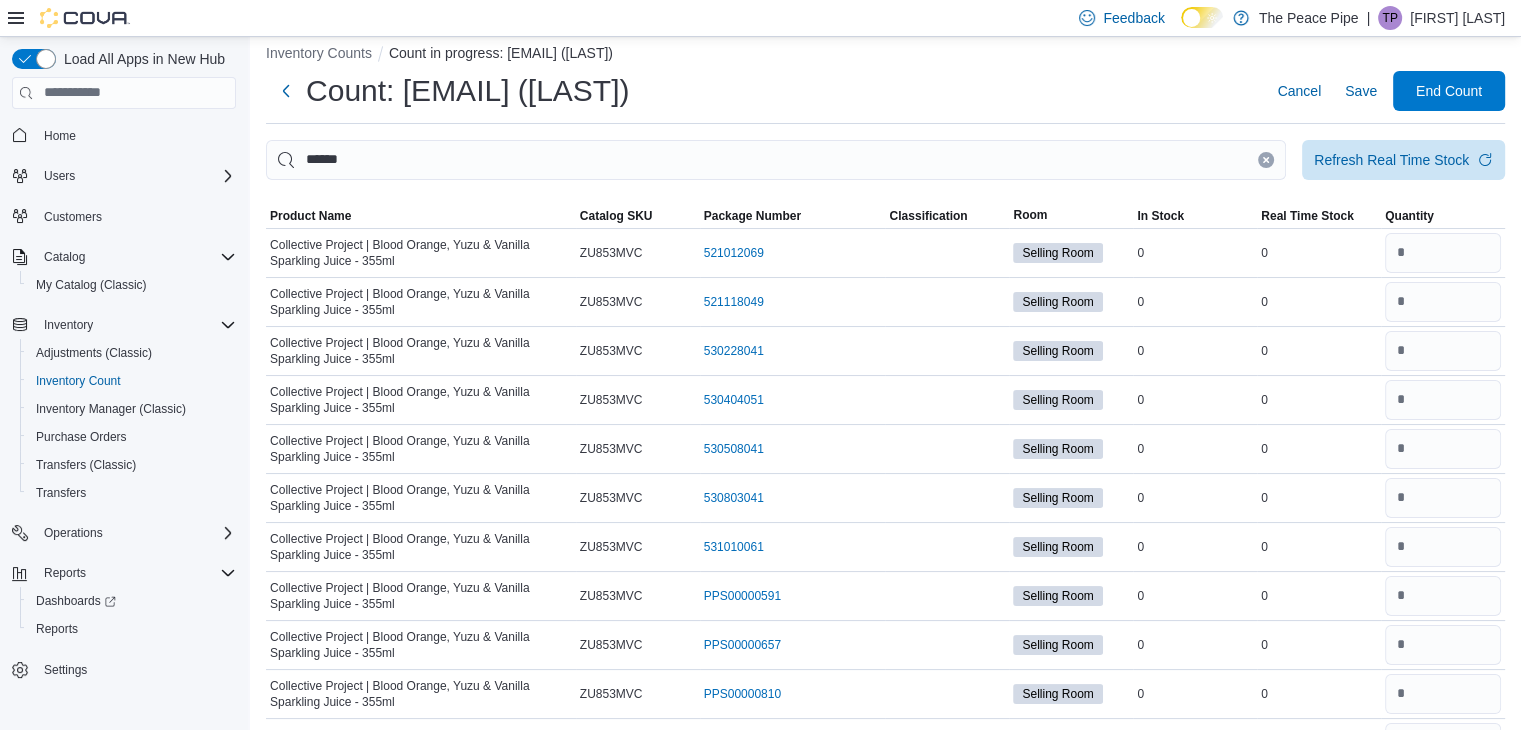 scroll, scrollTop: 0, scrollLeft: 0, axis: both 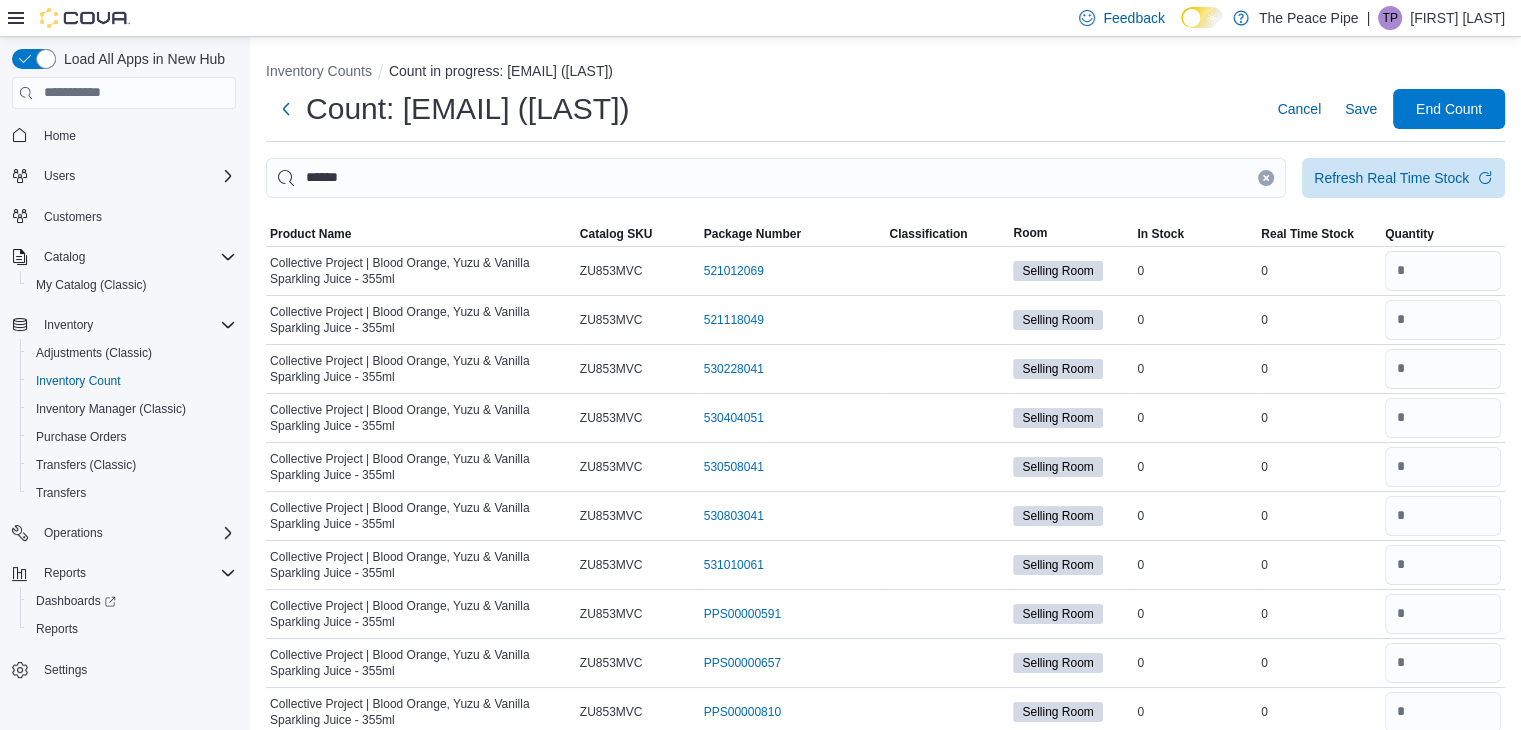 type on "*" 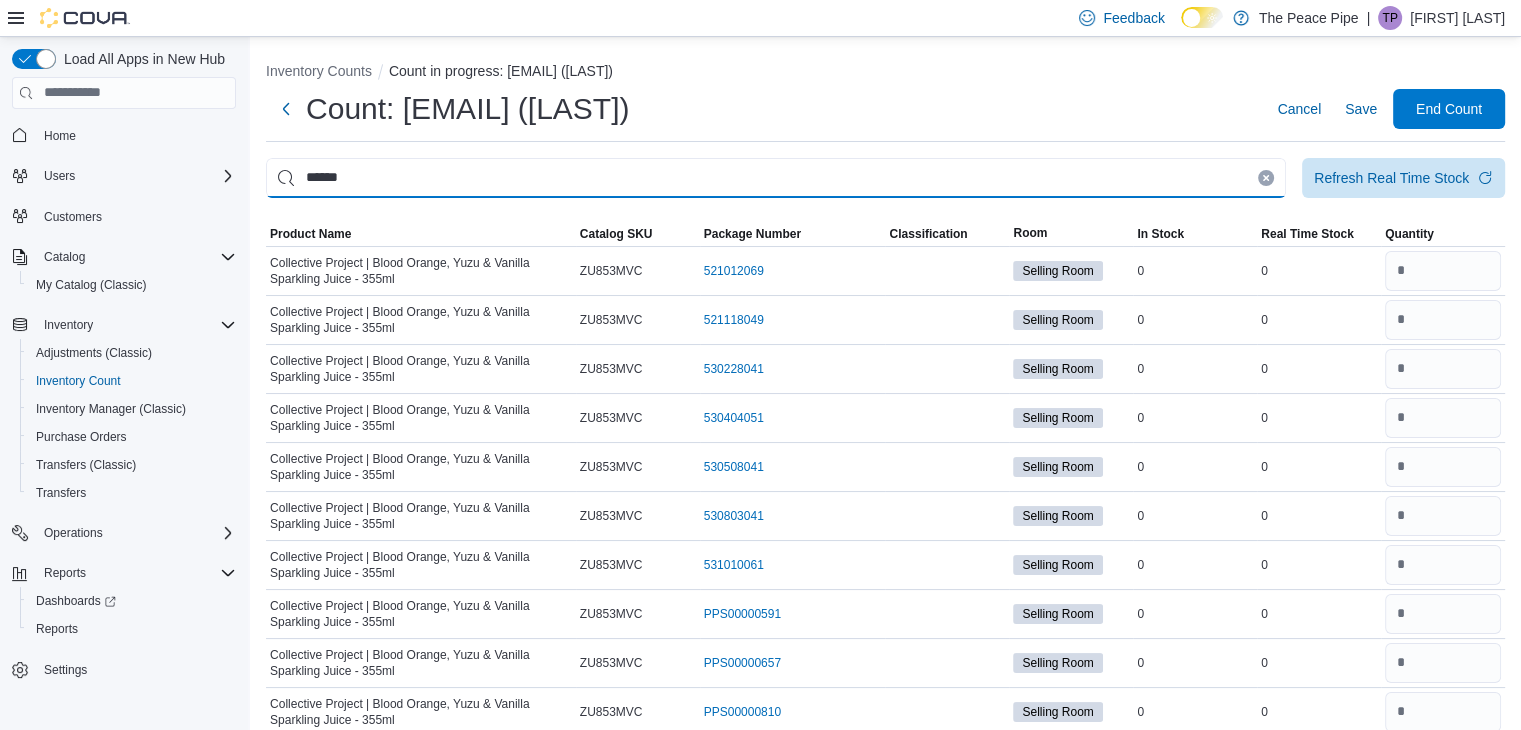 type 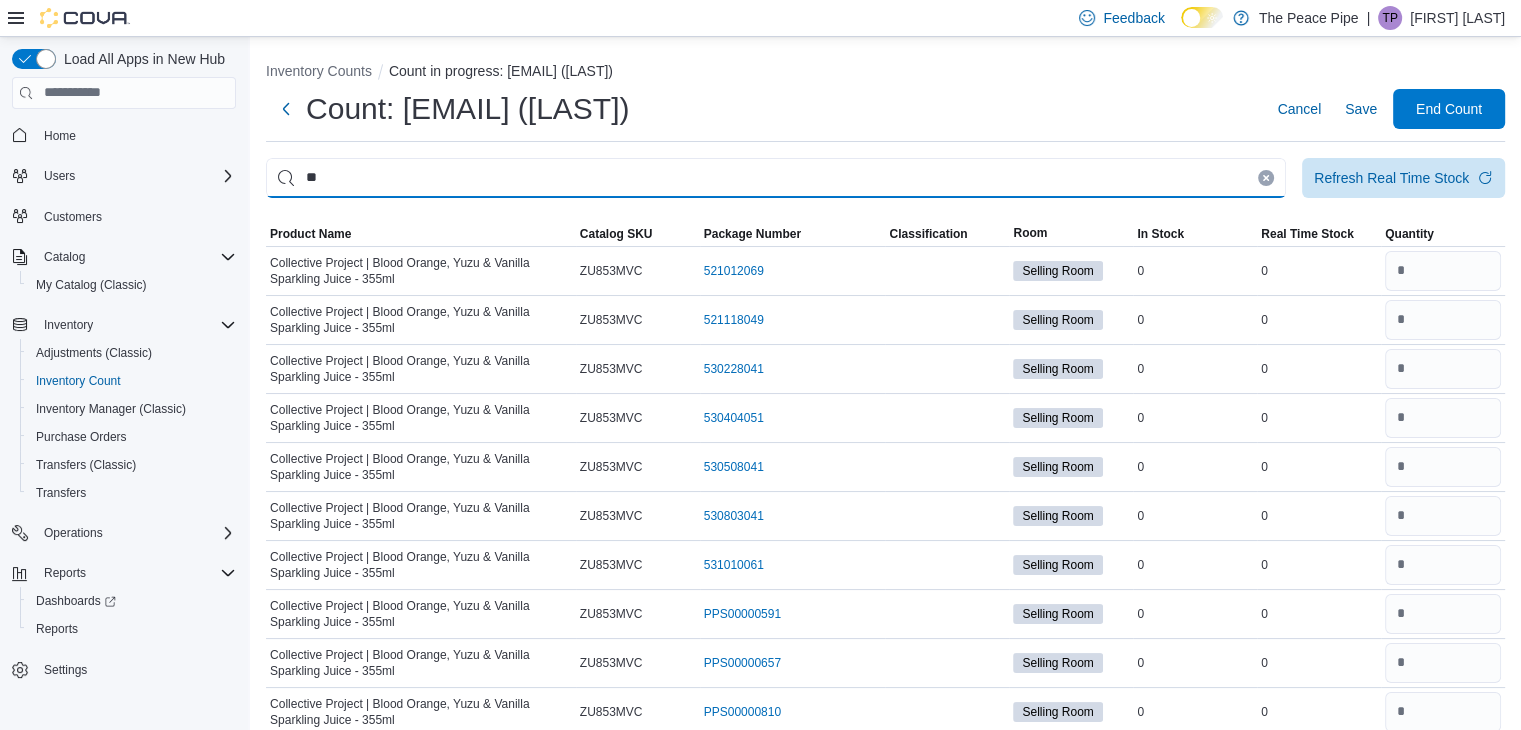 type on "*" 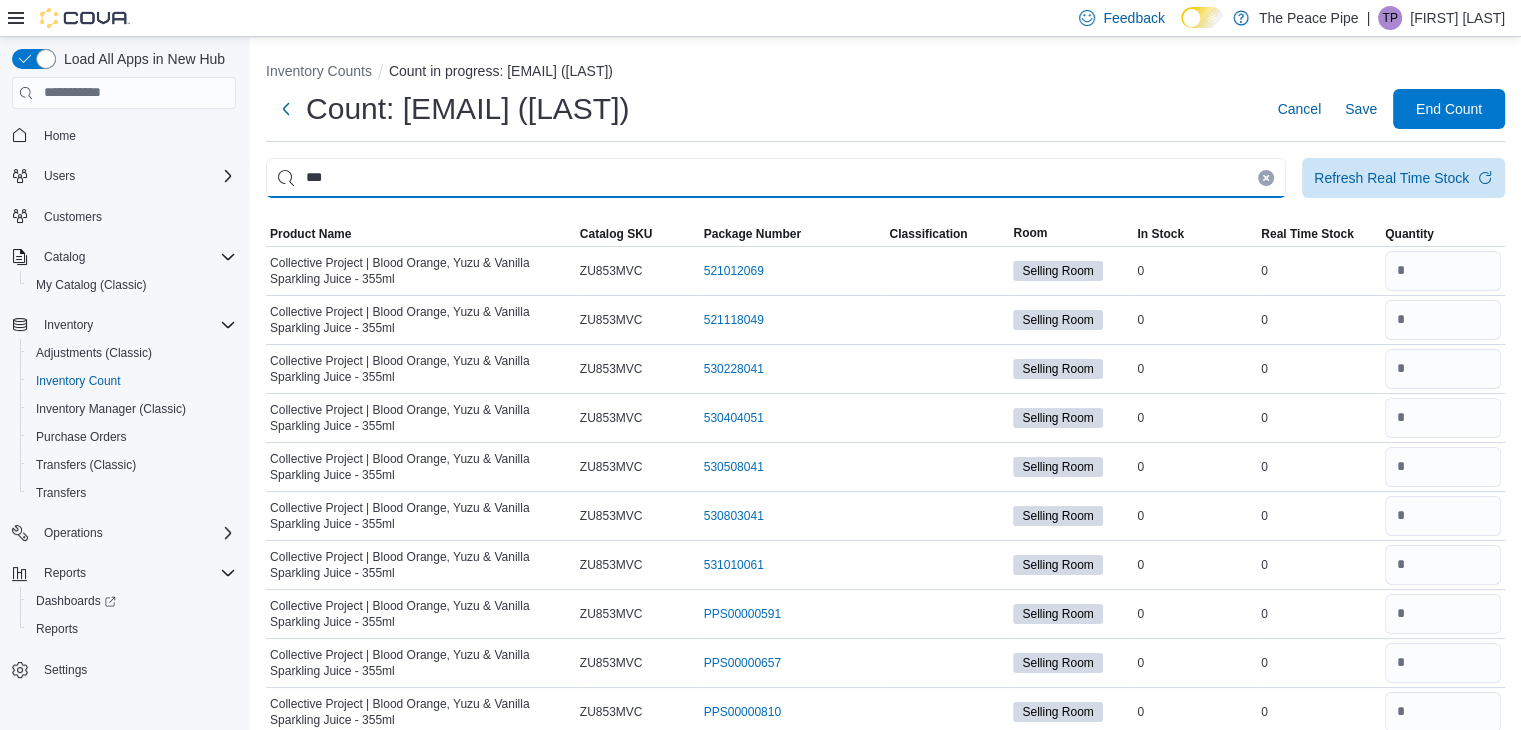 type on "***" 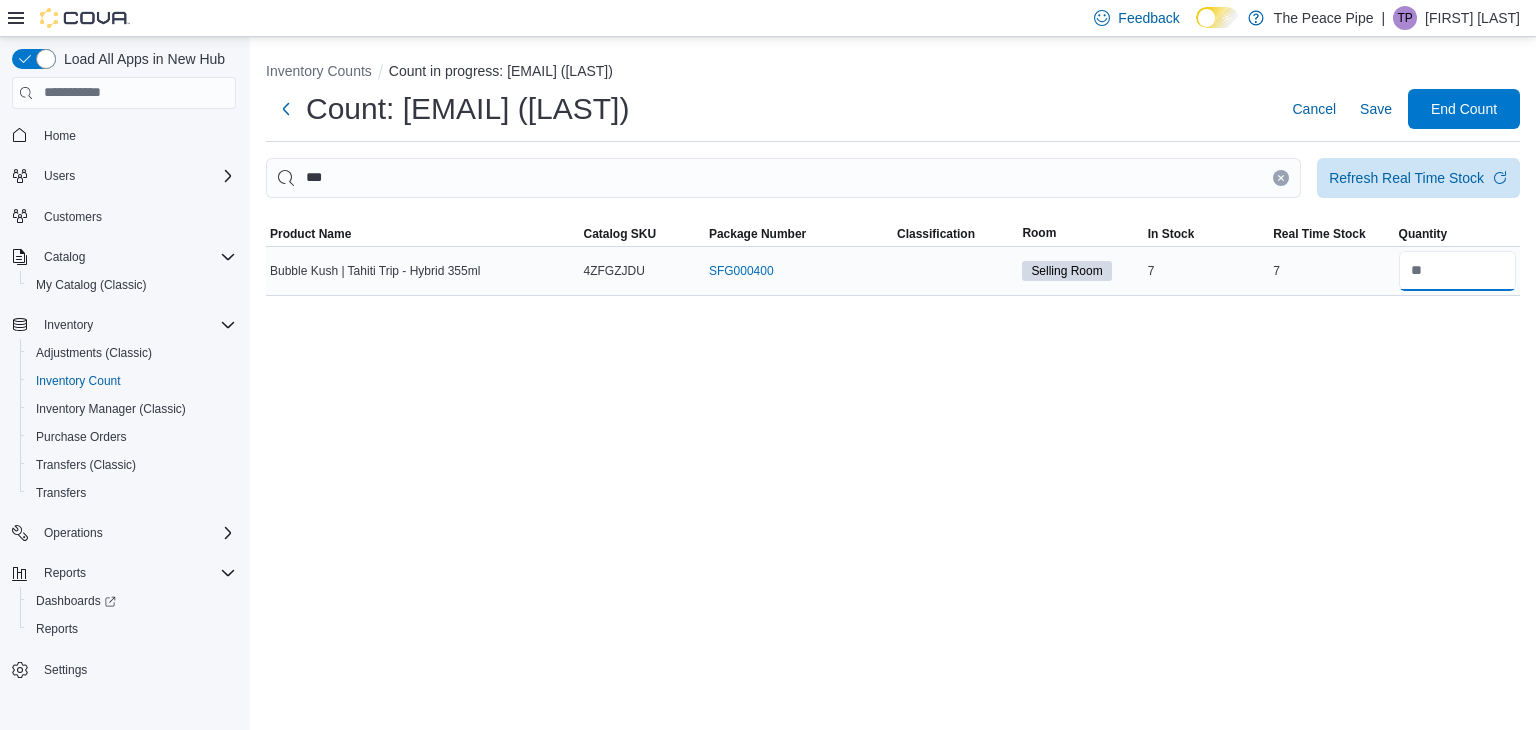 click at bounding box center (1457, 271) 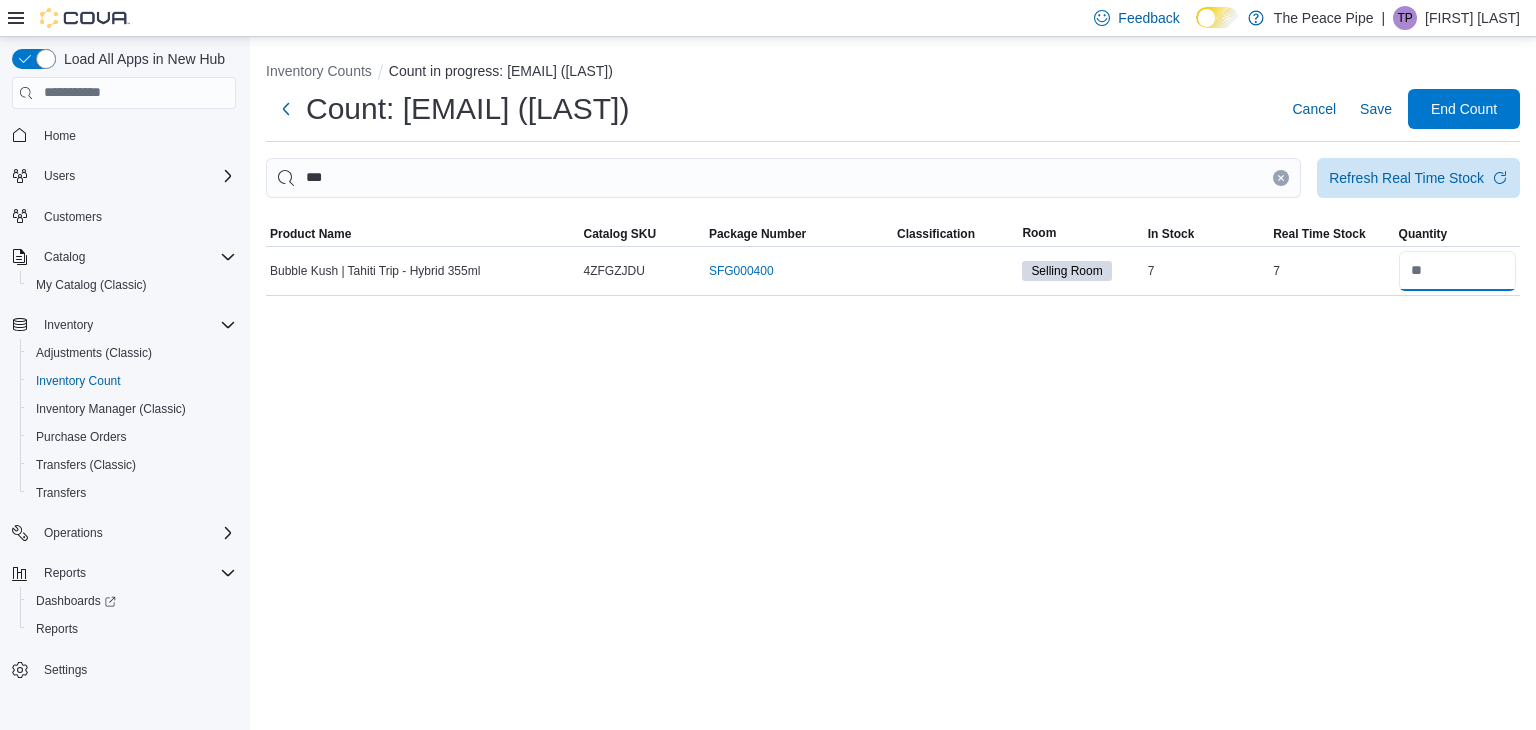 type on "*" 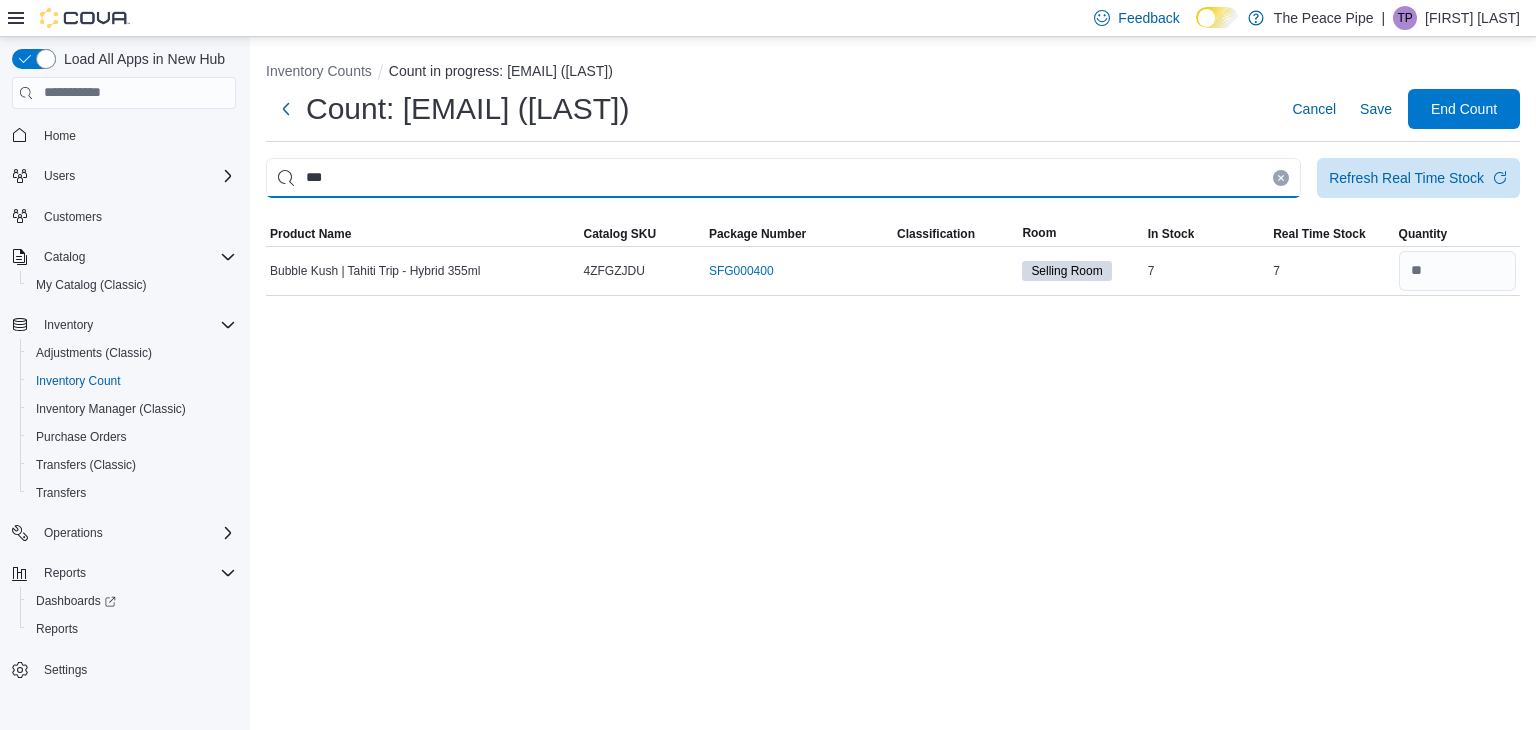 type 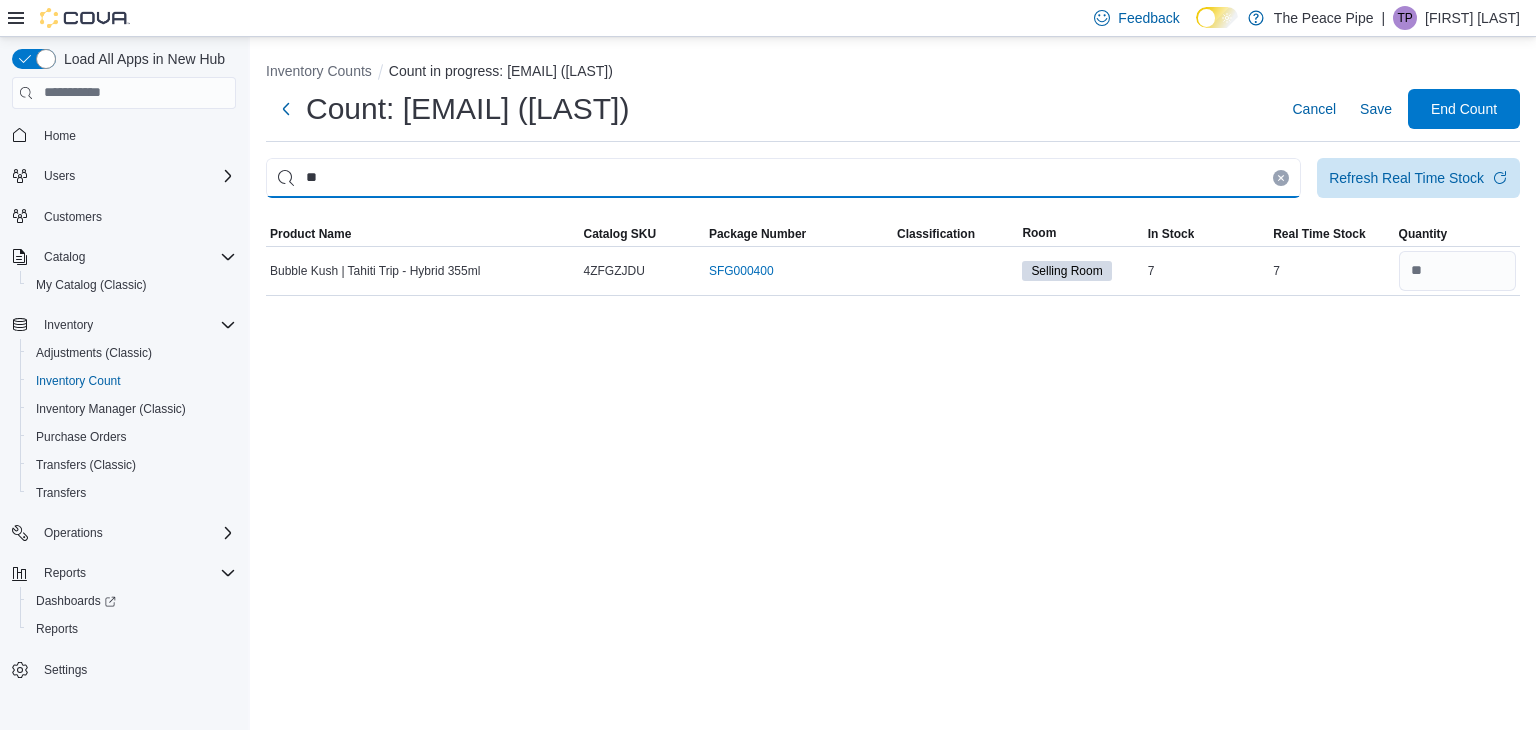 click on "**" at bounding box center [783, 178] 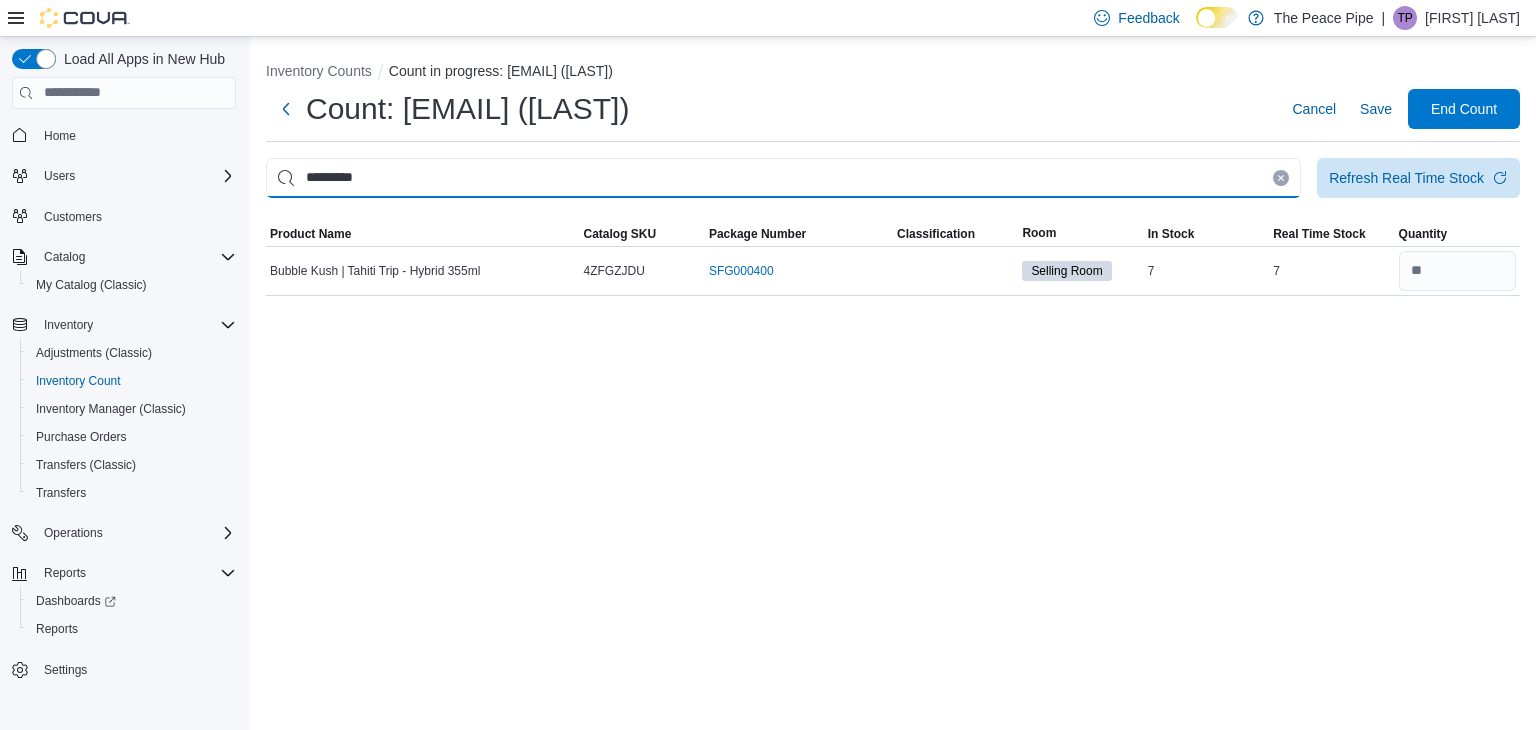 type on "*********" 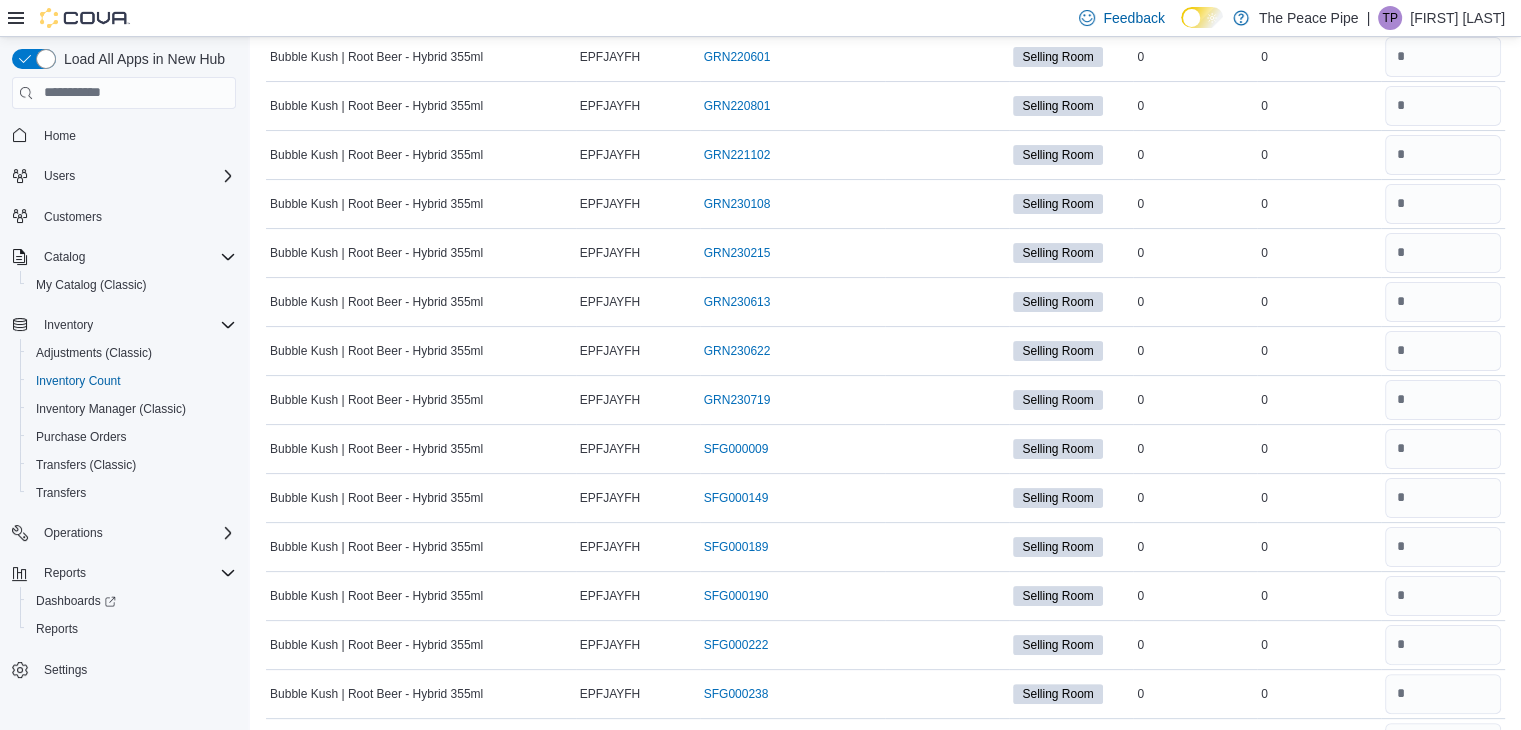 scroll, scrollTop: 508, scrollLeft: 0, axis: vertical 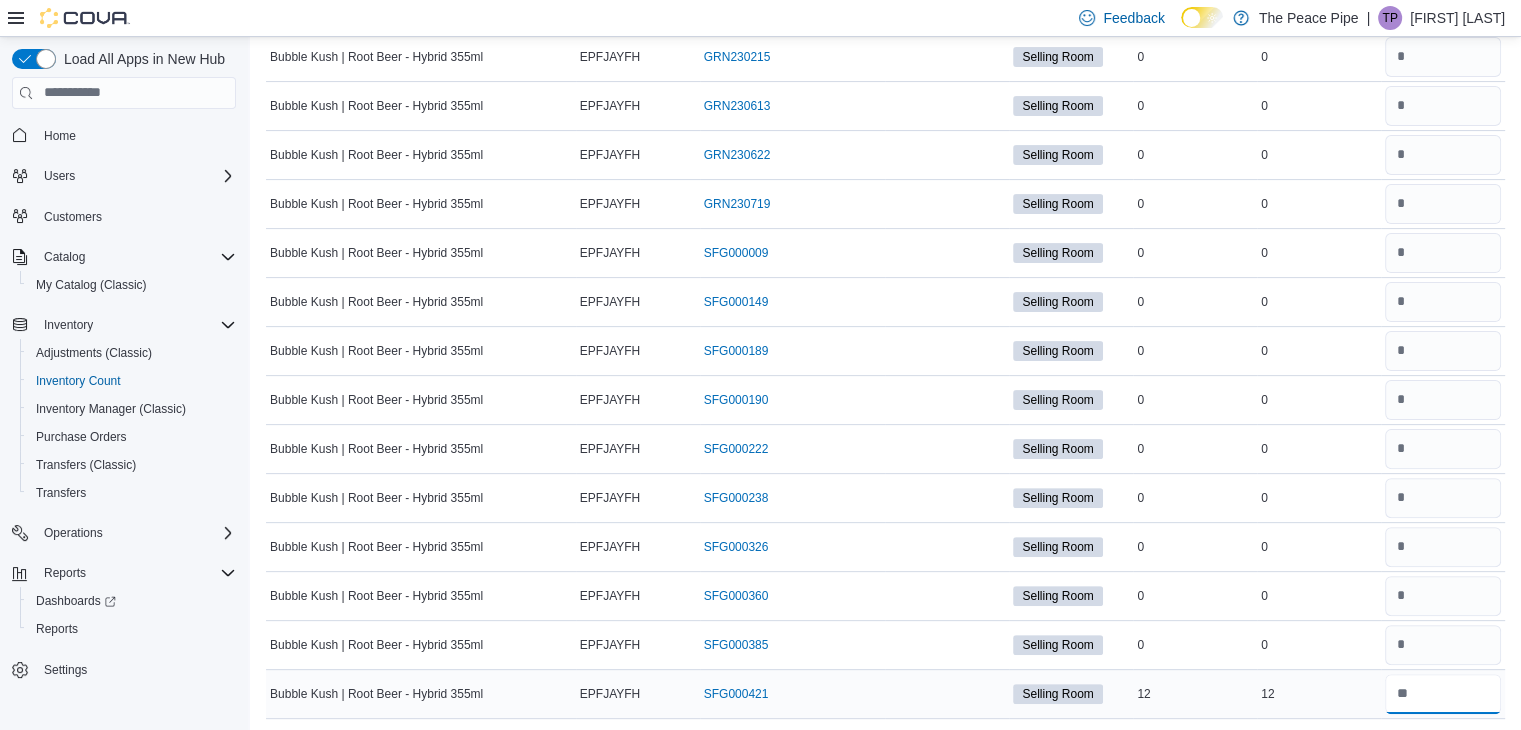 click at bounding box center (1443, 694) 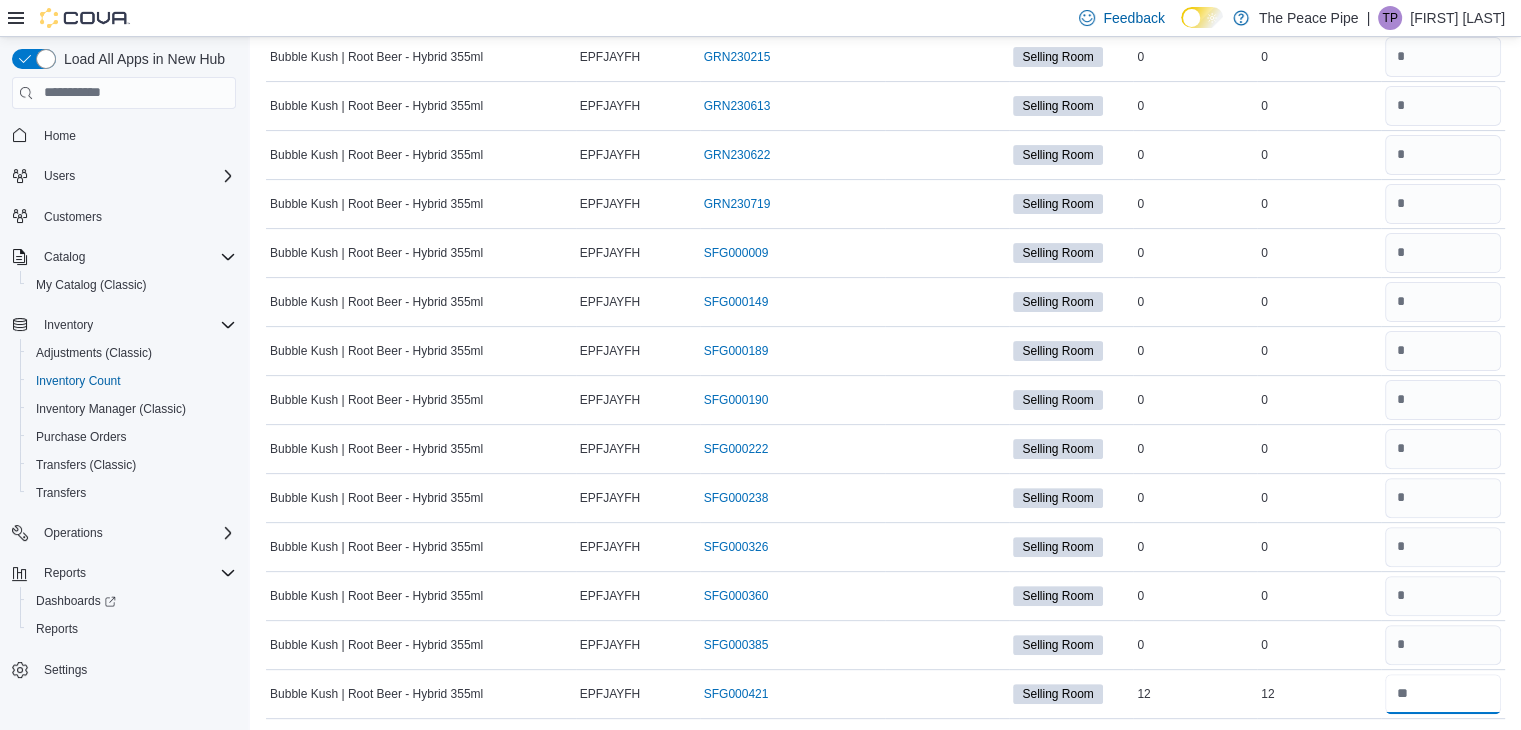 scroll, scrollTop: 0, scrollLeft: 0, axis: both 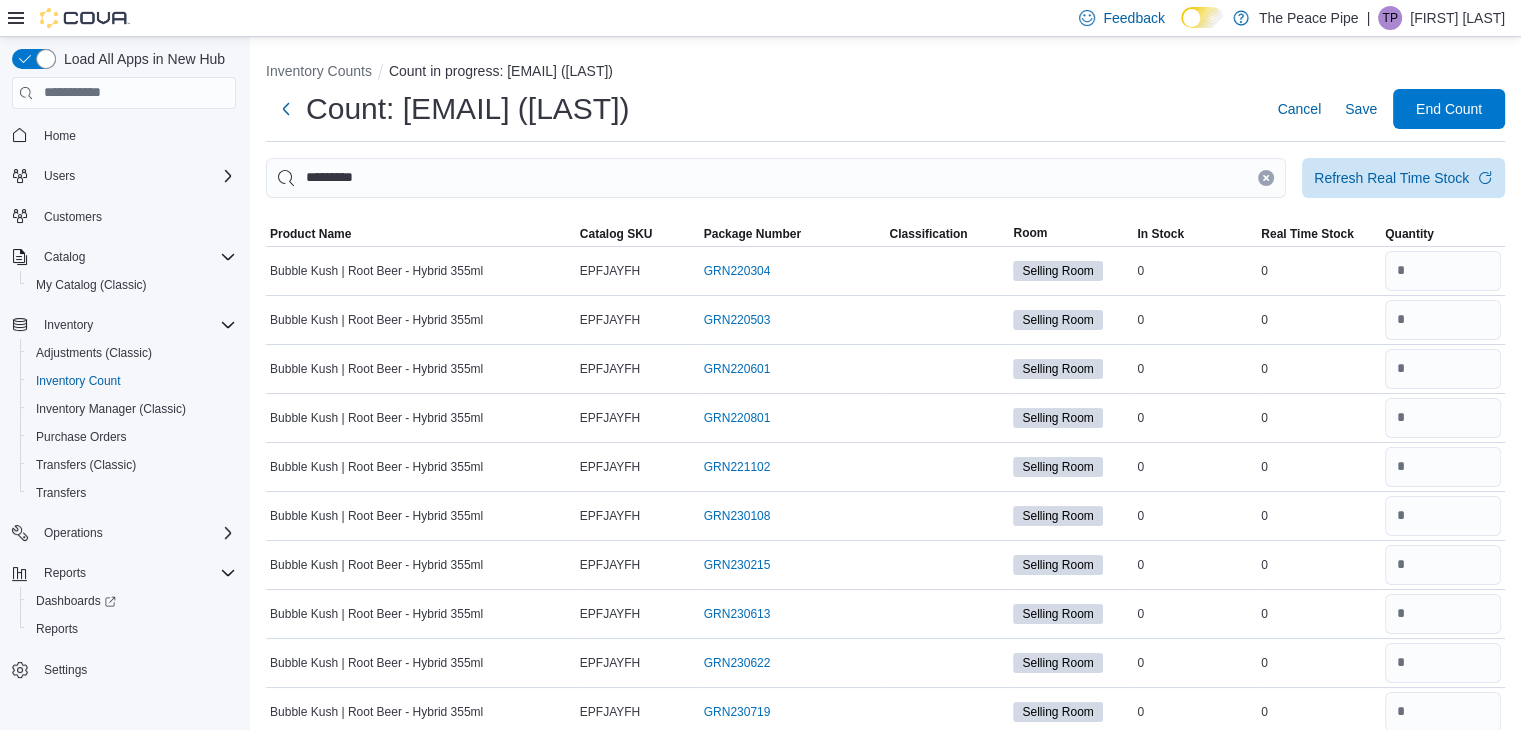 type on "**" 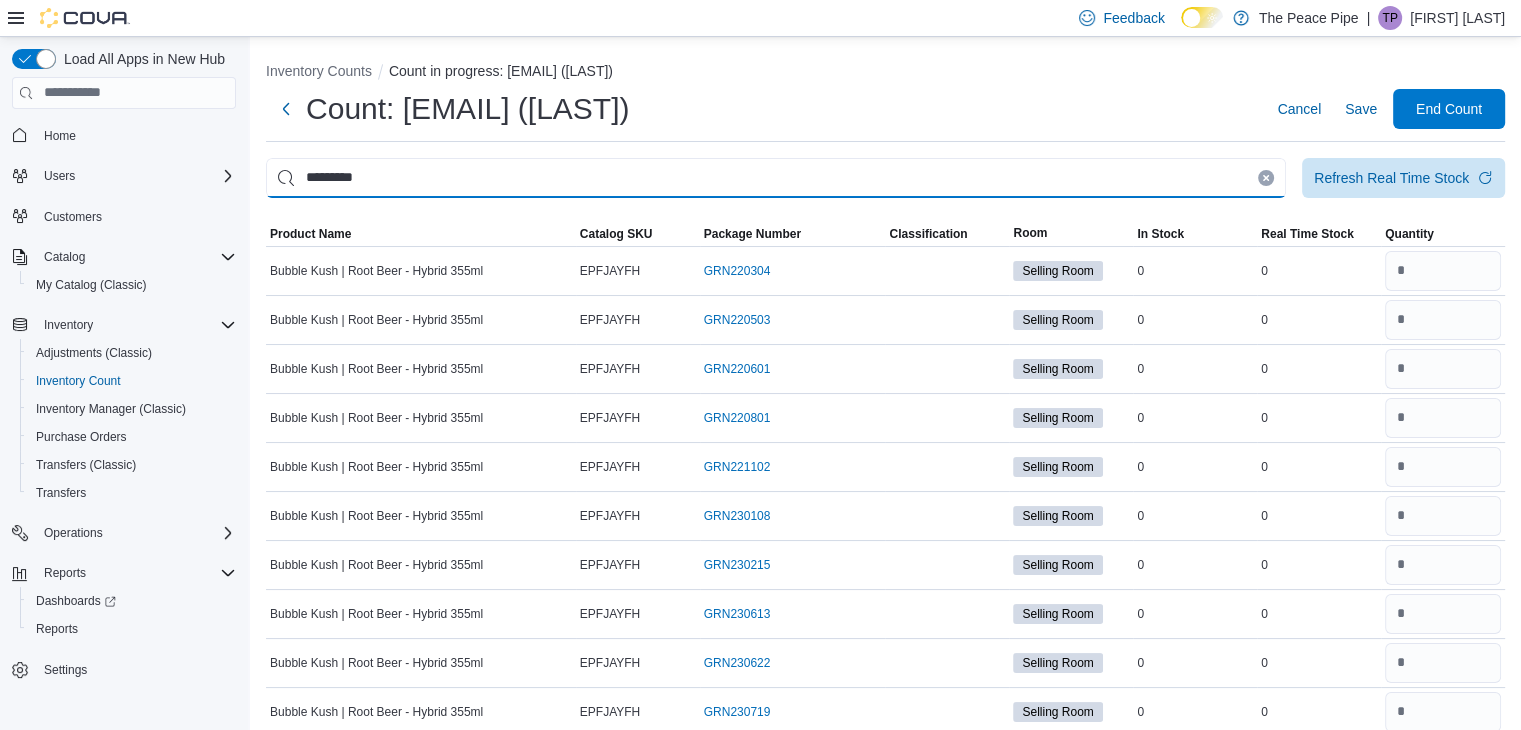 type 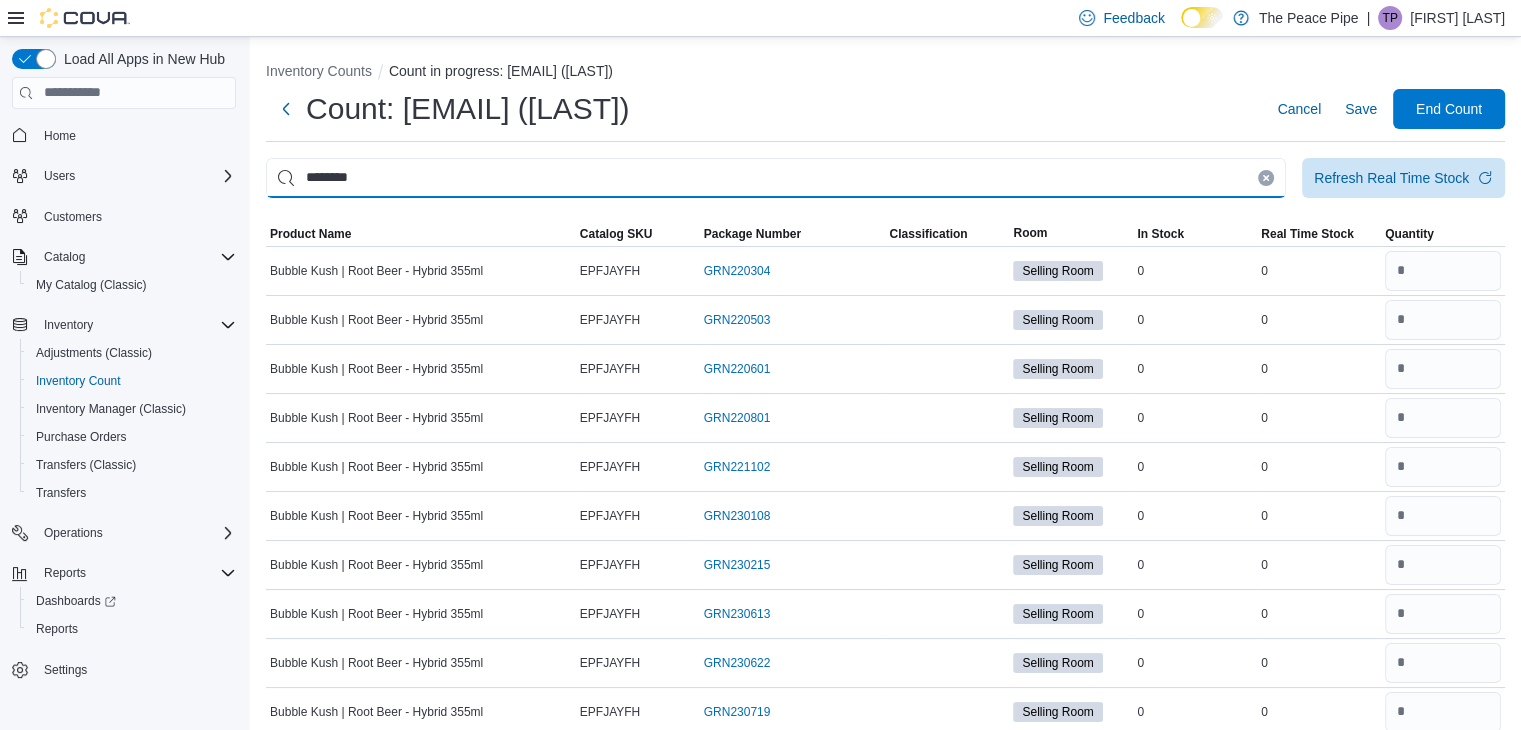 click on "********" at bounding box center [776, 178] 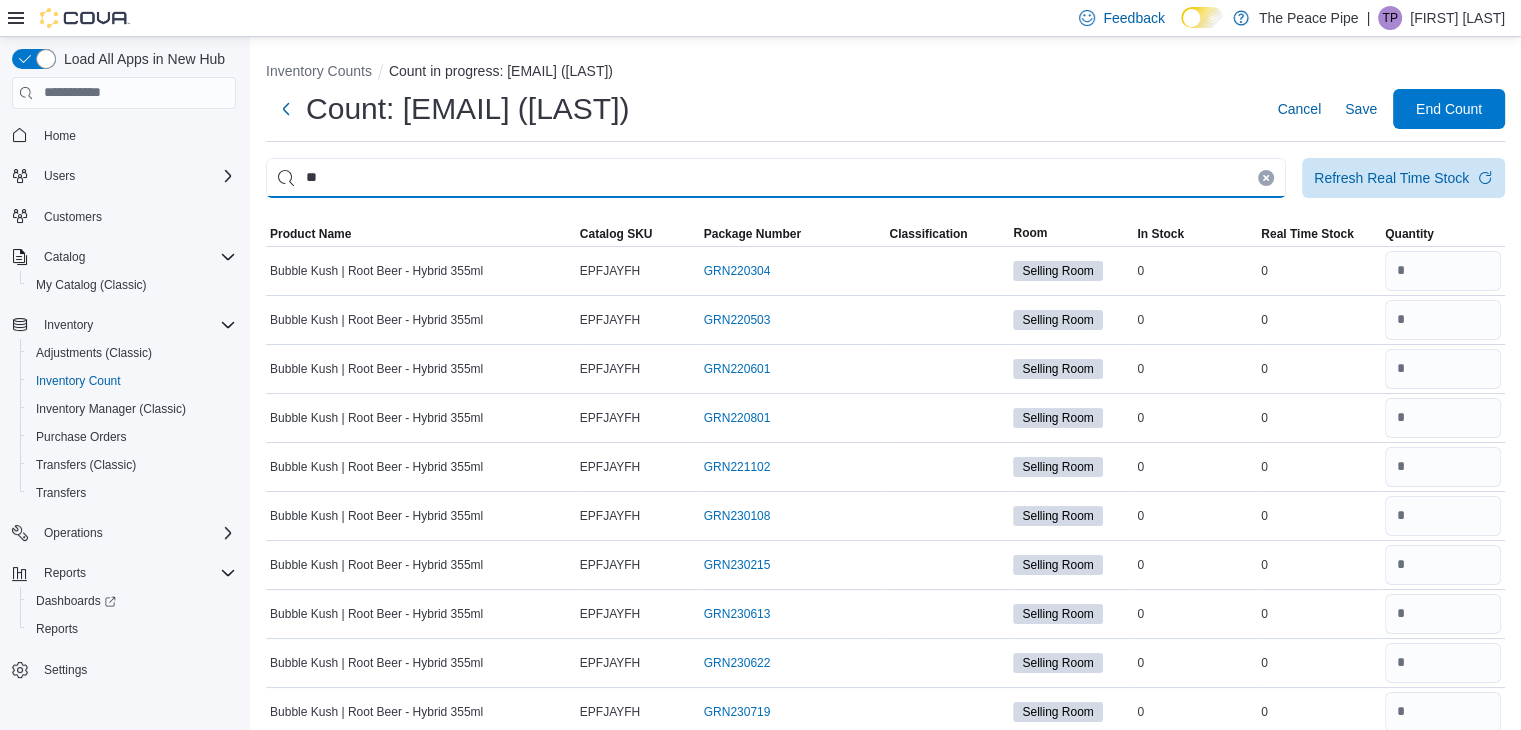 type on "*" 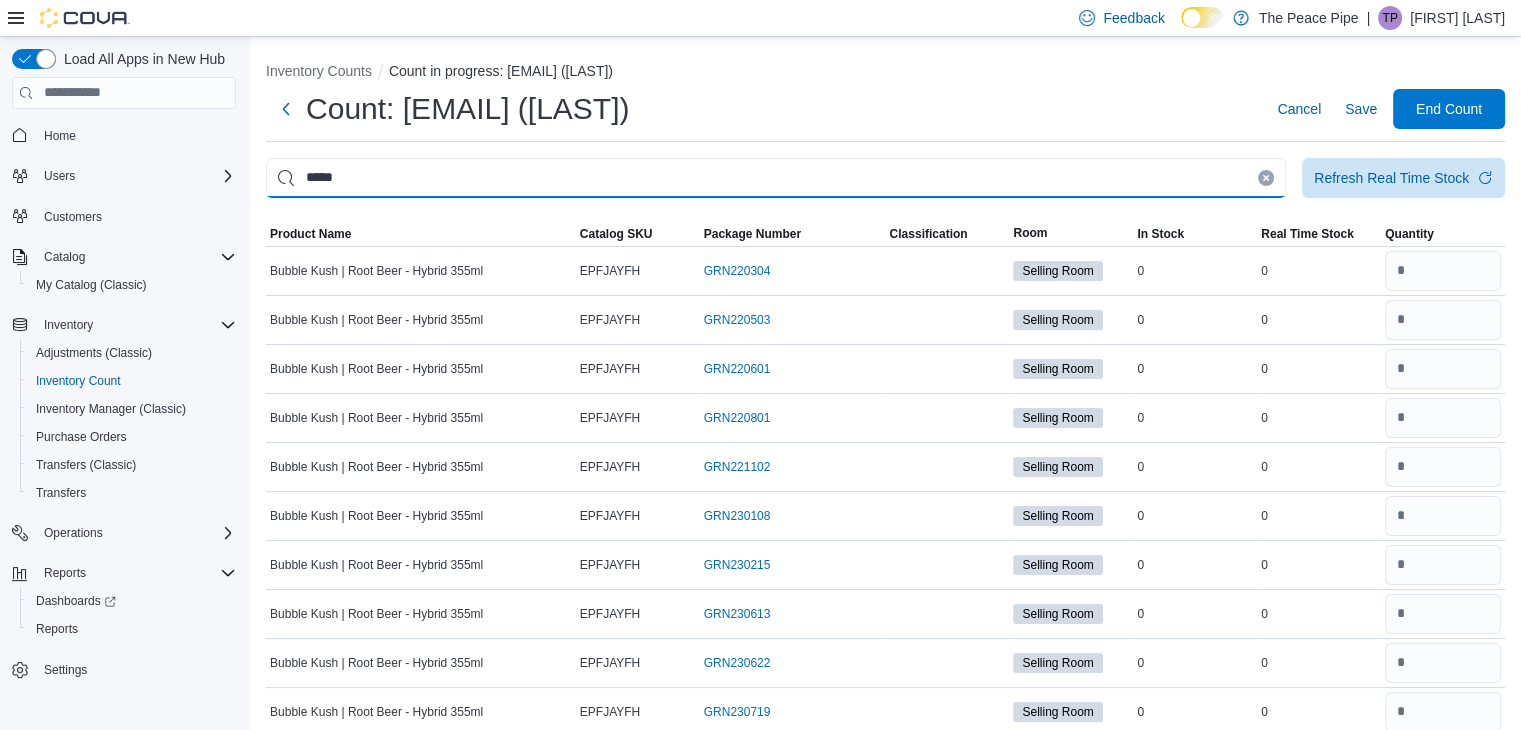 type on "*****" 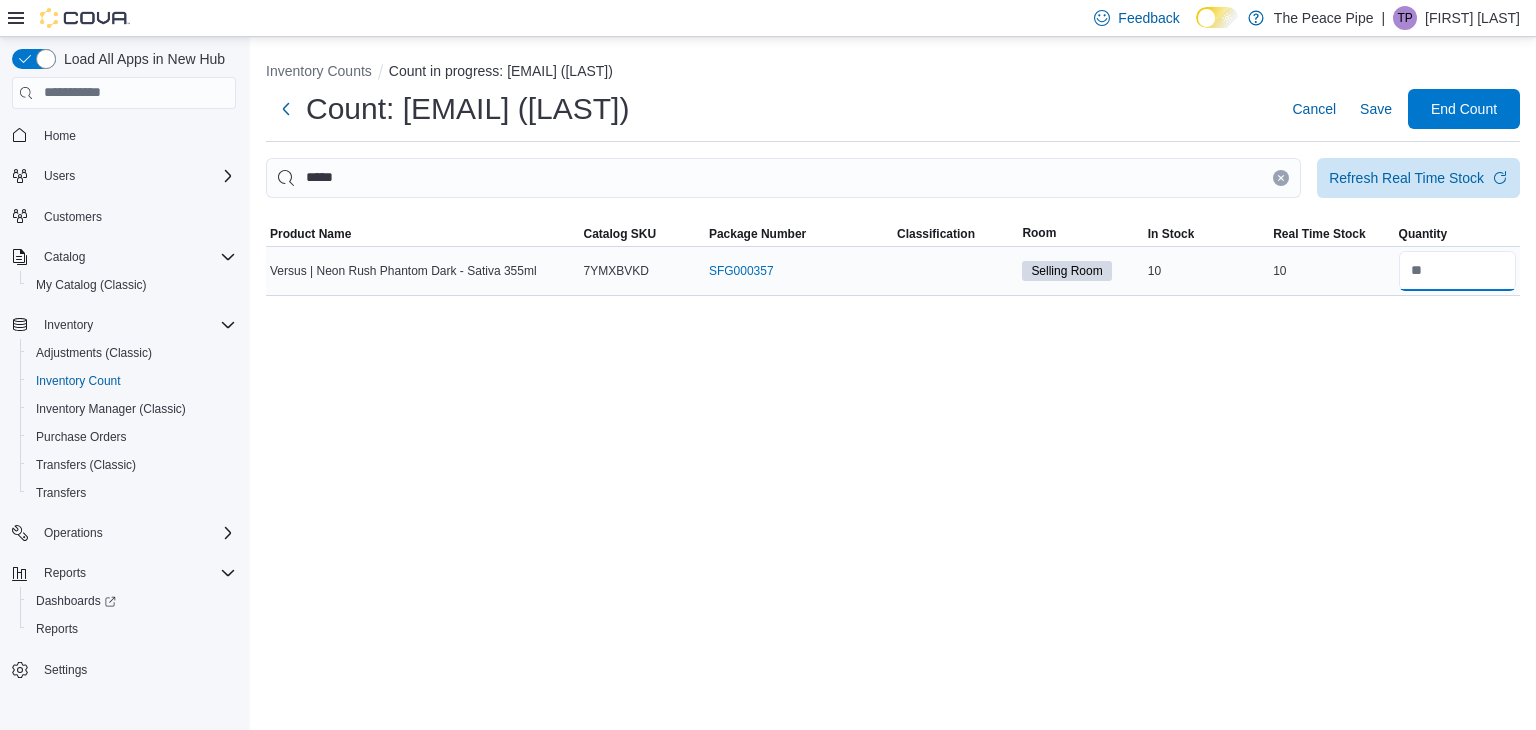 click at bounding box center (1457, 271) 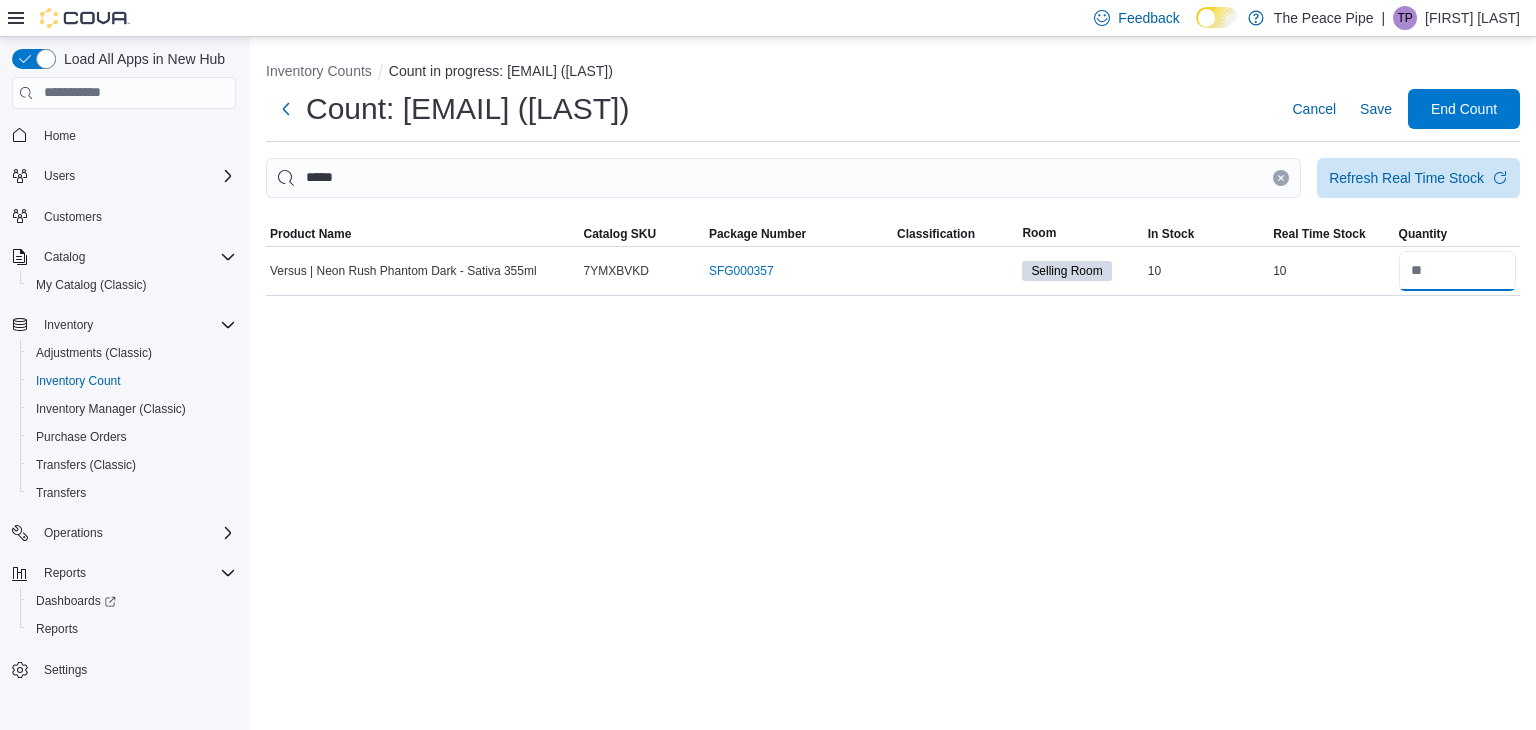 type on "**" 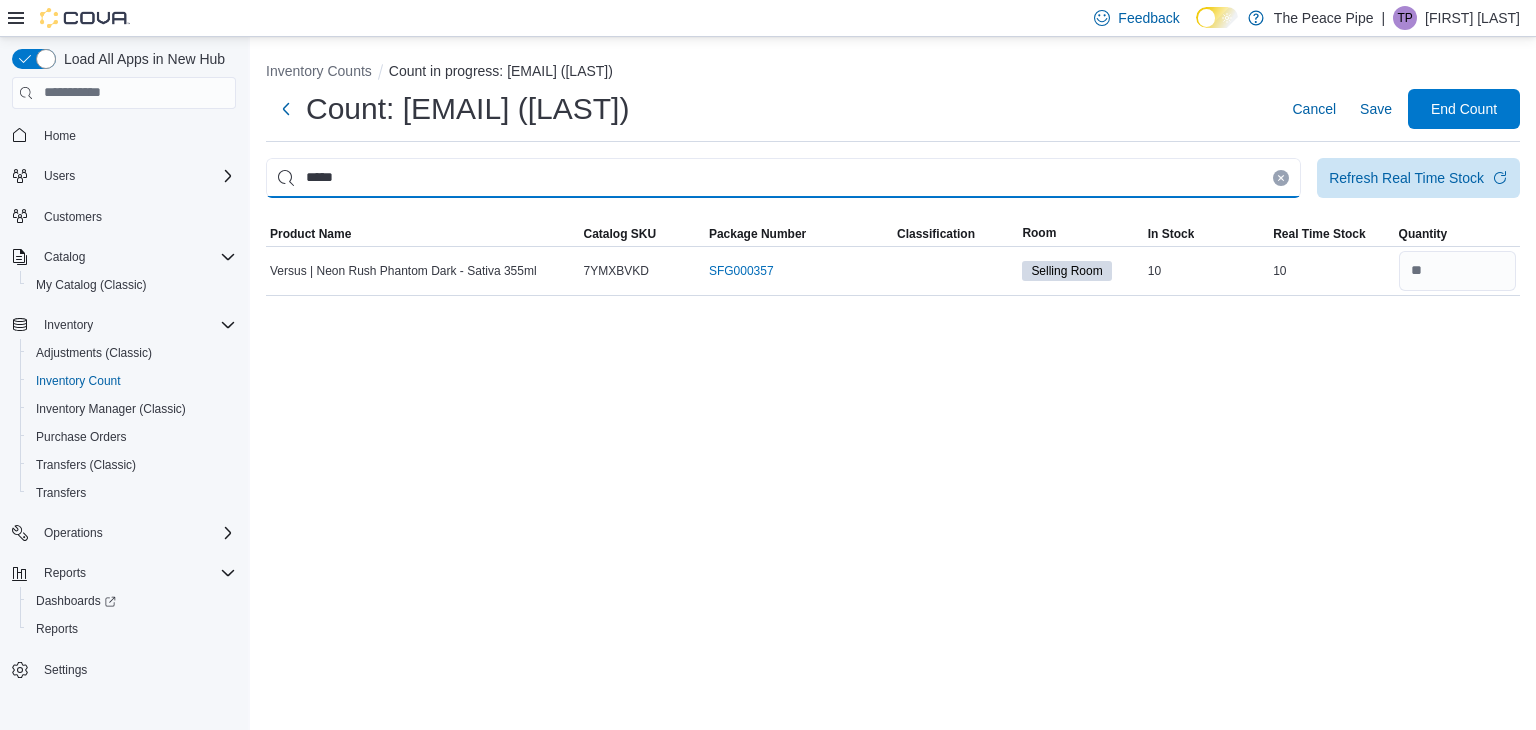 type 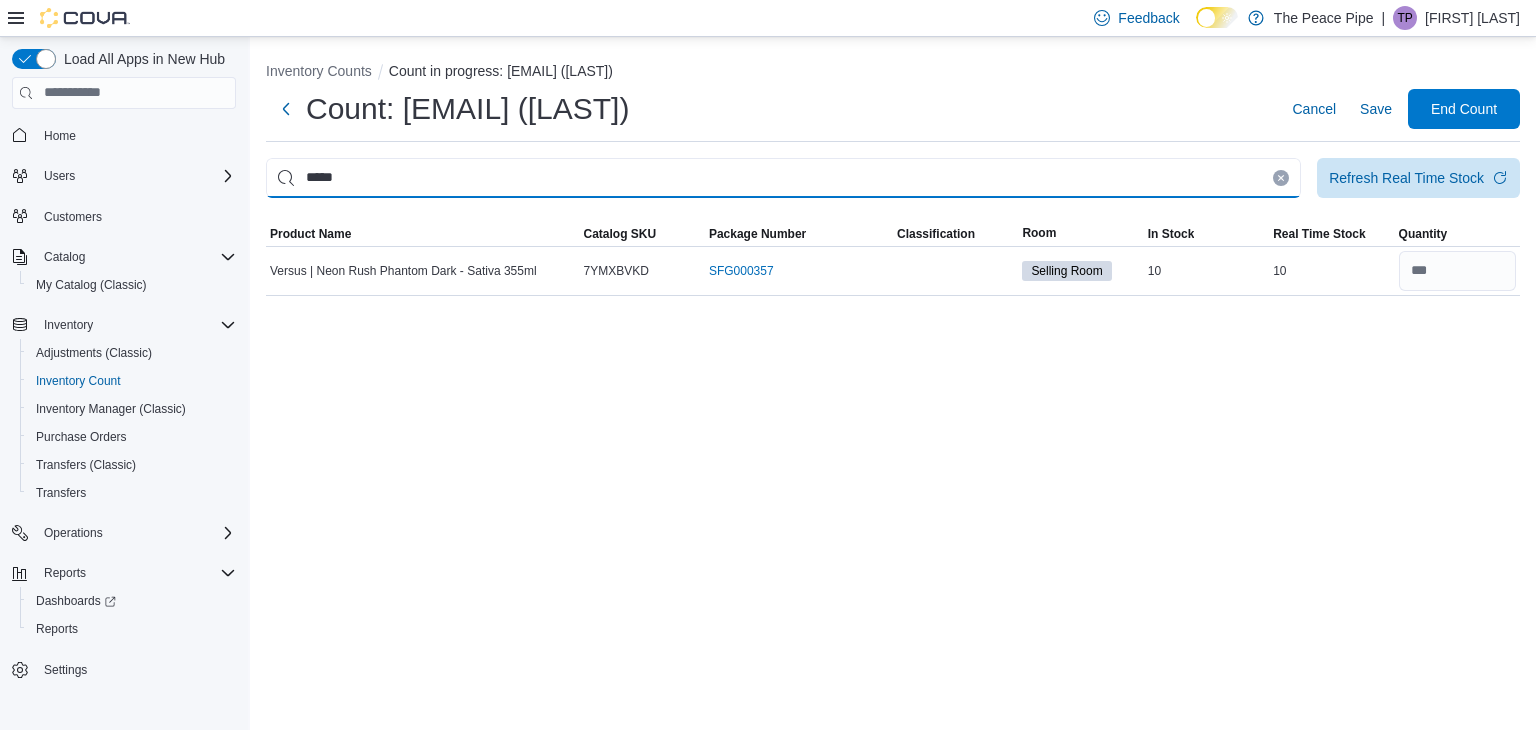 click on "*****" at bounding box center [783, 178] 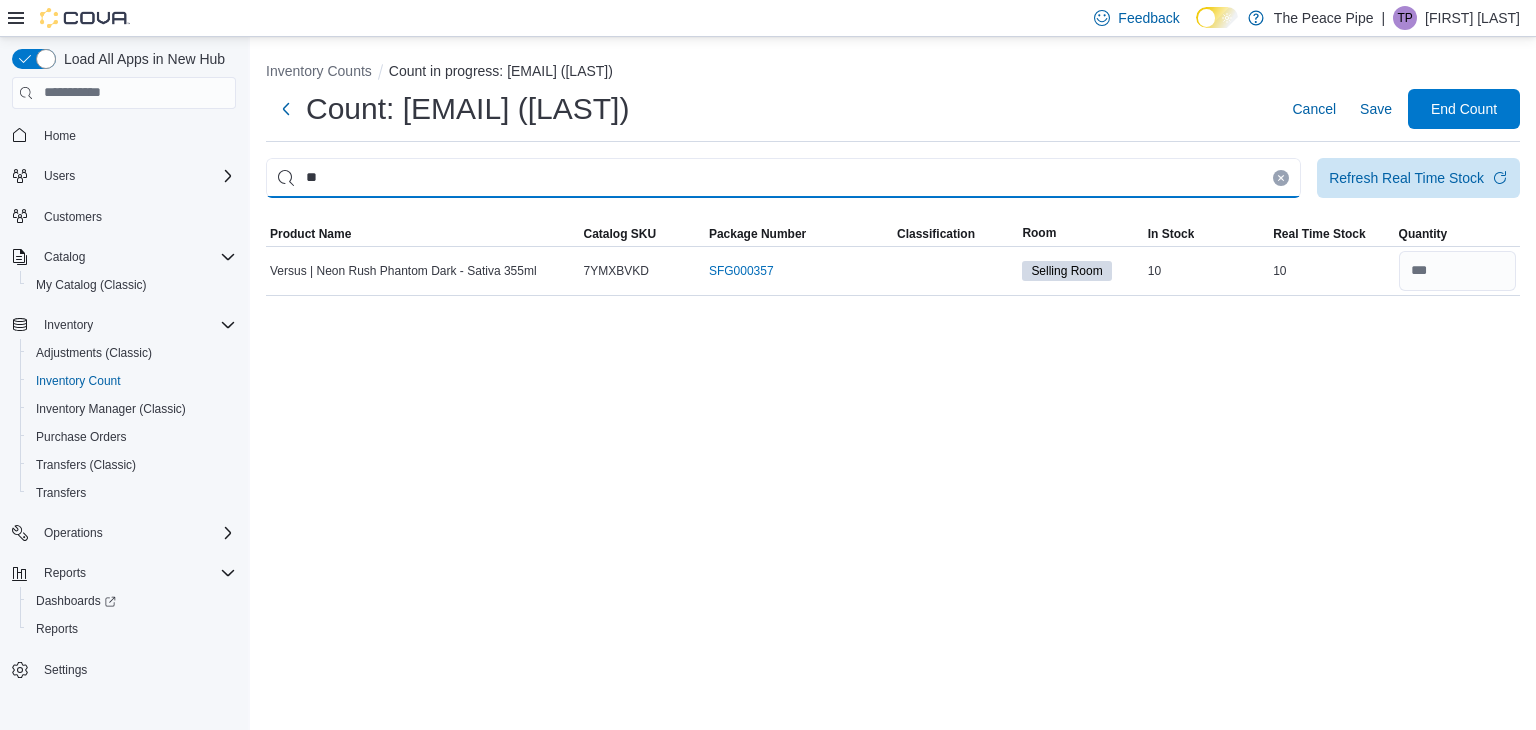 type on "*" 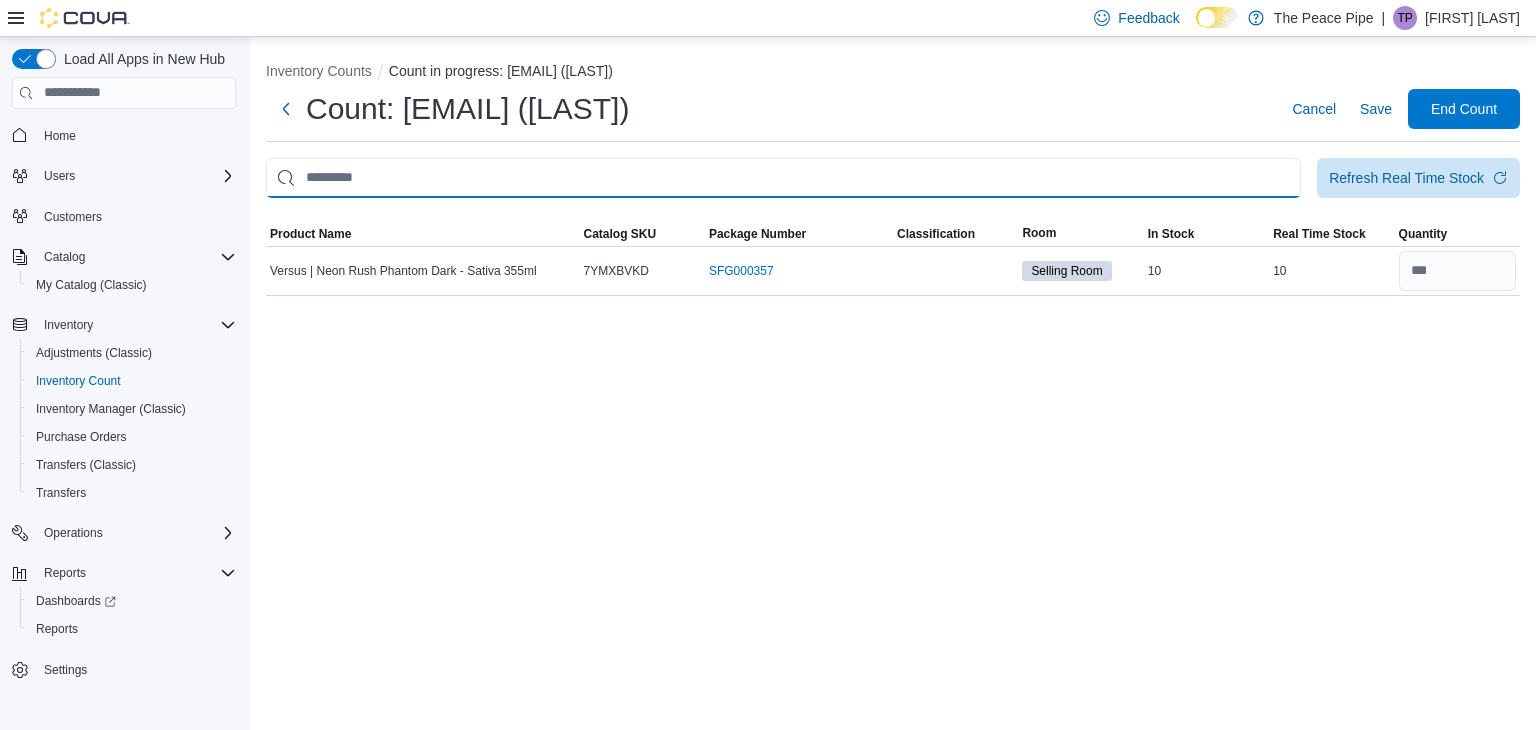 click at bounding box center (783, 178) 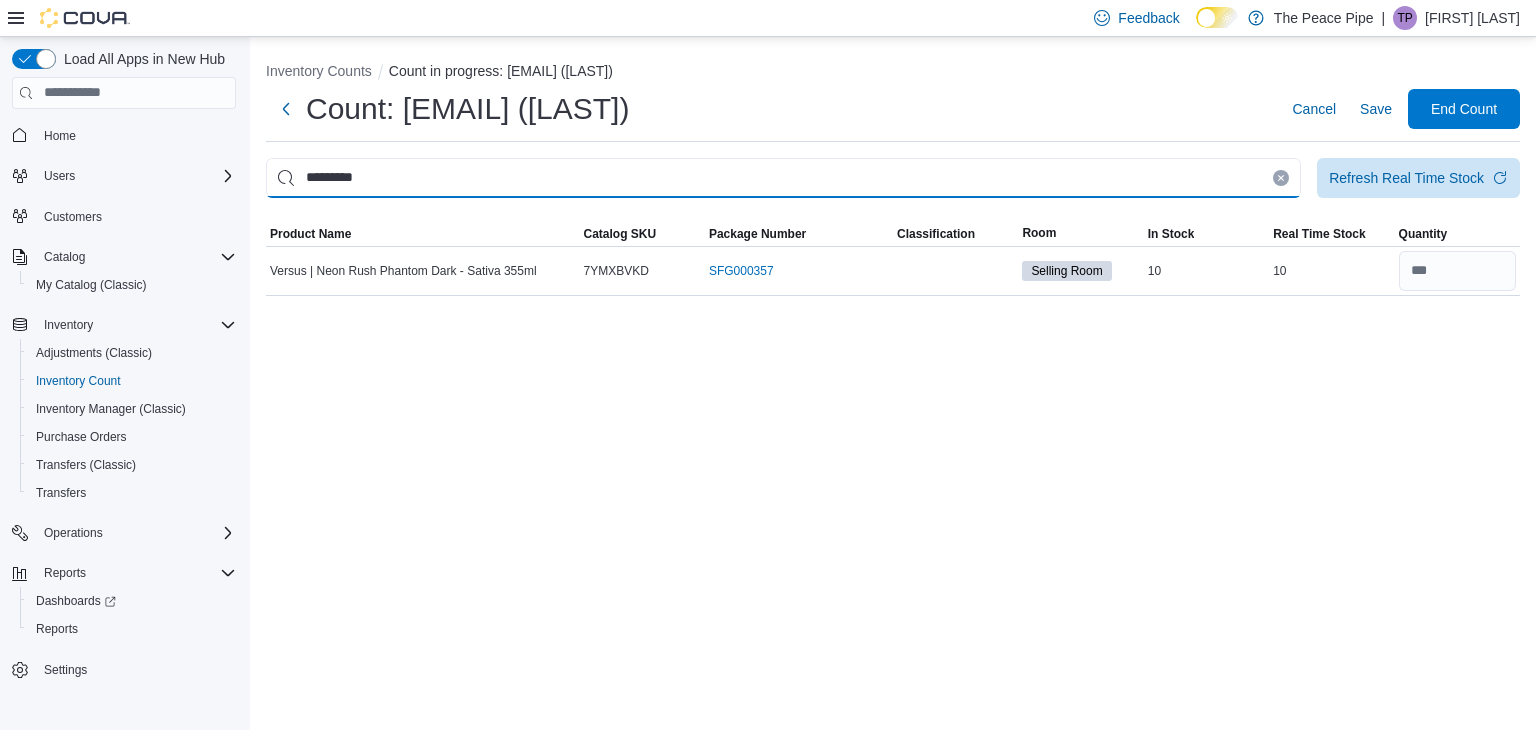 type on "*********" 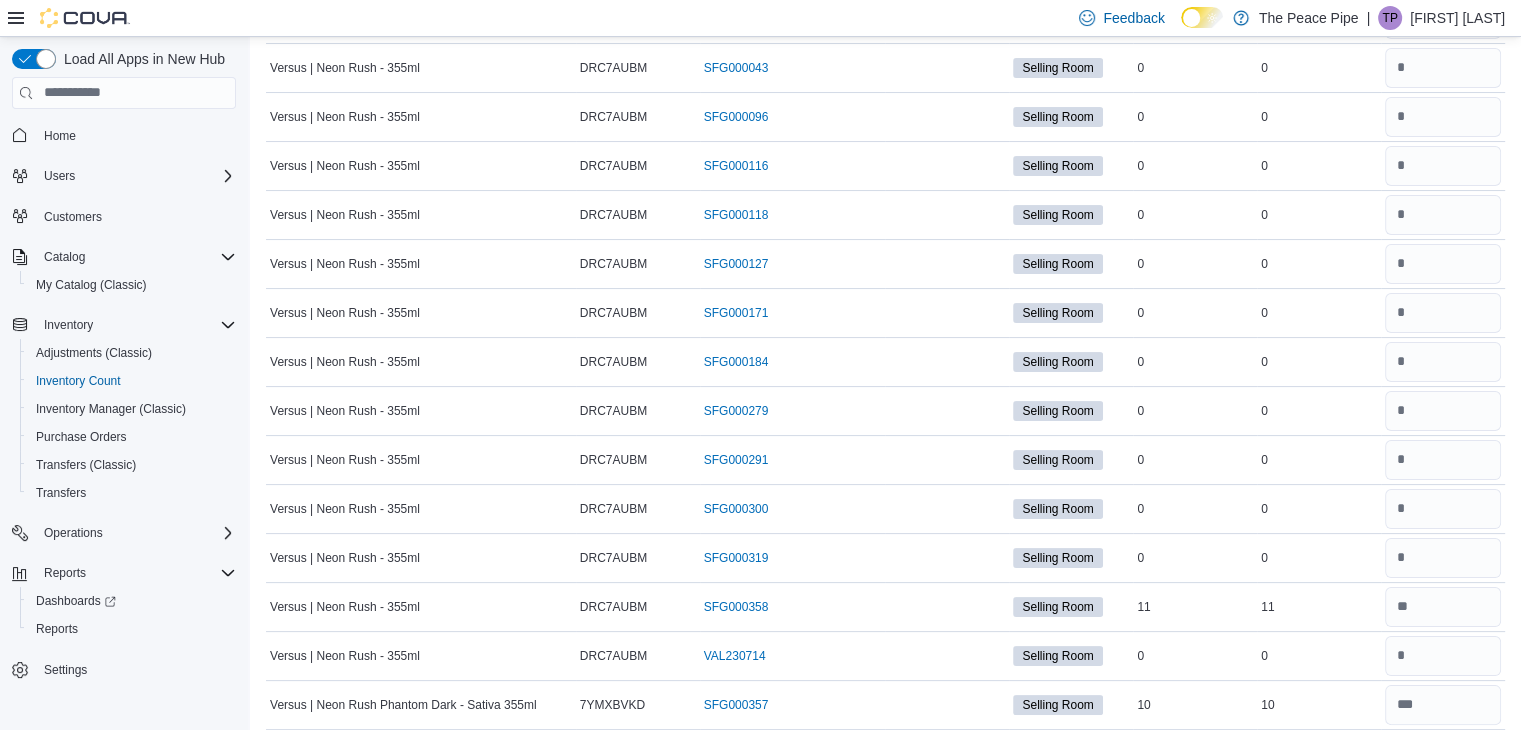 scroll, scrollTop: 264, scrollLeft: 0, axis: vertical 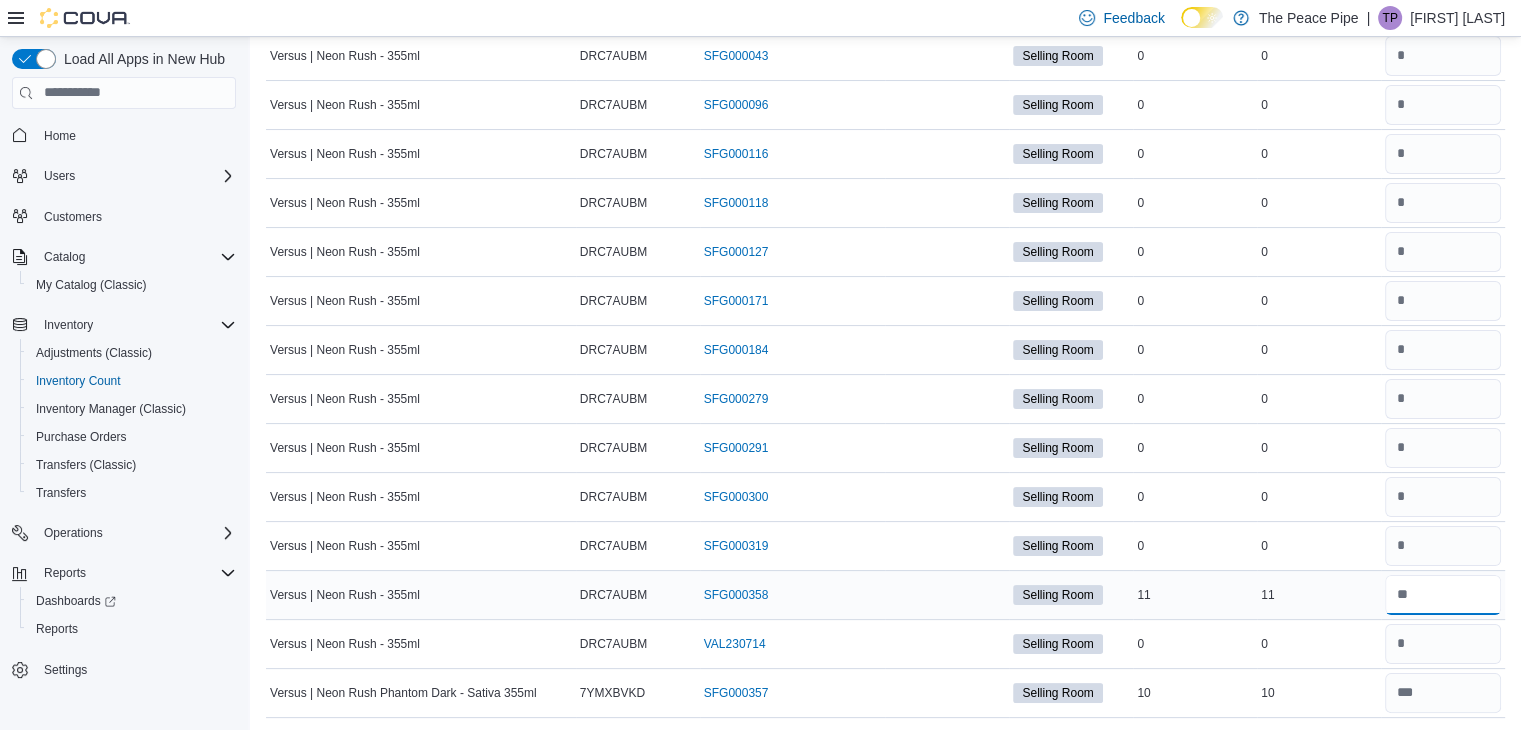 click at bounding box center [1443, 595] 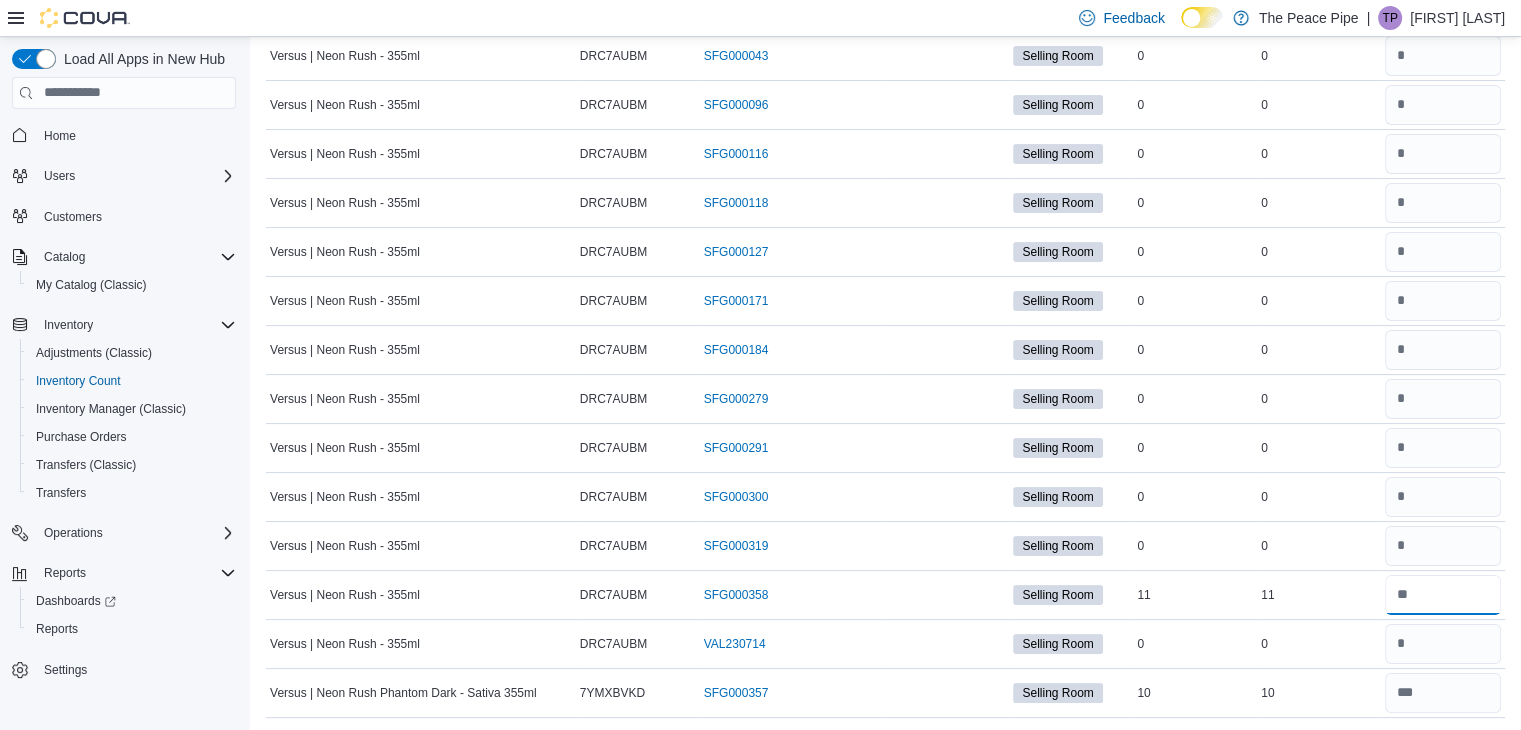 scroll, scrollTop: 0, scrollLeft: 0, axis: both 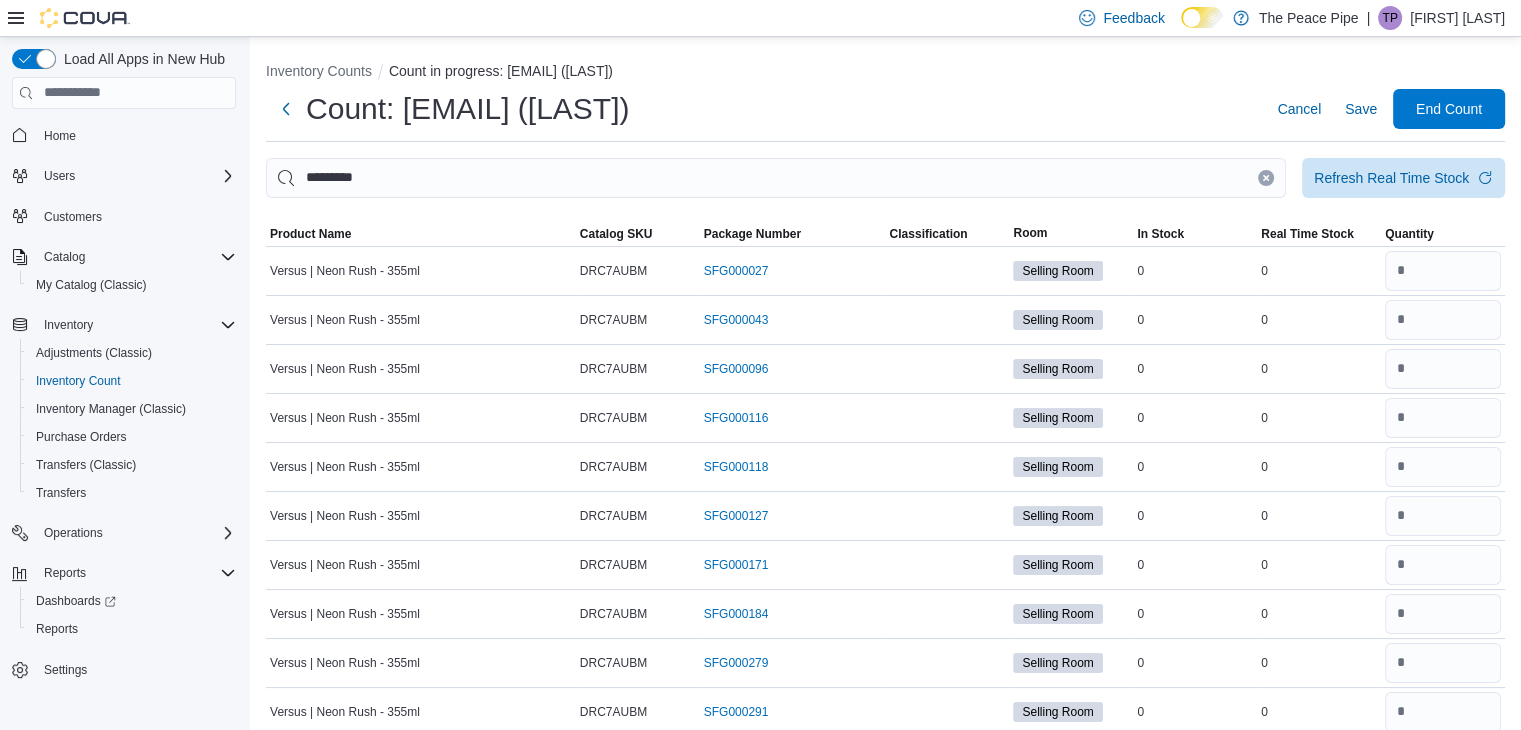 type on "**" 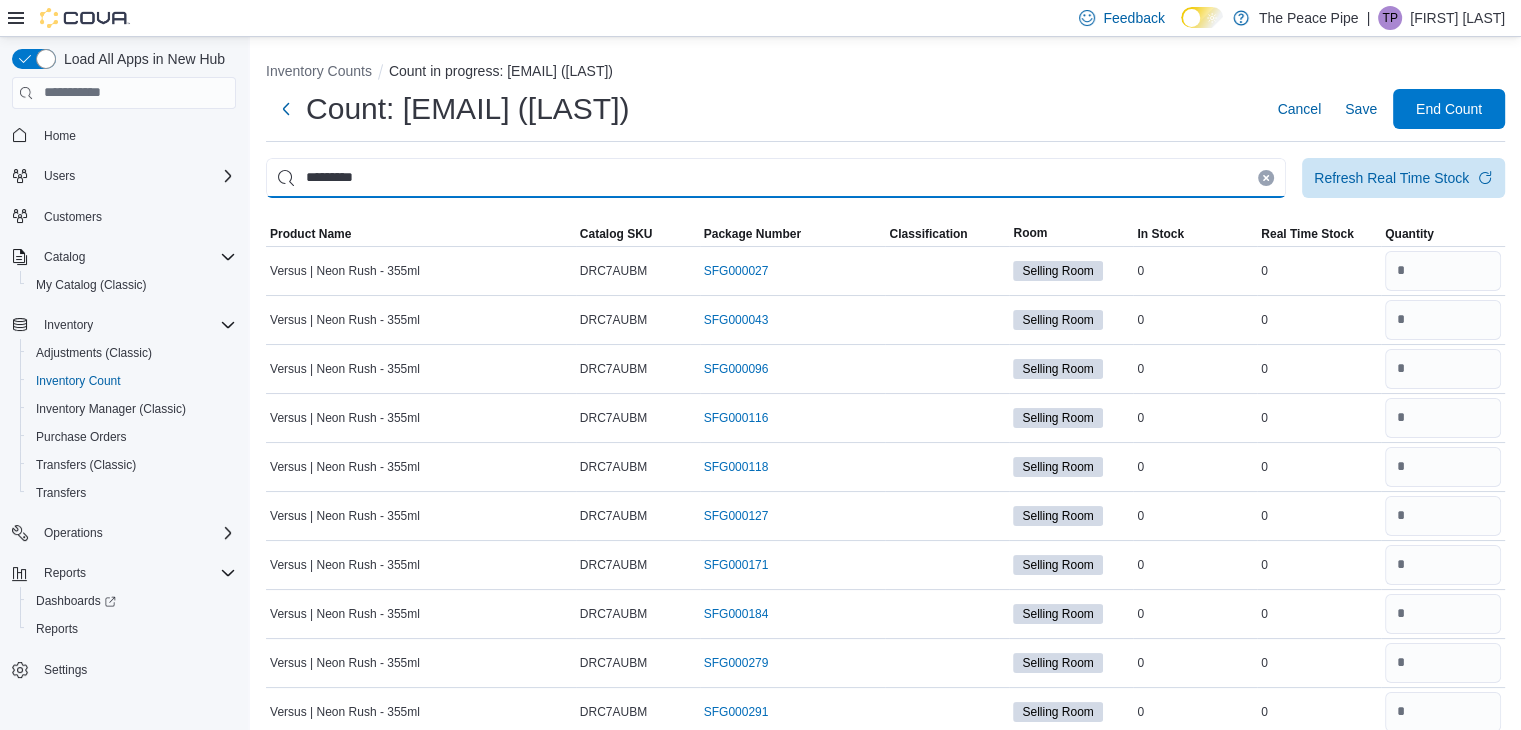 type 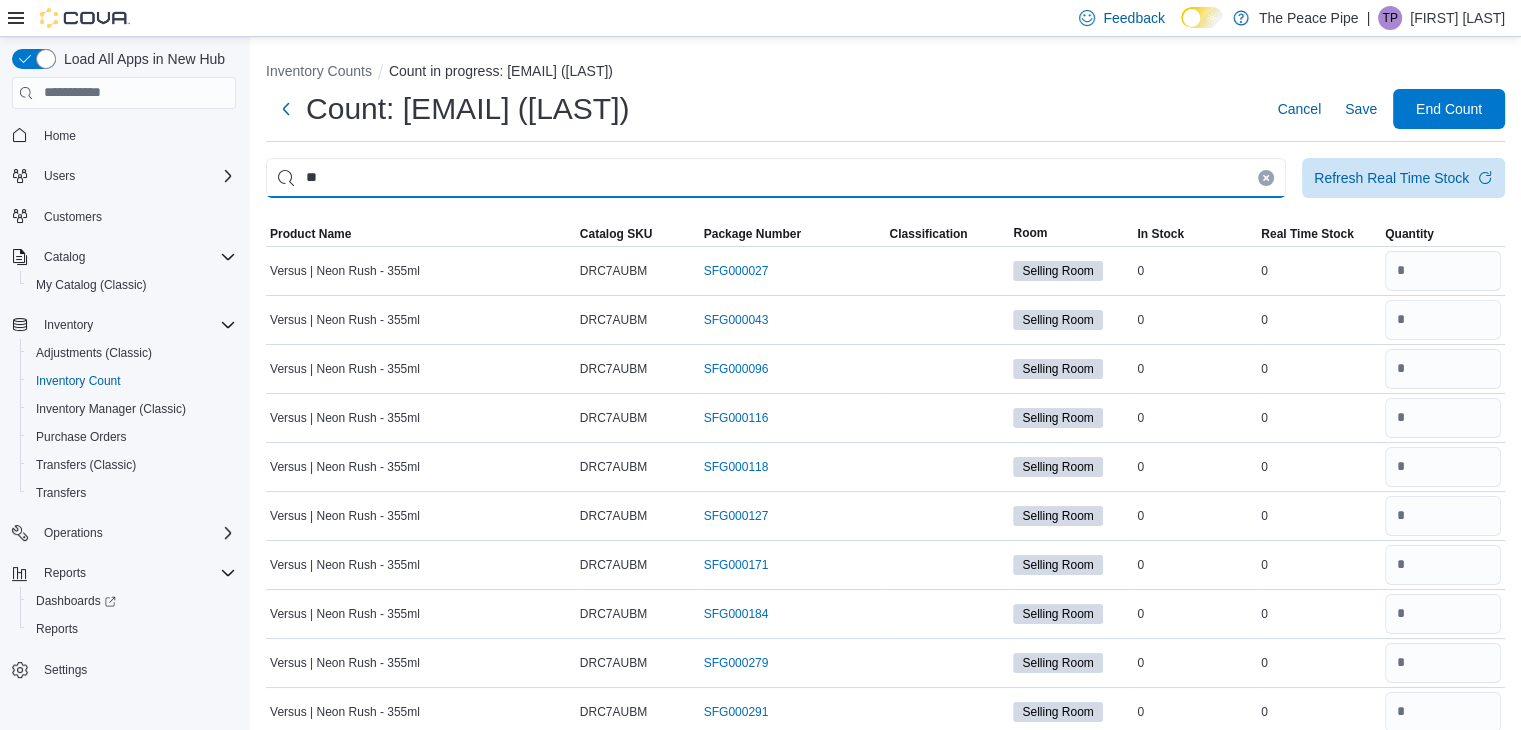 type on "*" 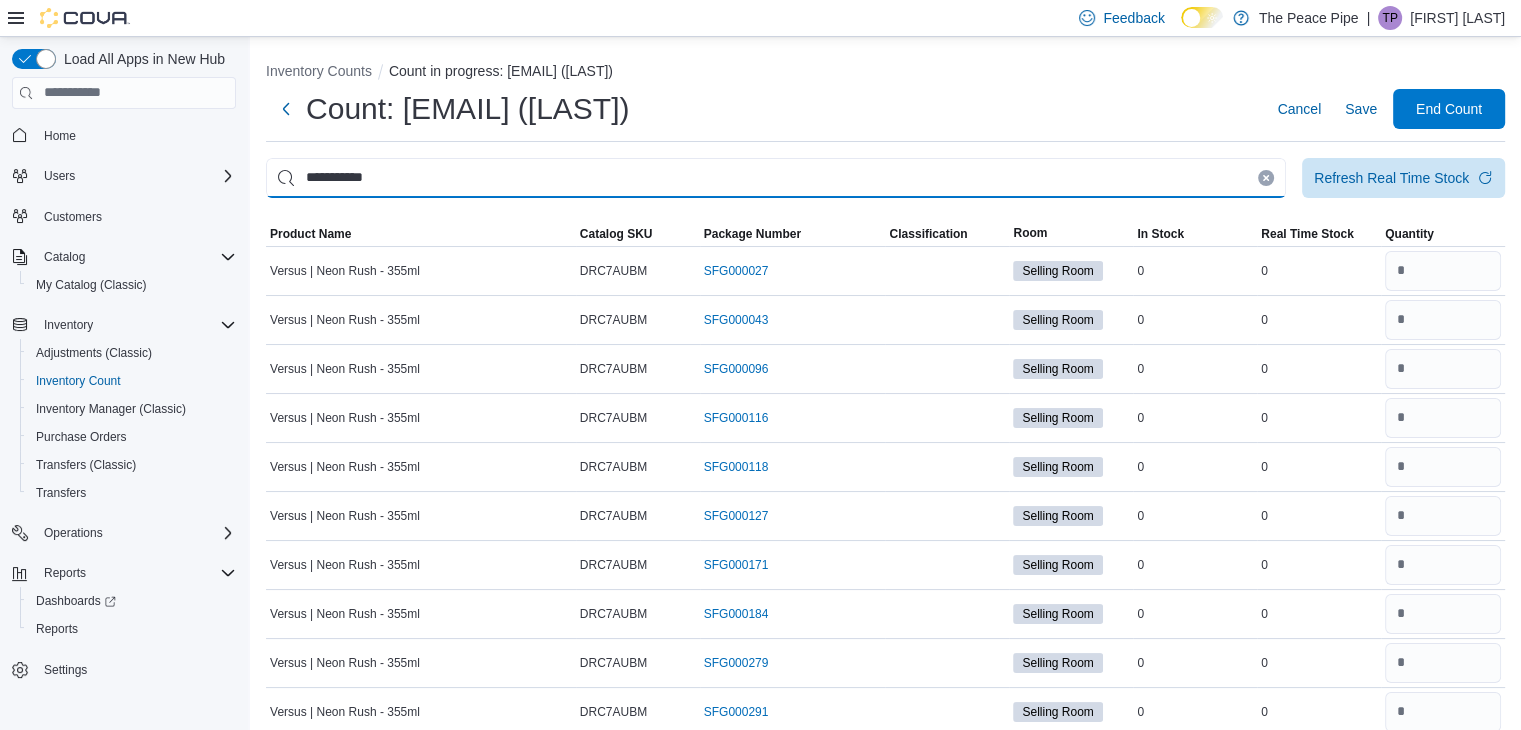type on "**********" 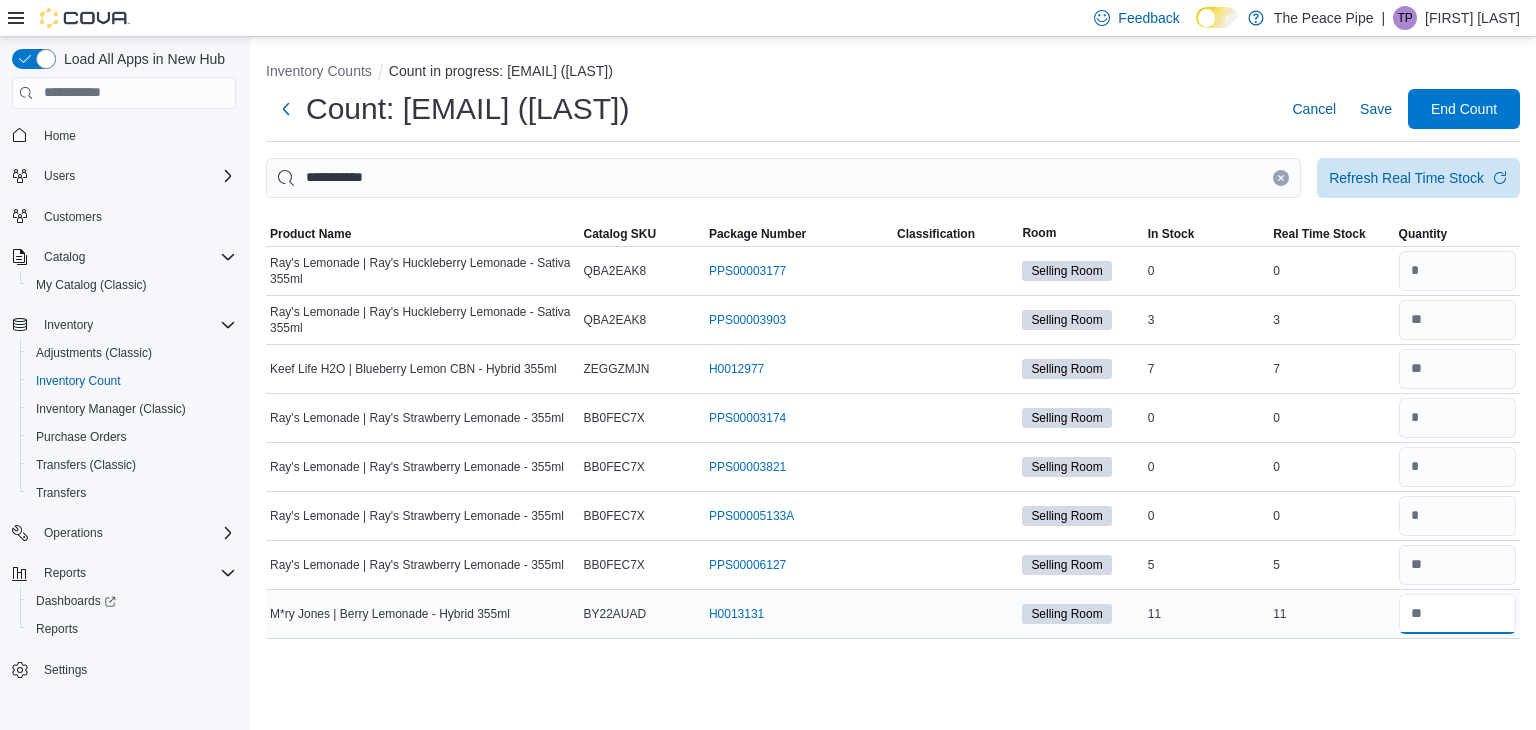 click at bounding box center [1457, 614] 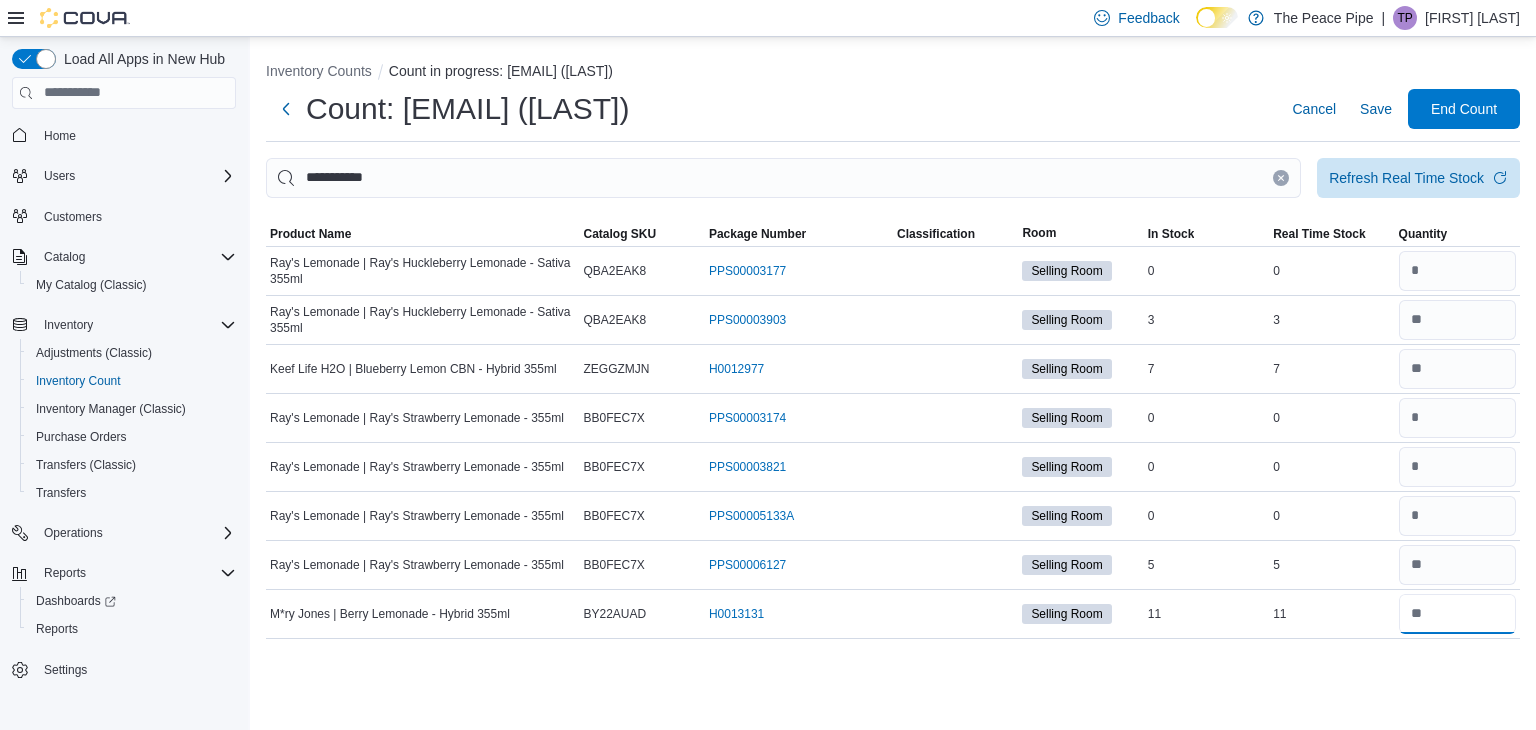 type on "**" 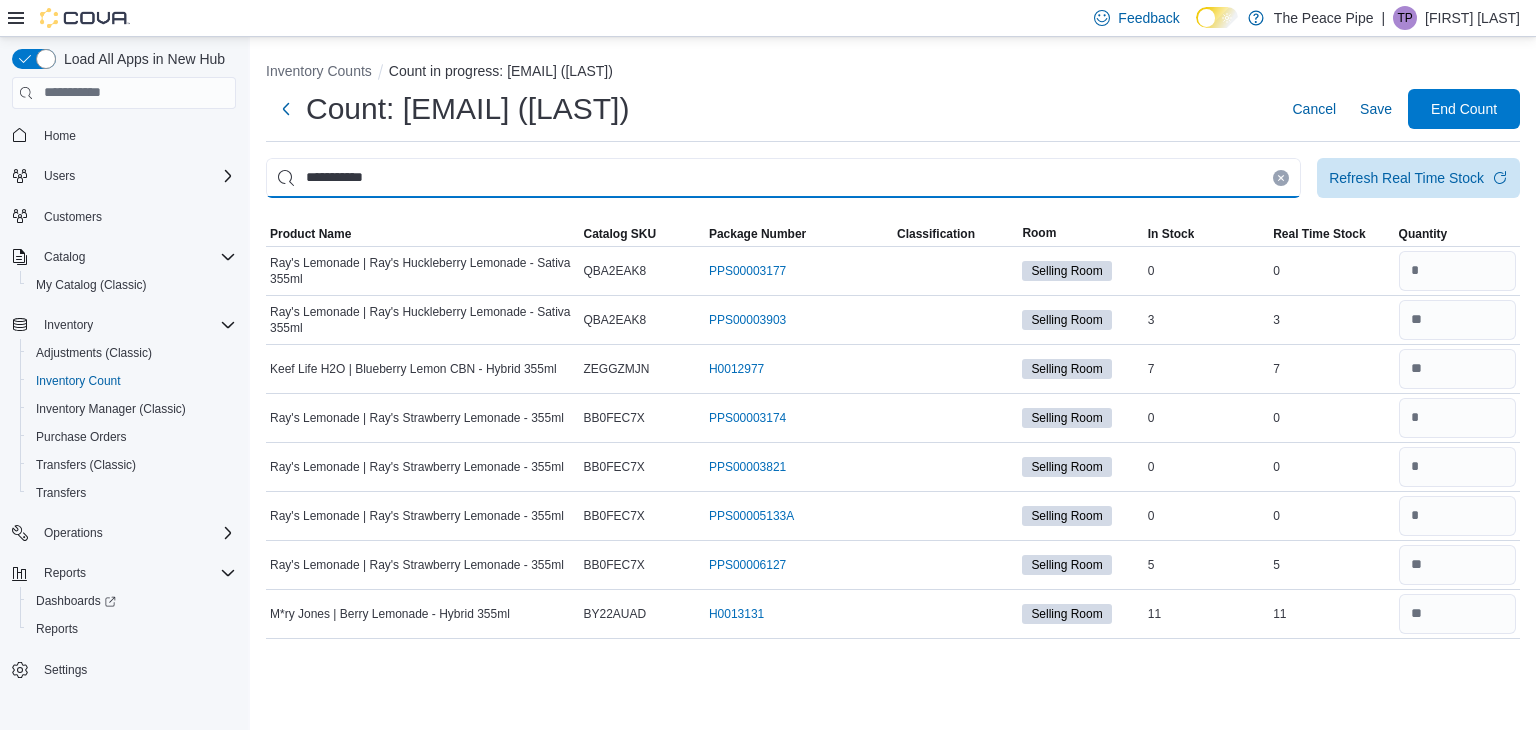 type 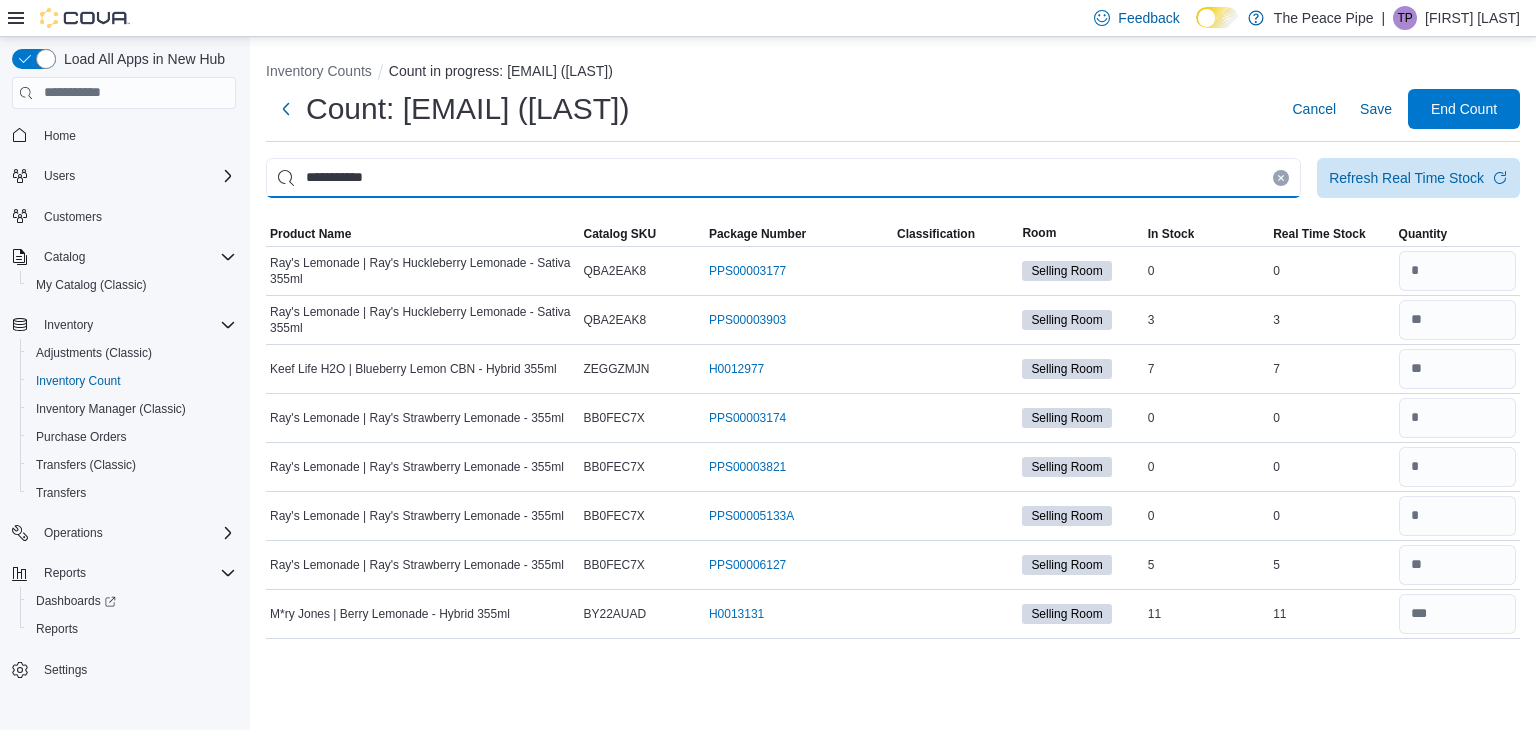 click on "**********" at bounding box center (783, 178) 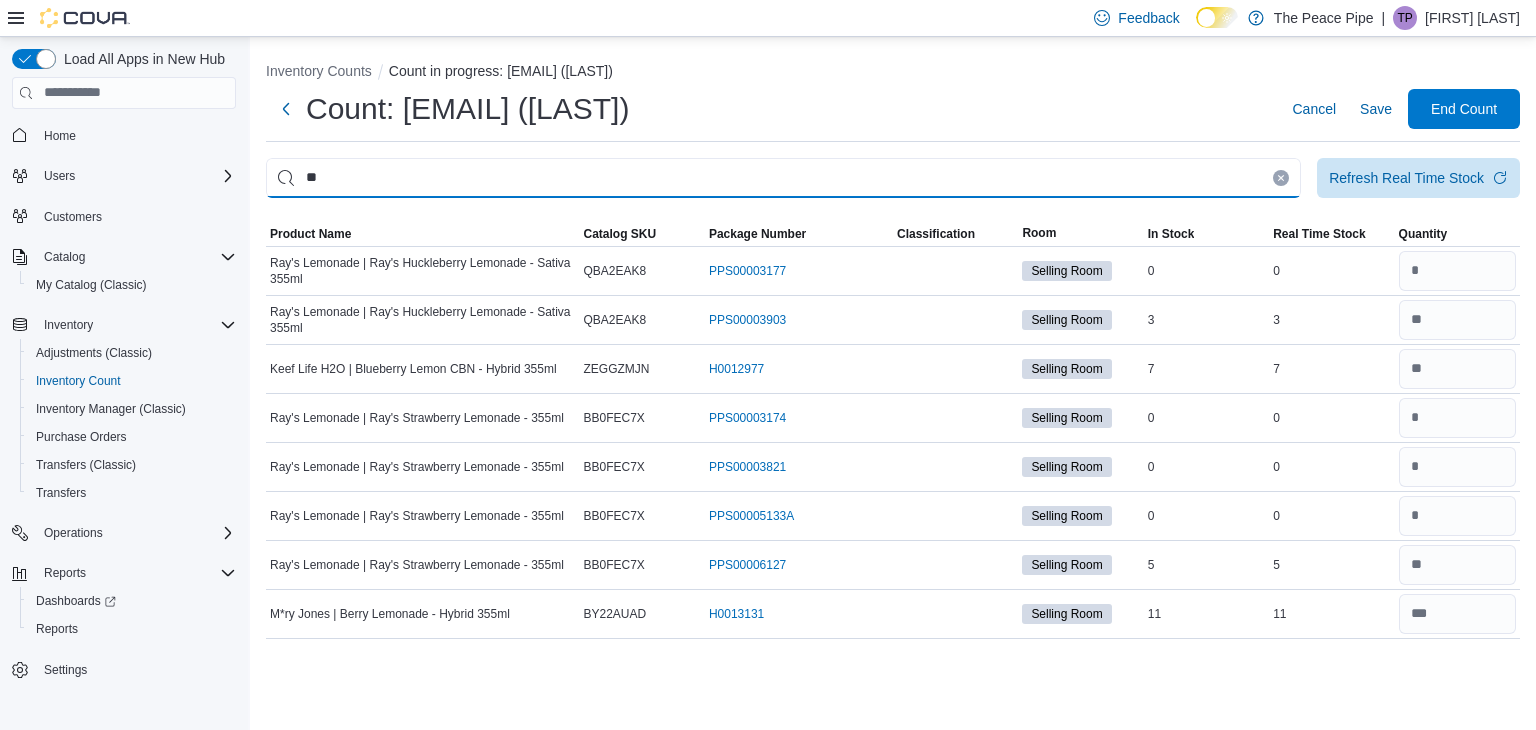type on "*" 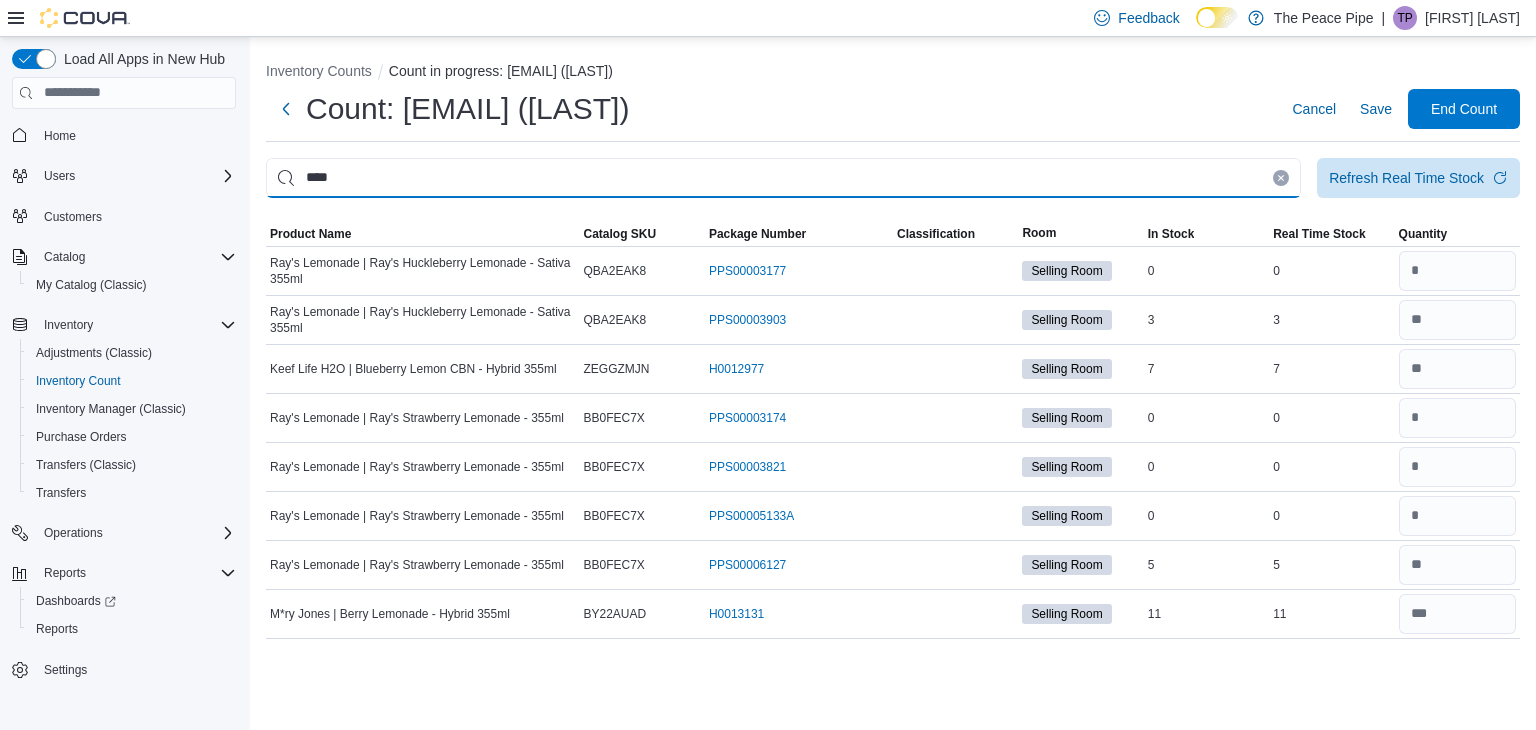 type on "****" 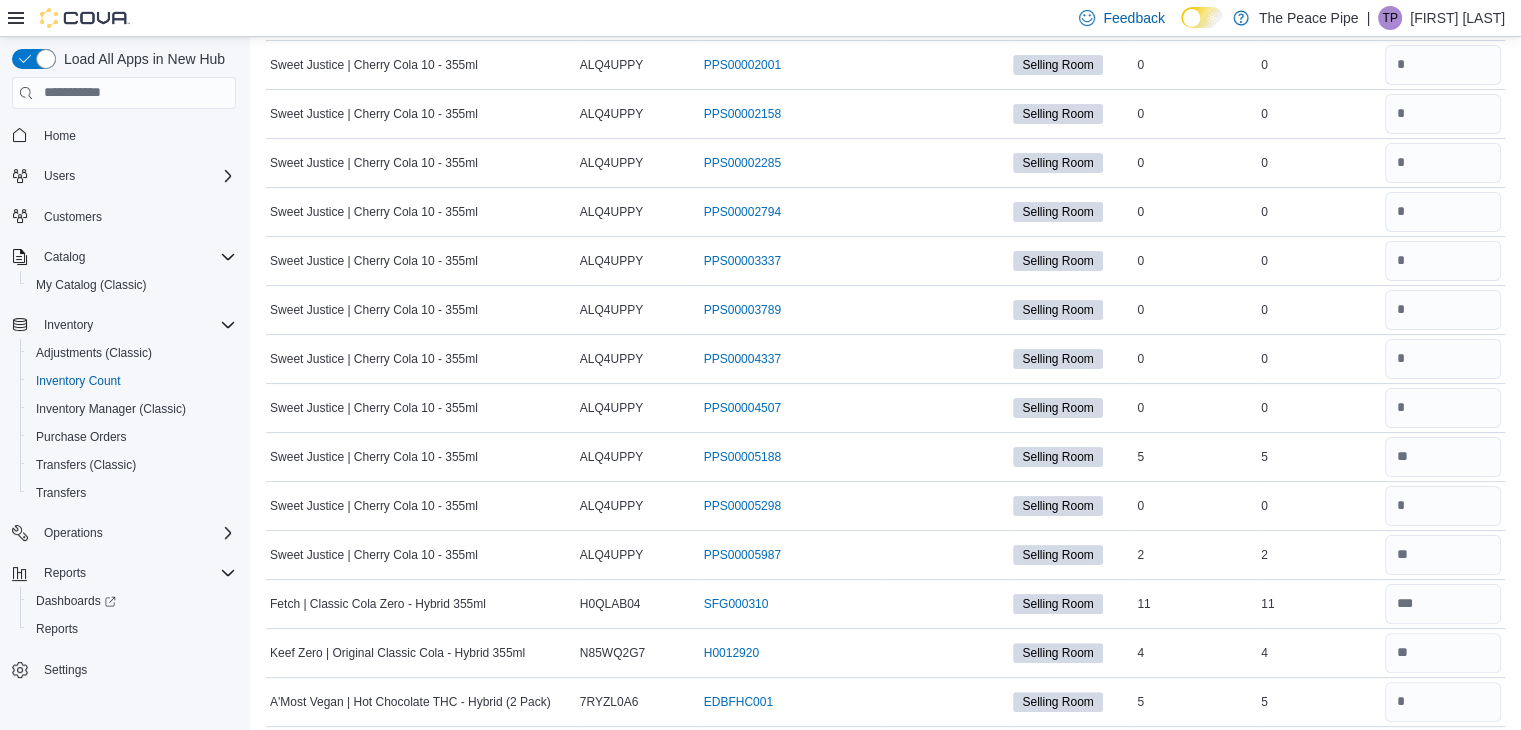 scroll, scrollTop: 362, scrollLeft: 0, axis: vertical 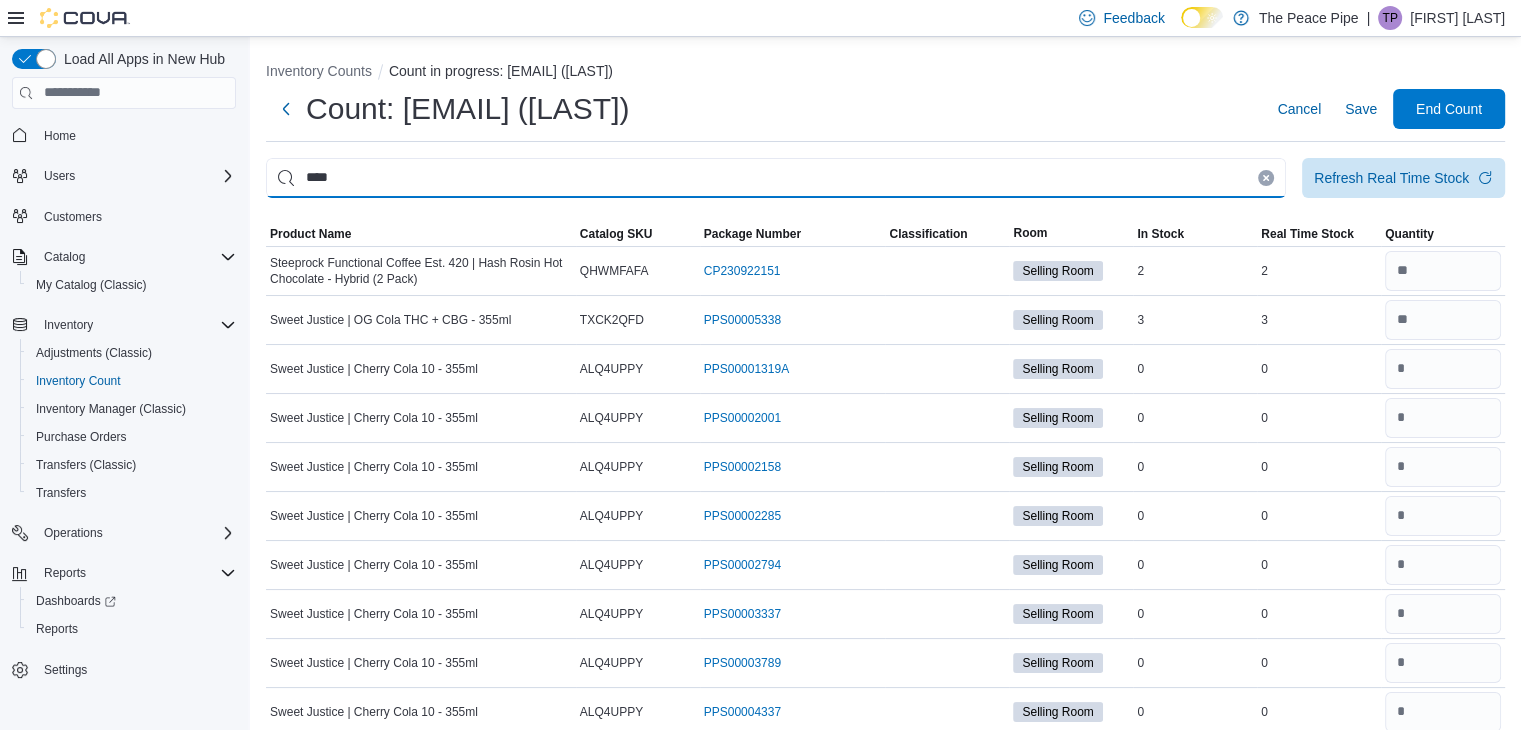 click on "****" at bounding box center (776, 178) 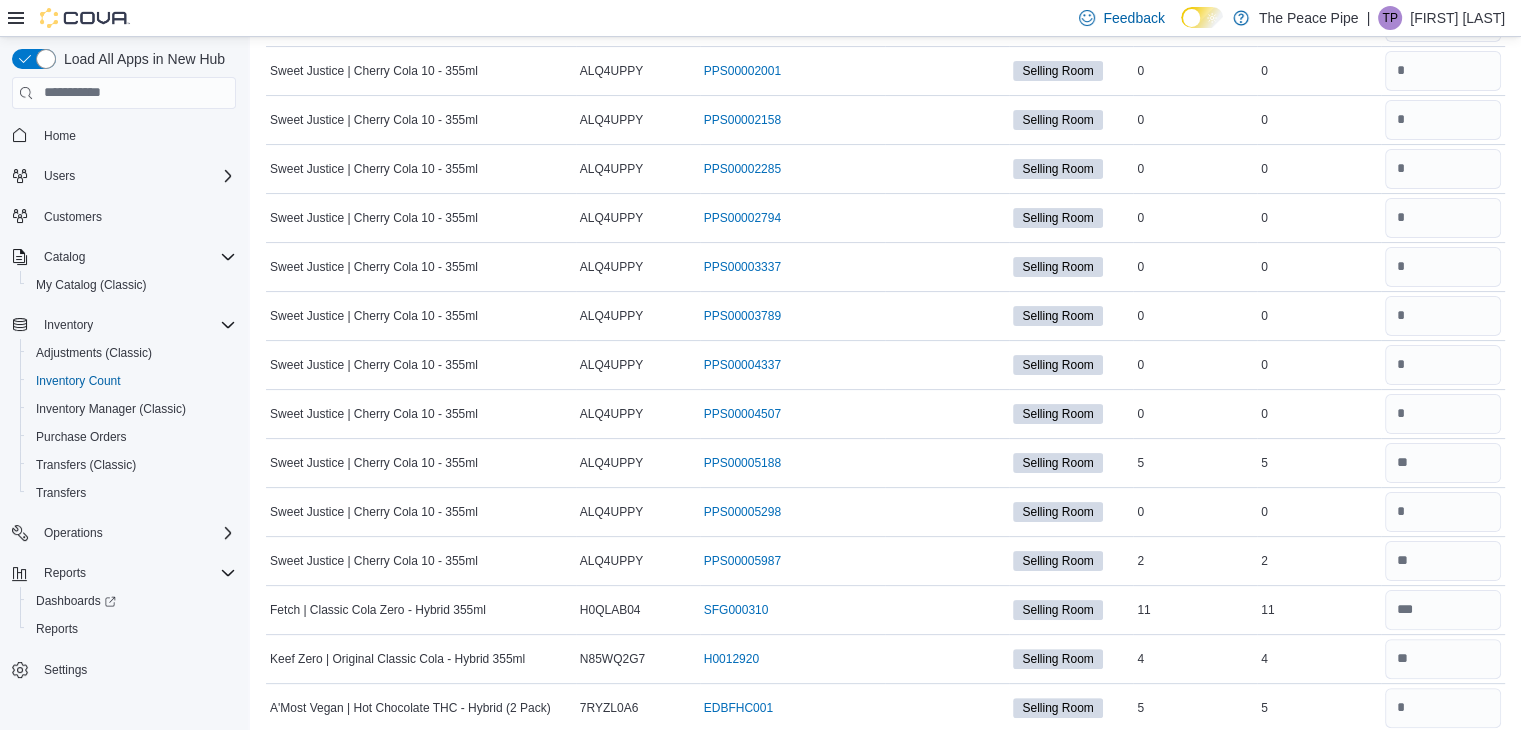 scroll, scrollTop: 362, scrollLeft: 0, axis: vertical 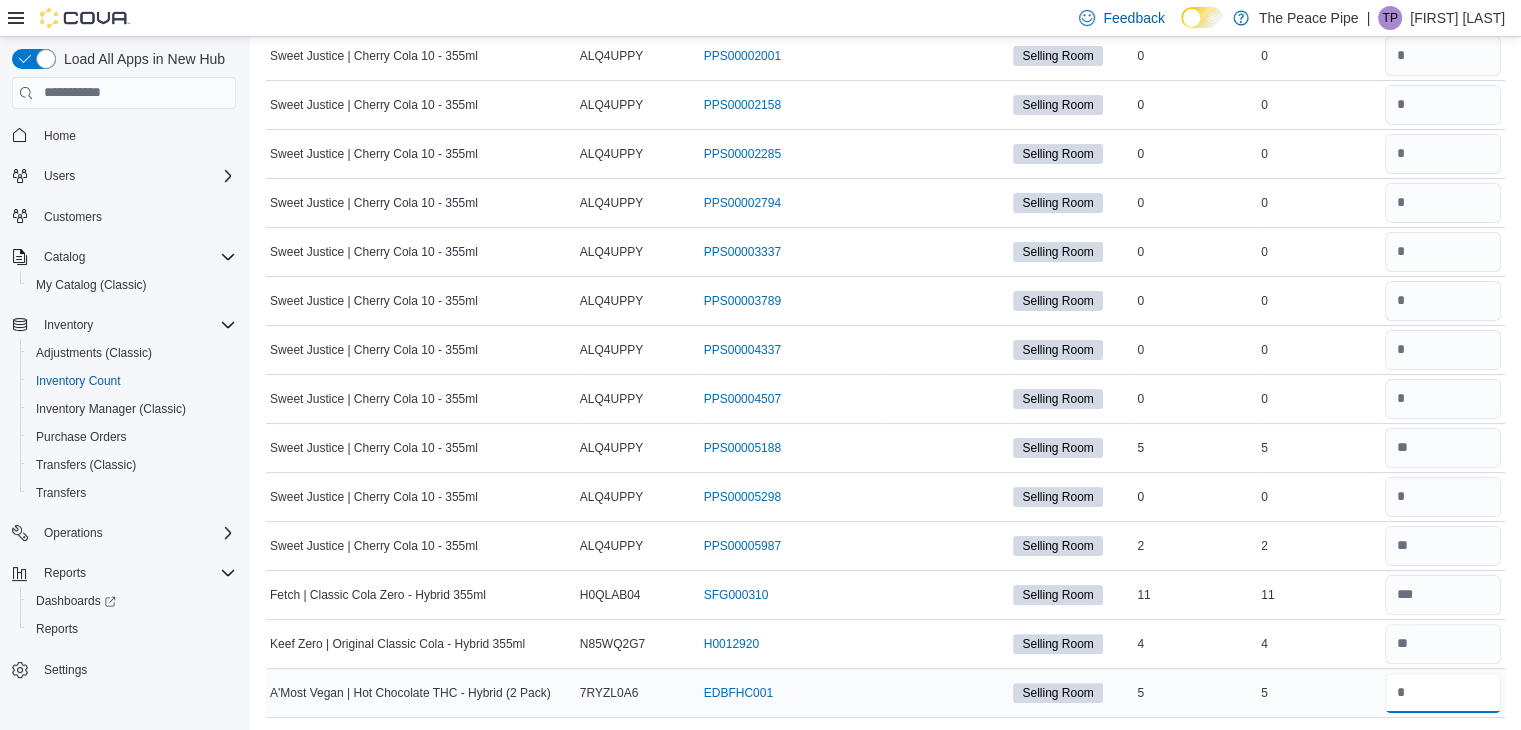 click at bounding box center [1443, 693] 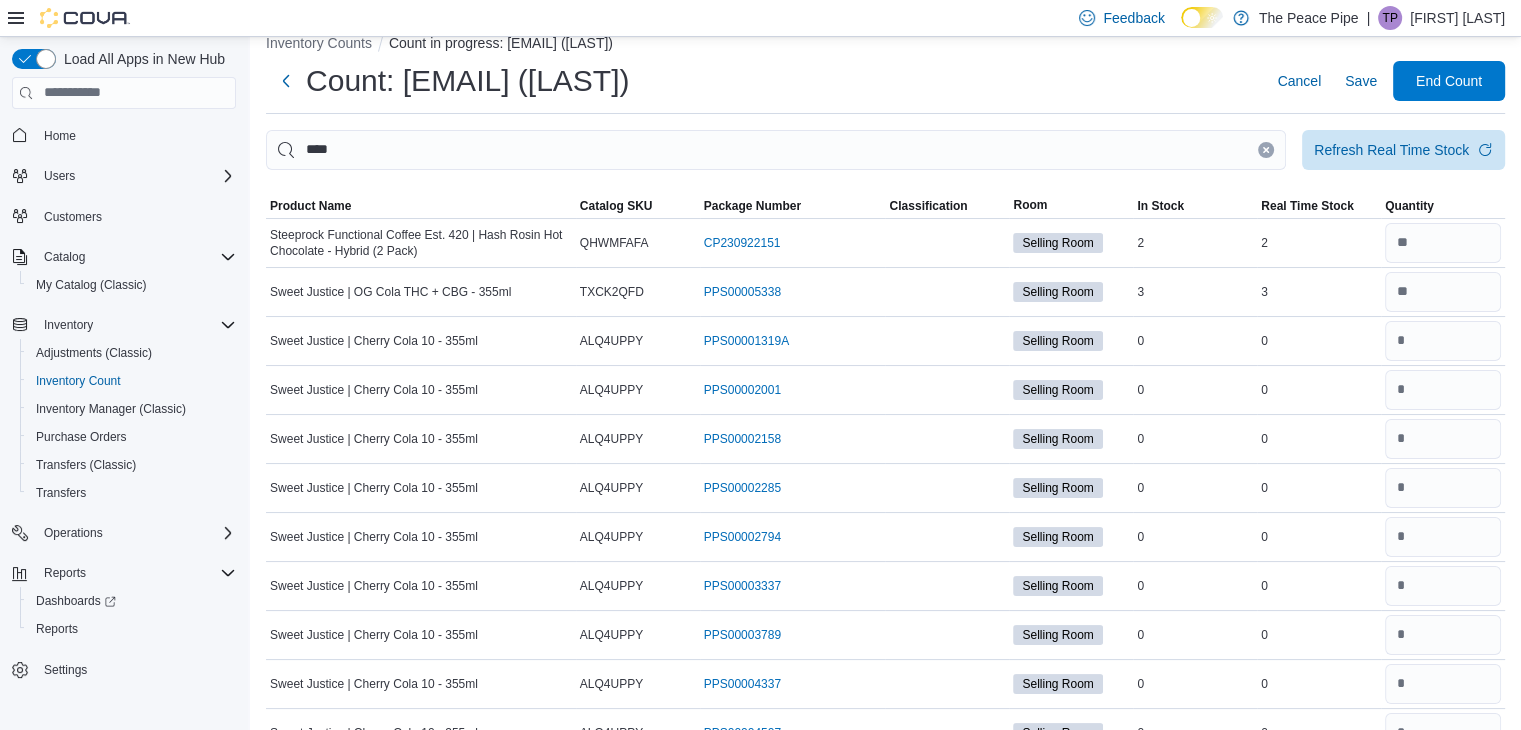 scroll, scrollTop: 15, scrollLeft: 0, axis: vertical 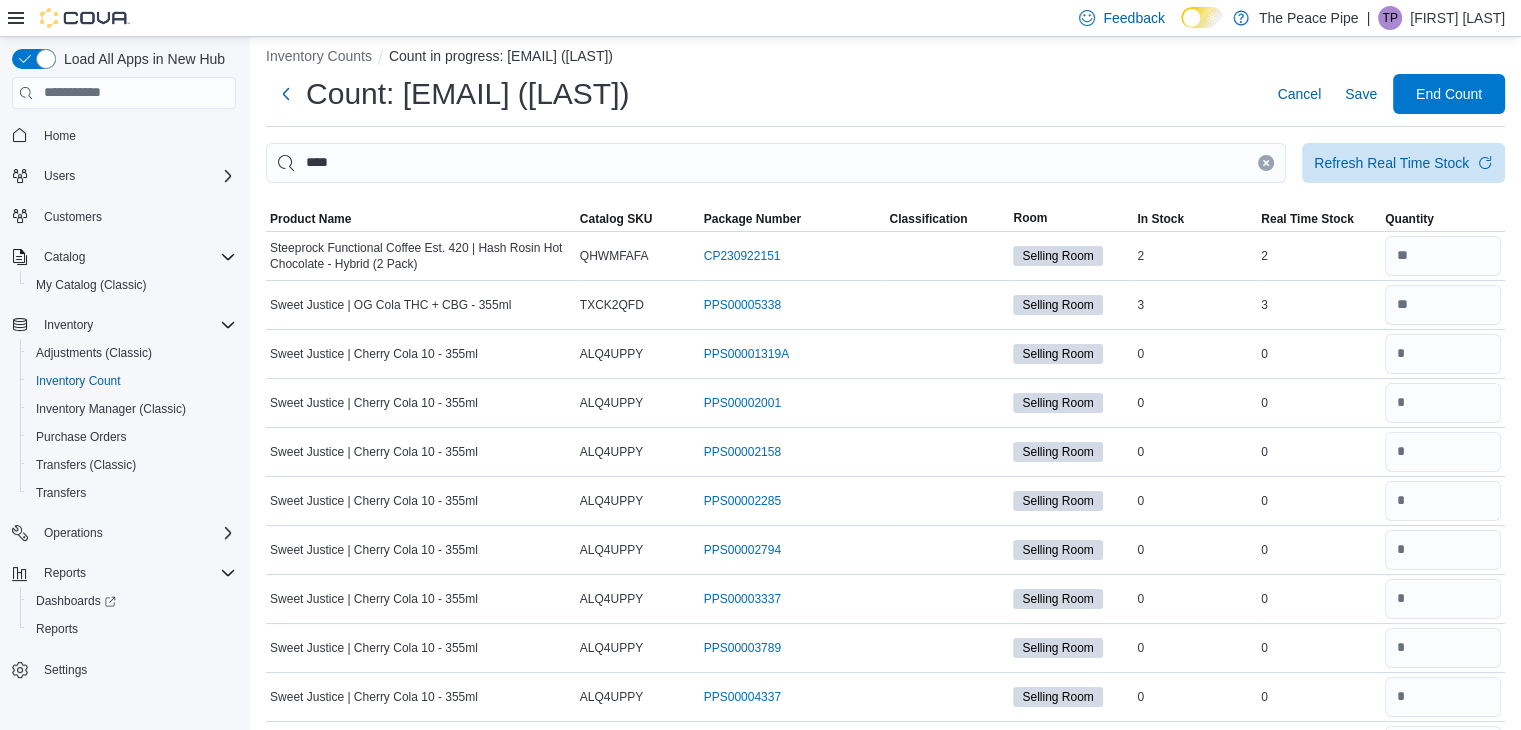 type on "*" 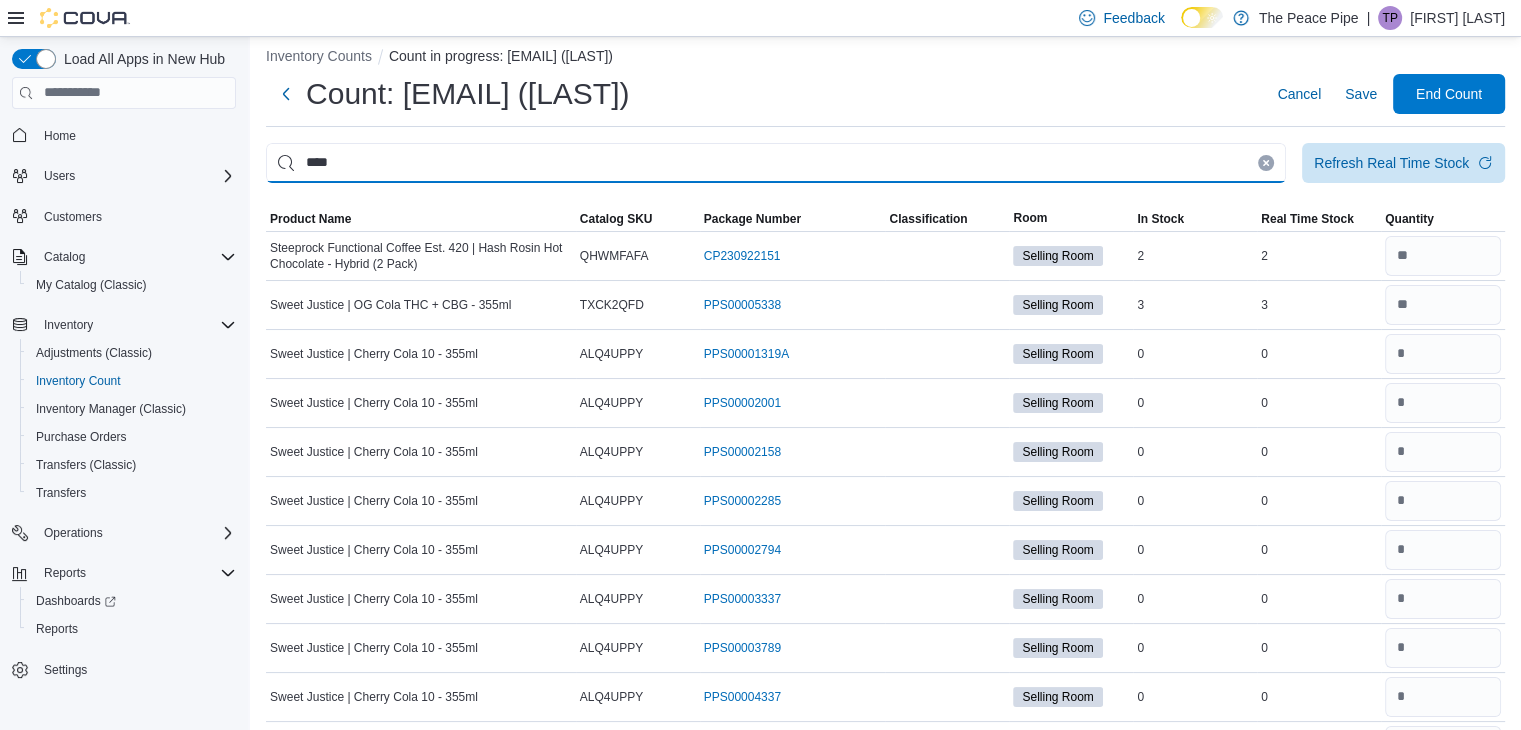 type 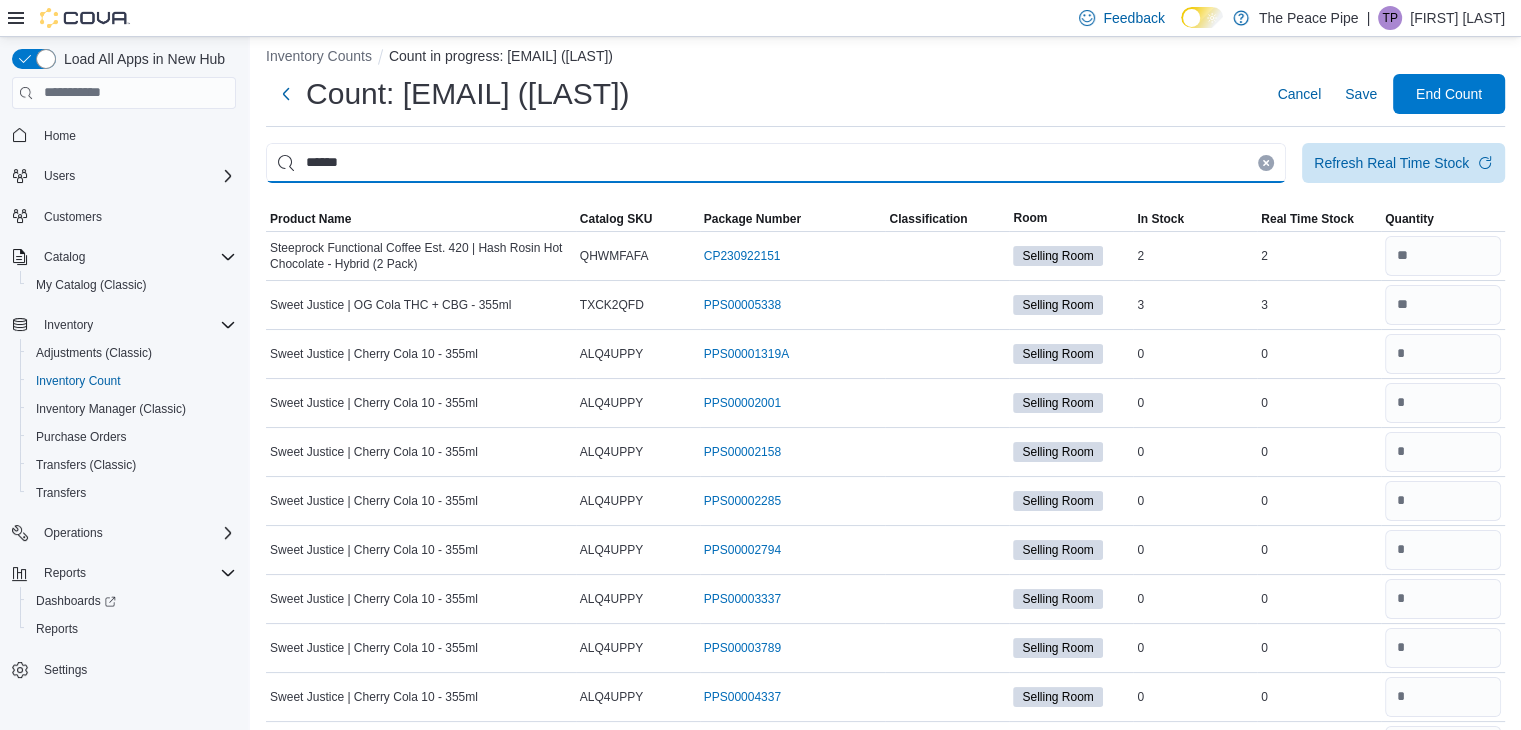 scroll, scrollTop: 0, scrollLeft: 0, axis: both 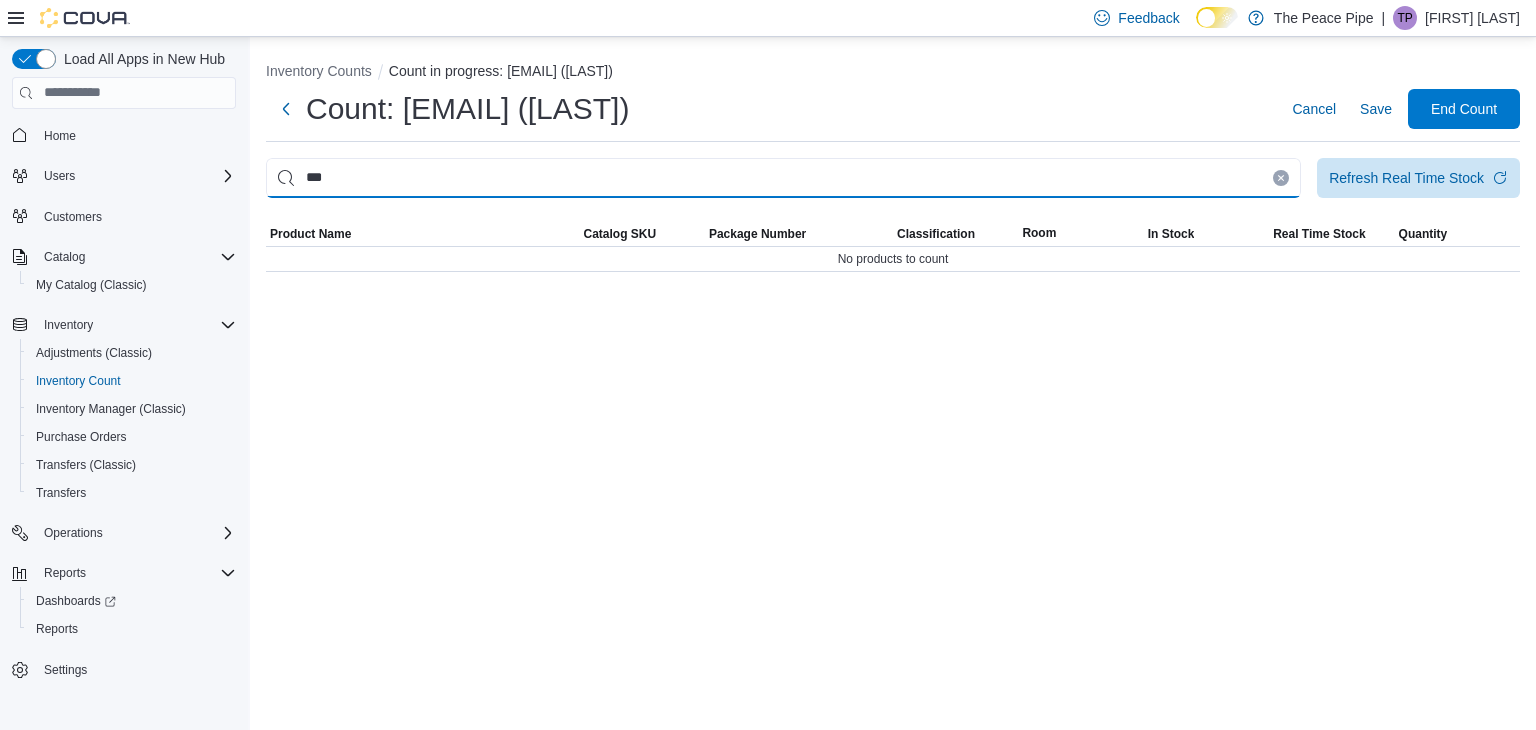 type on "***" 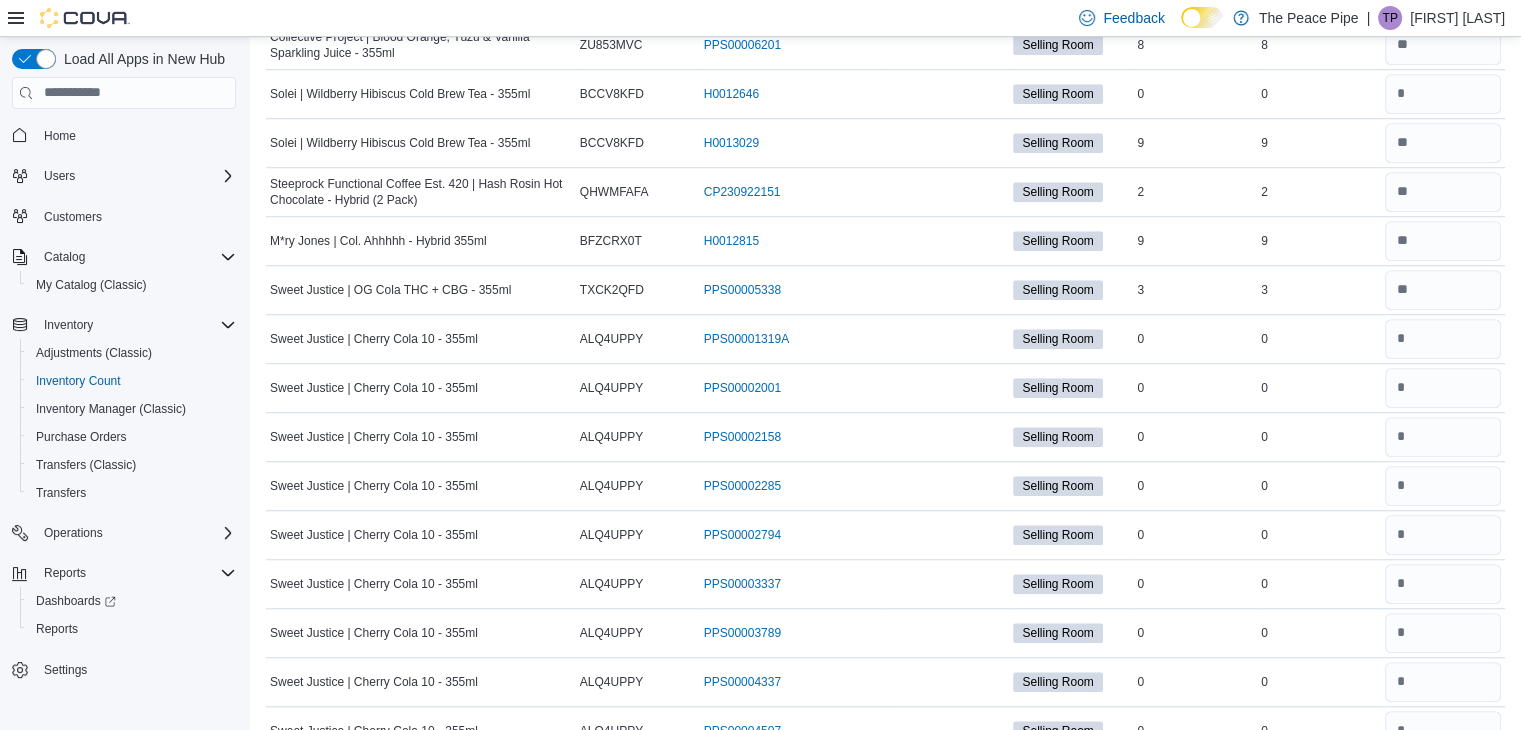 scroll, scrollTop: 1540, scrollLeft: 0, axis: vertical 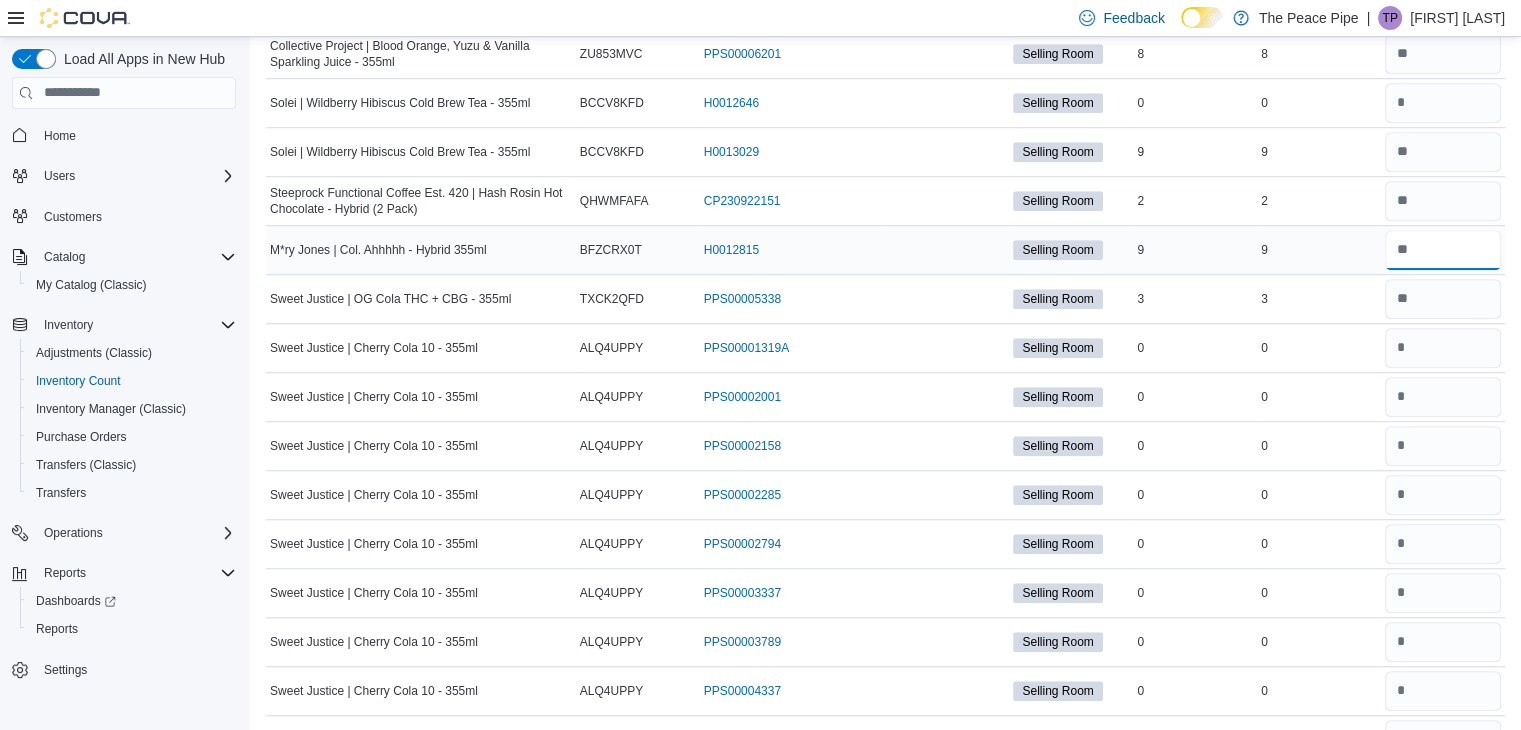 click at bounding box center (1443, 250) 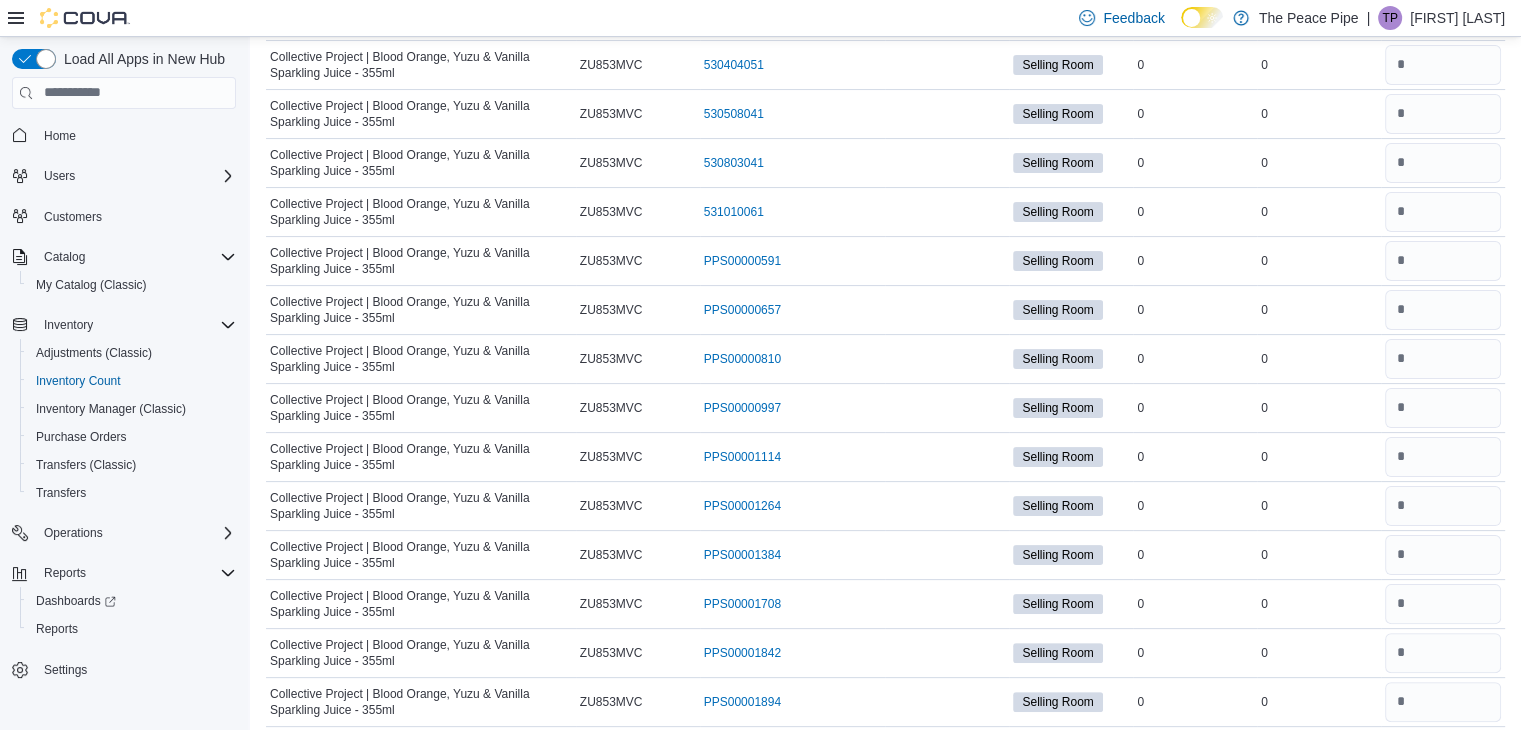 scroll, scrollTop: 0, scrollLeft: 0, axis: both 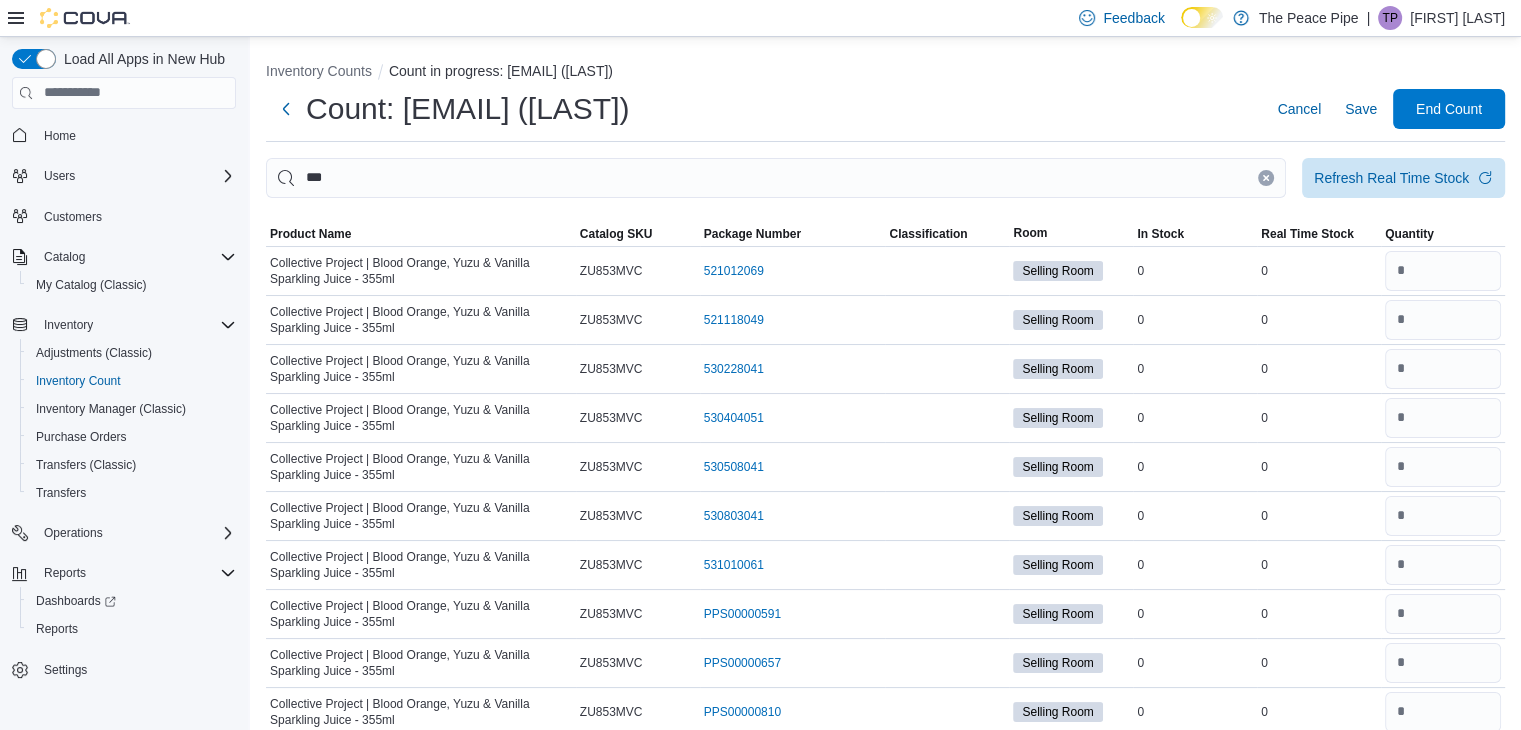 type on "*" 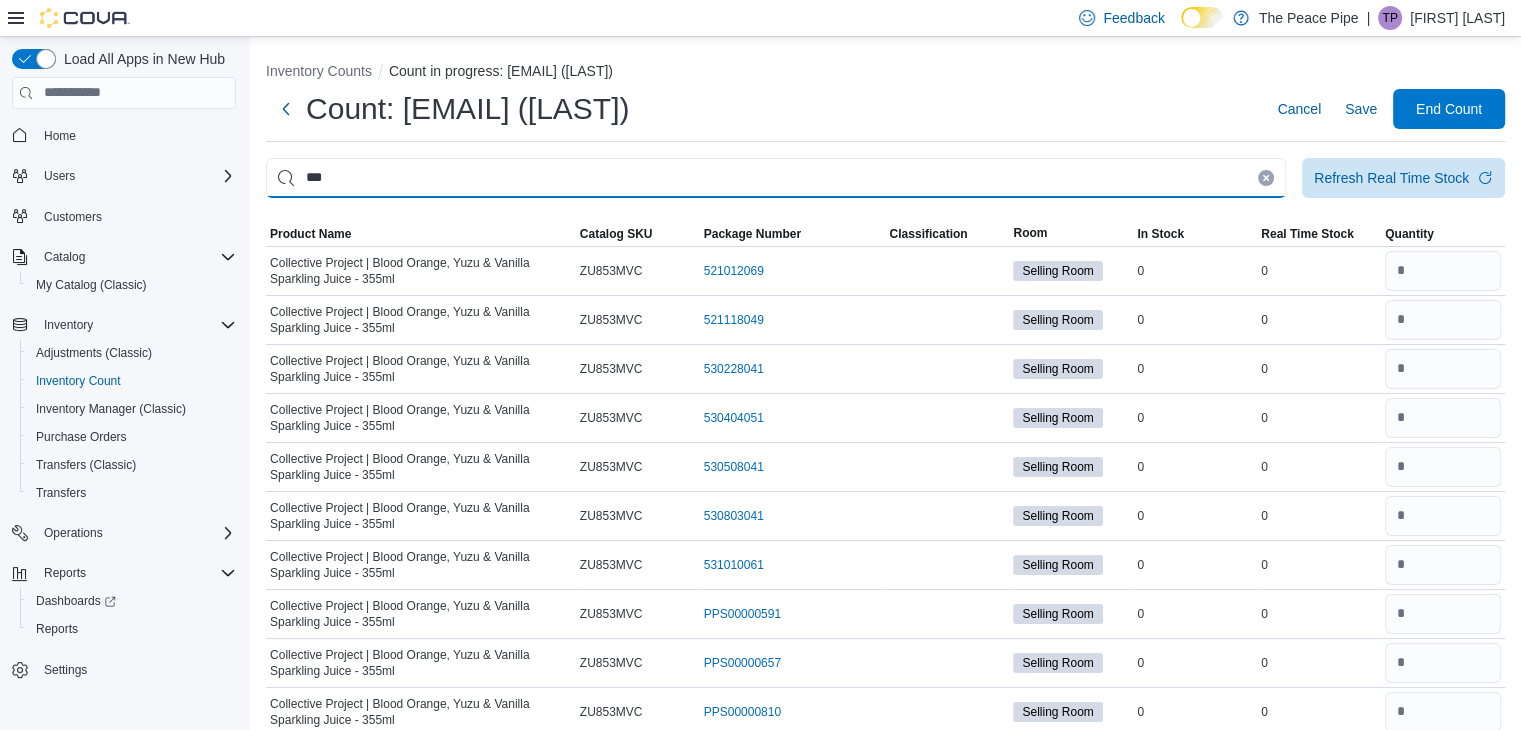 type 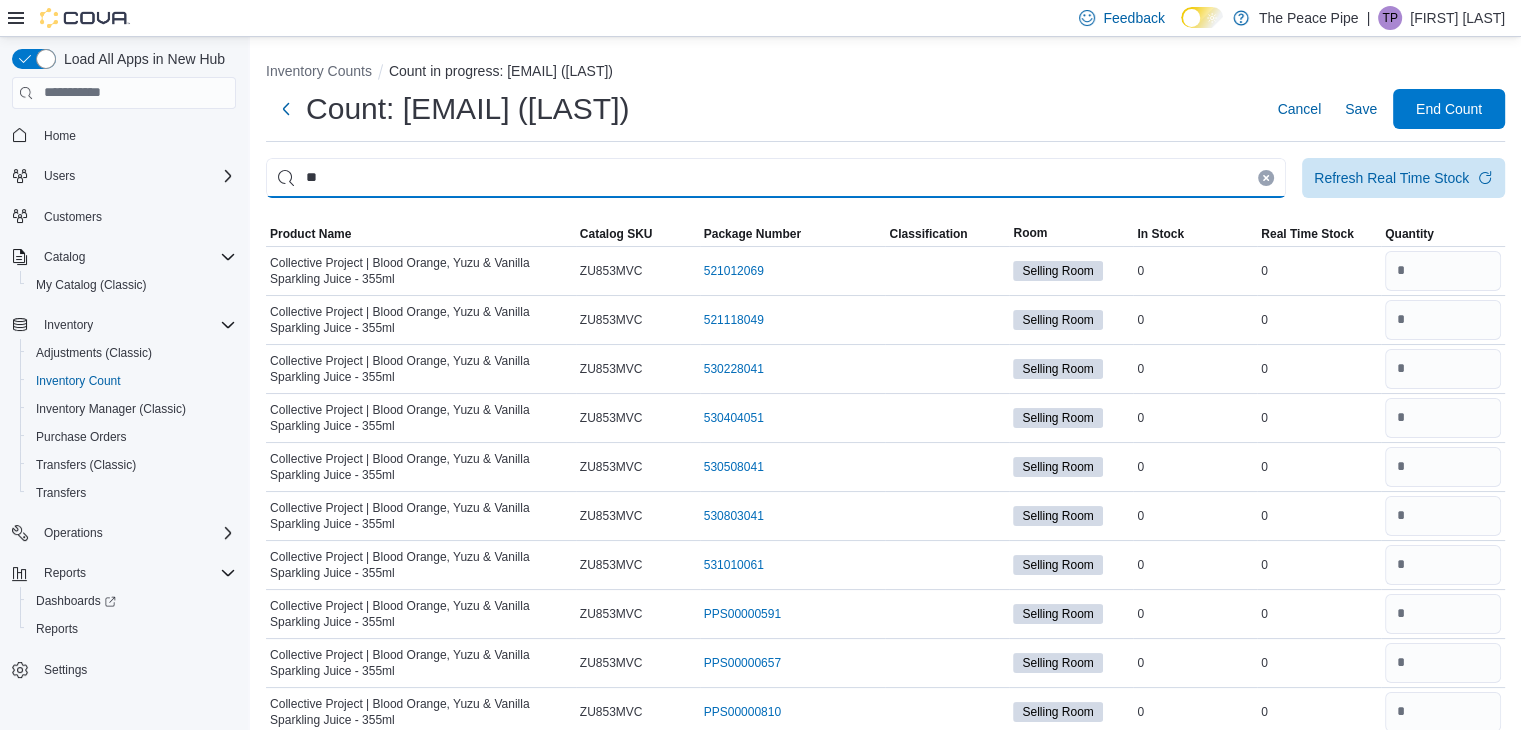 type on "*" 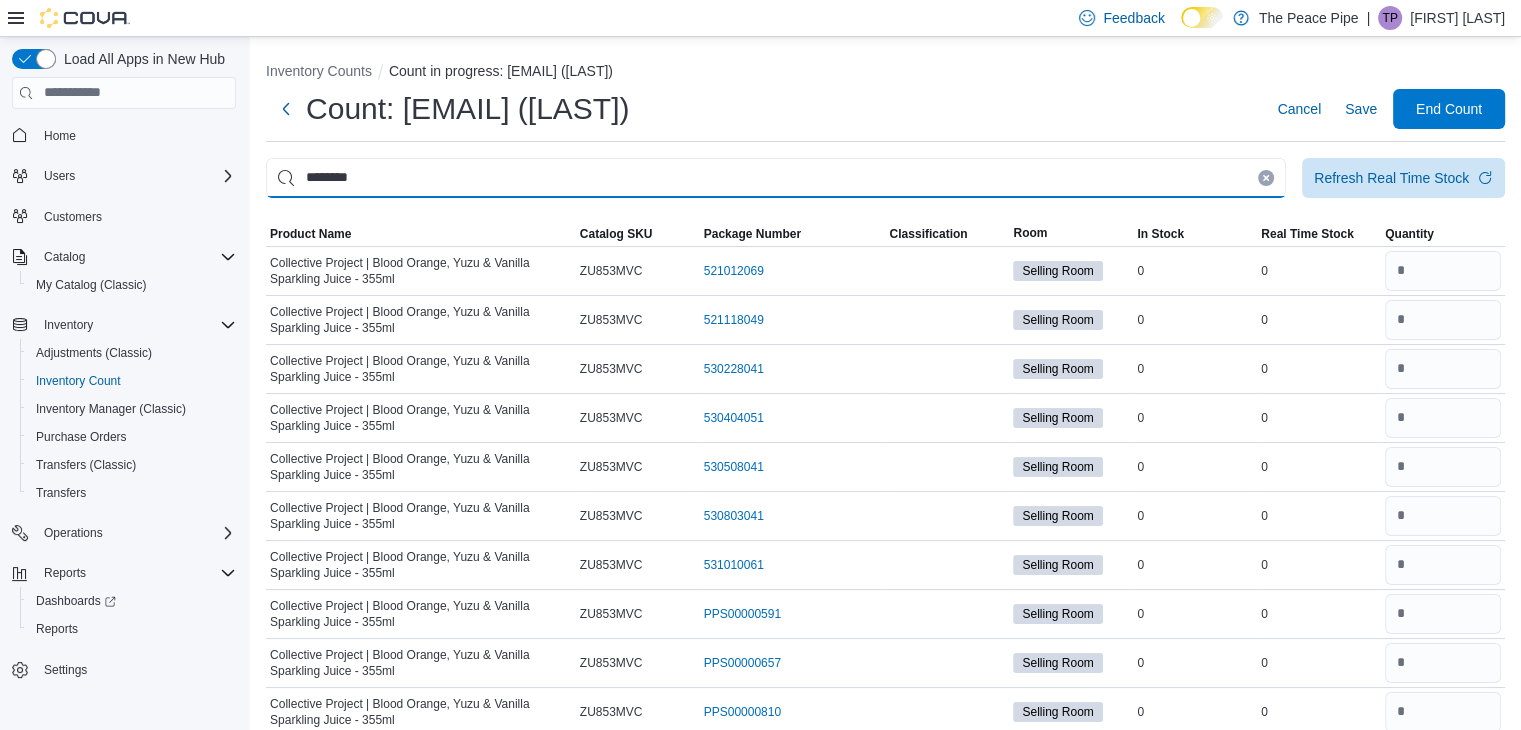 type on "********" 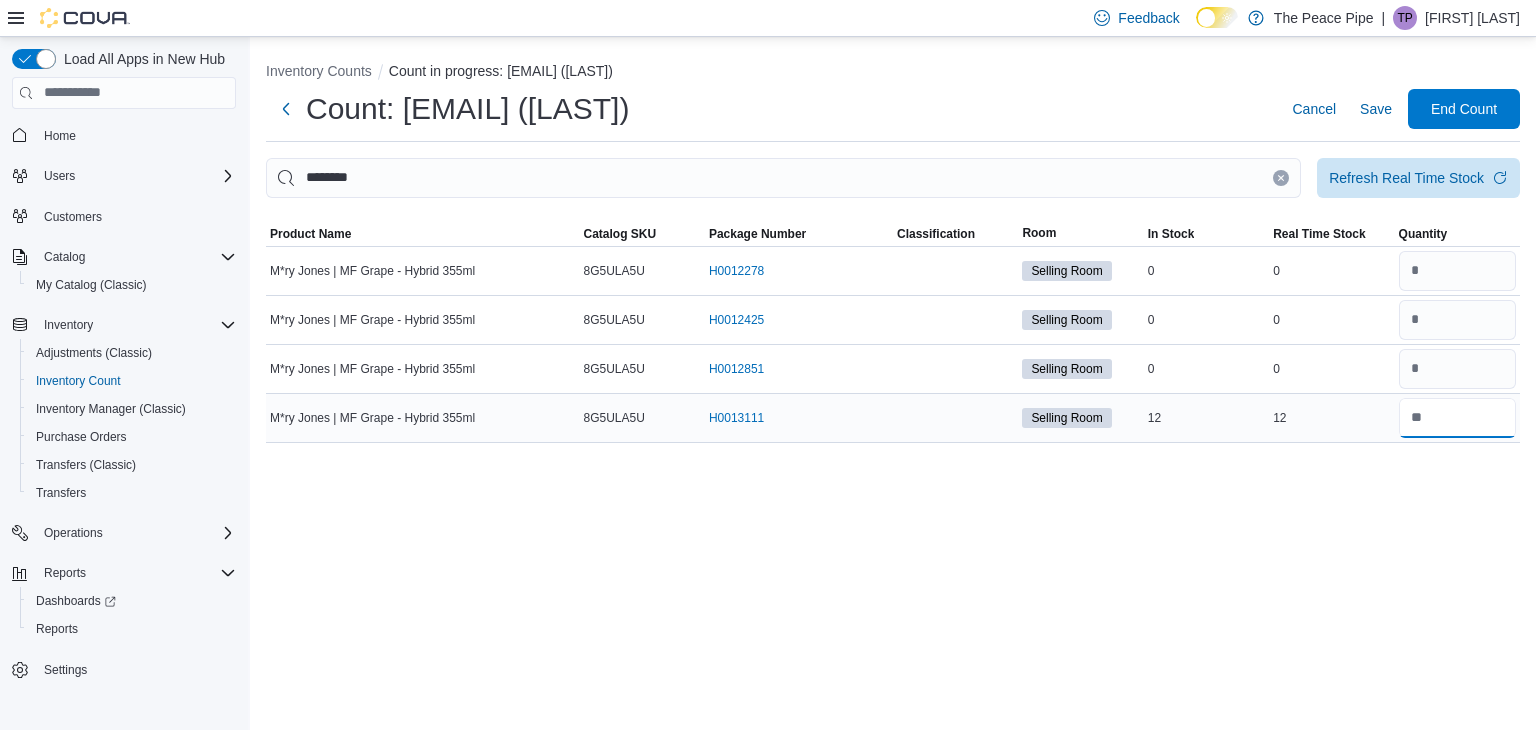 click at bounding box center (1457, 418) 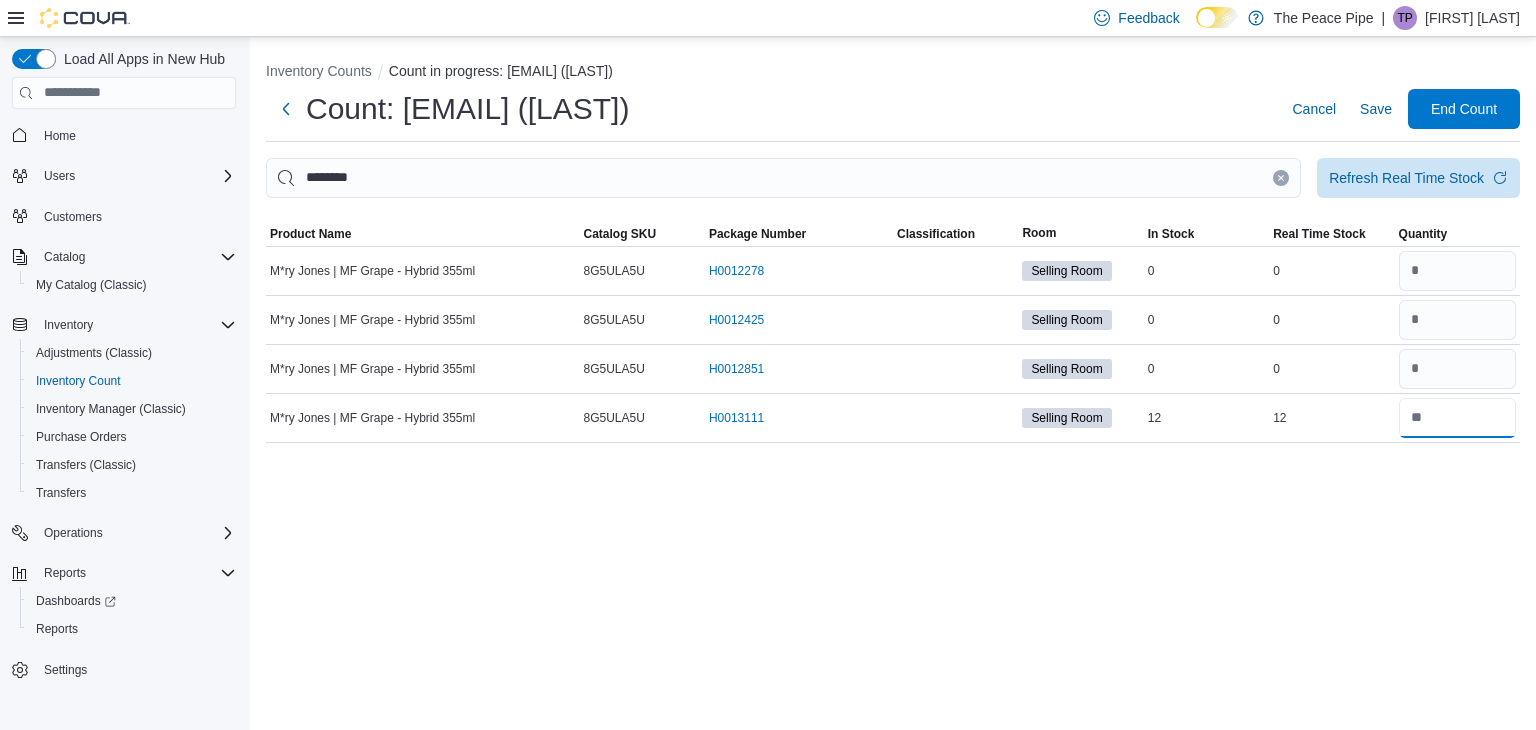 type on "**" 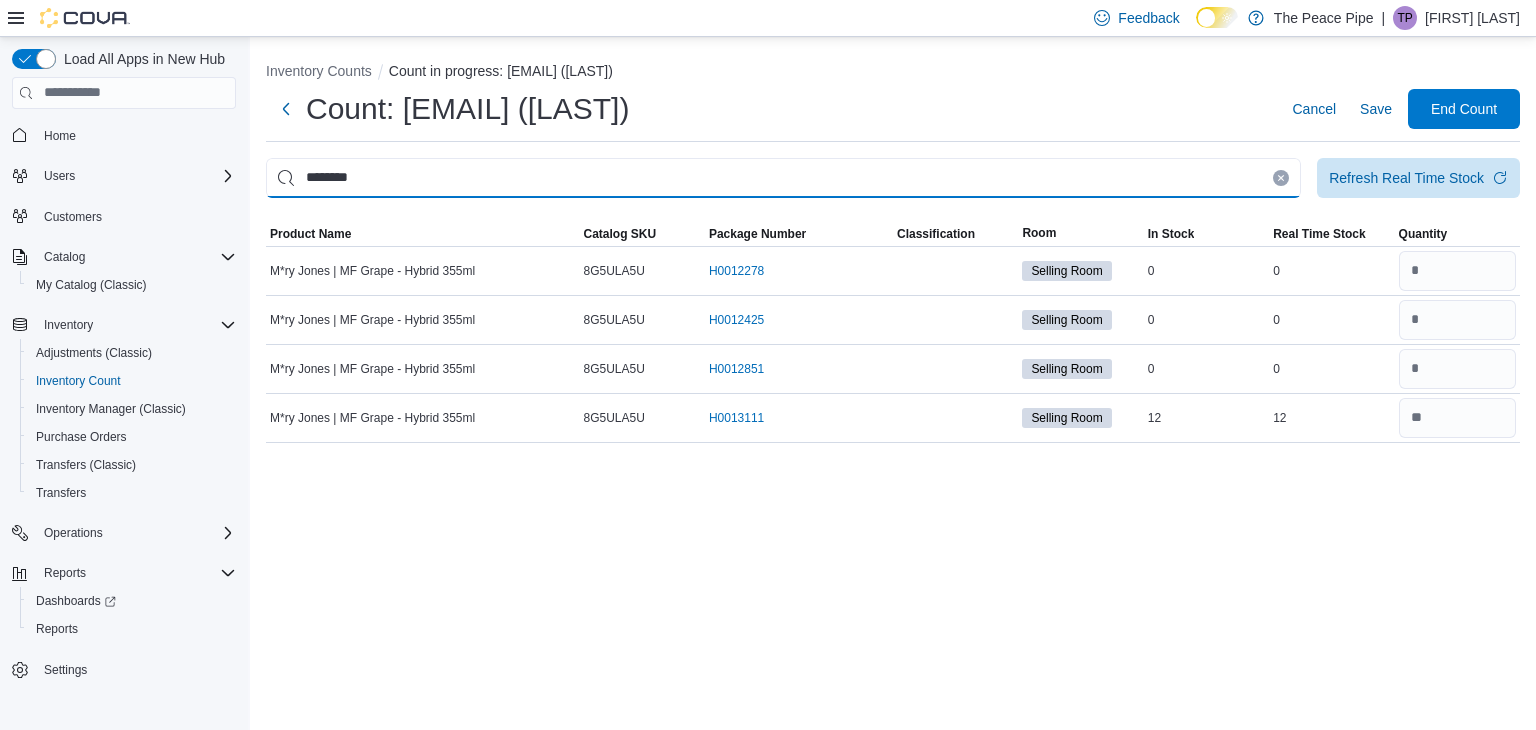 type 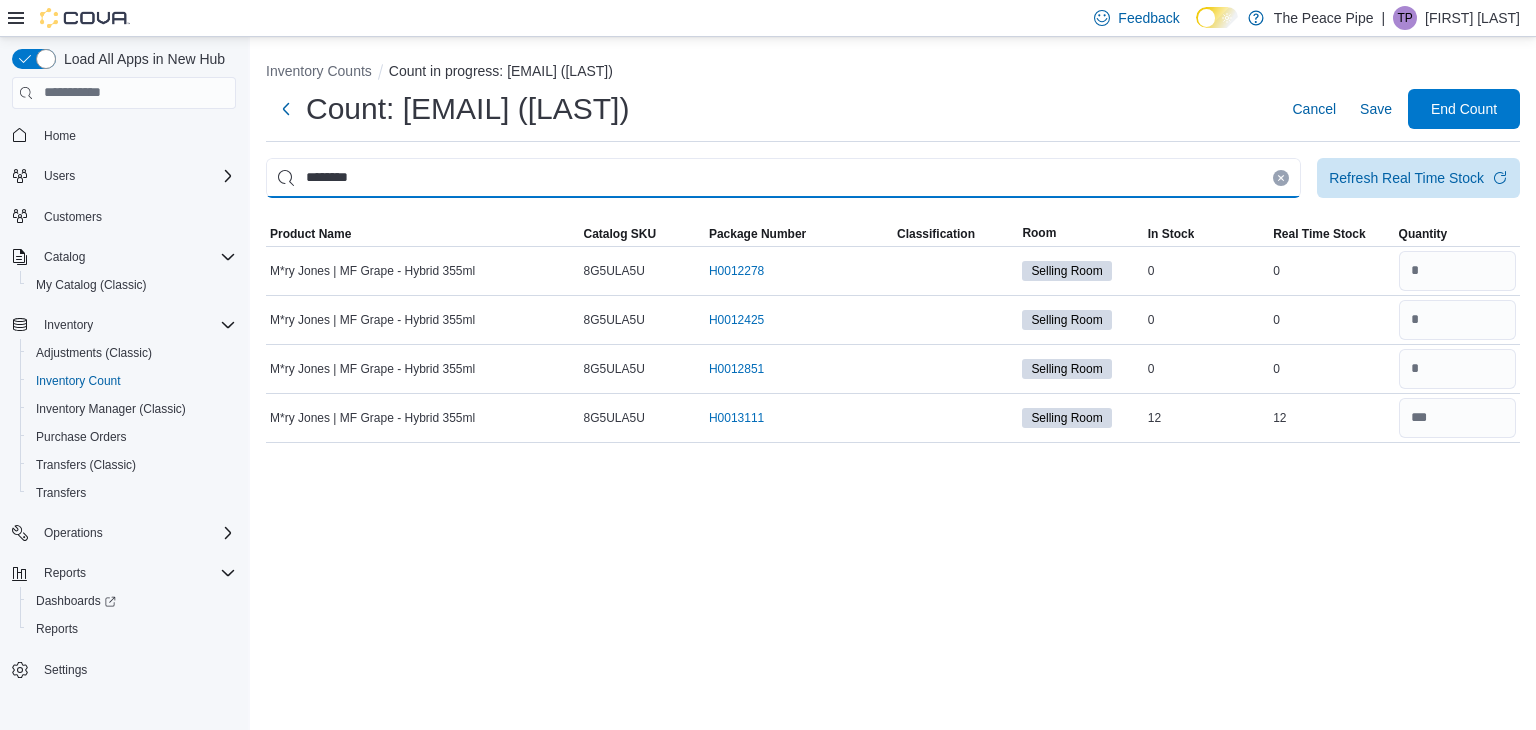click on "********" at bounding box center [783, 178] 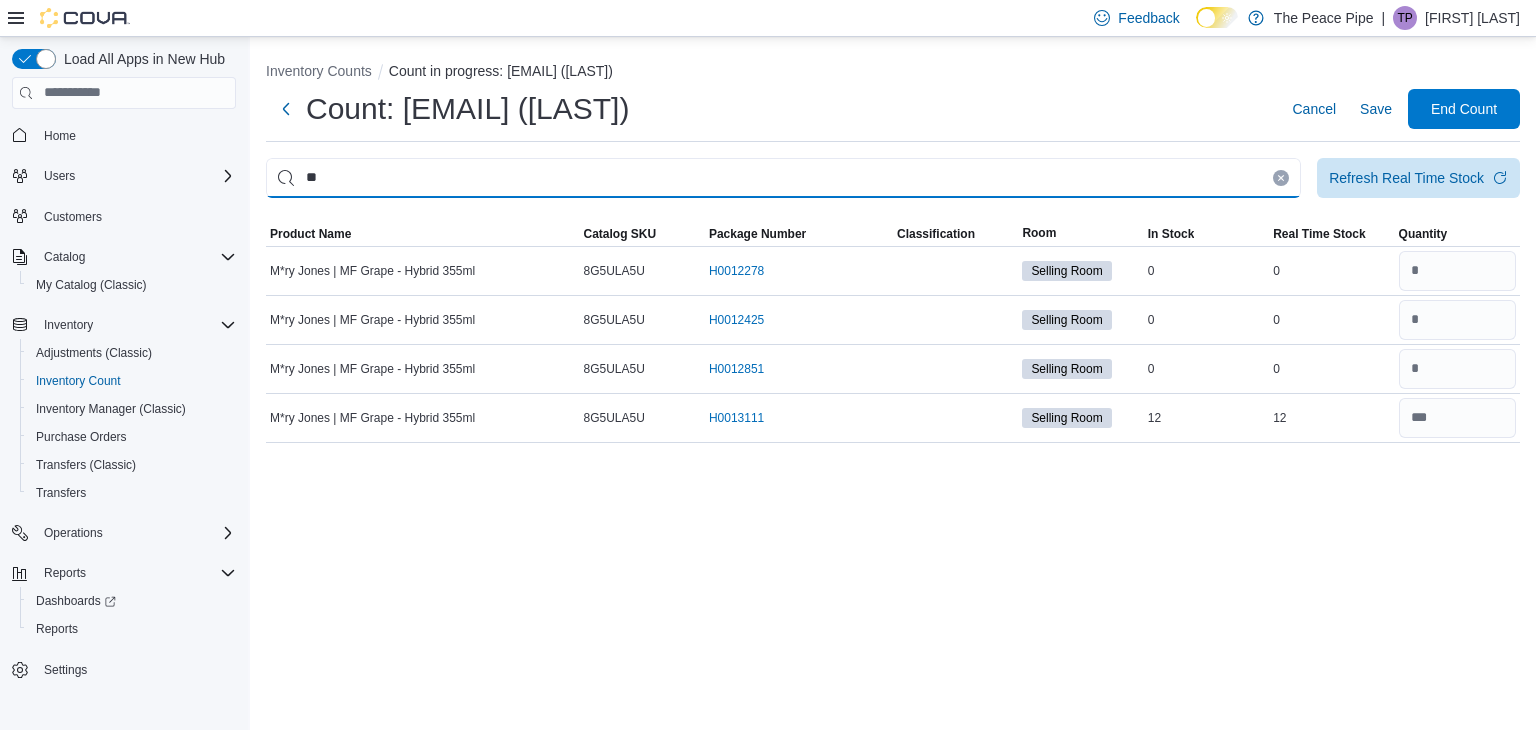 type on "*" 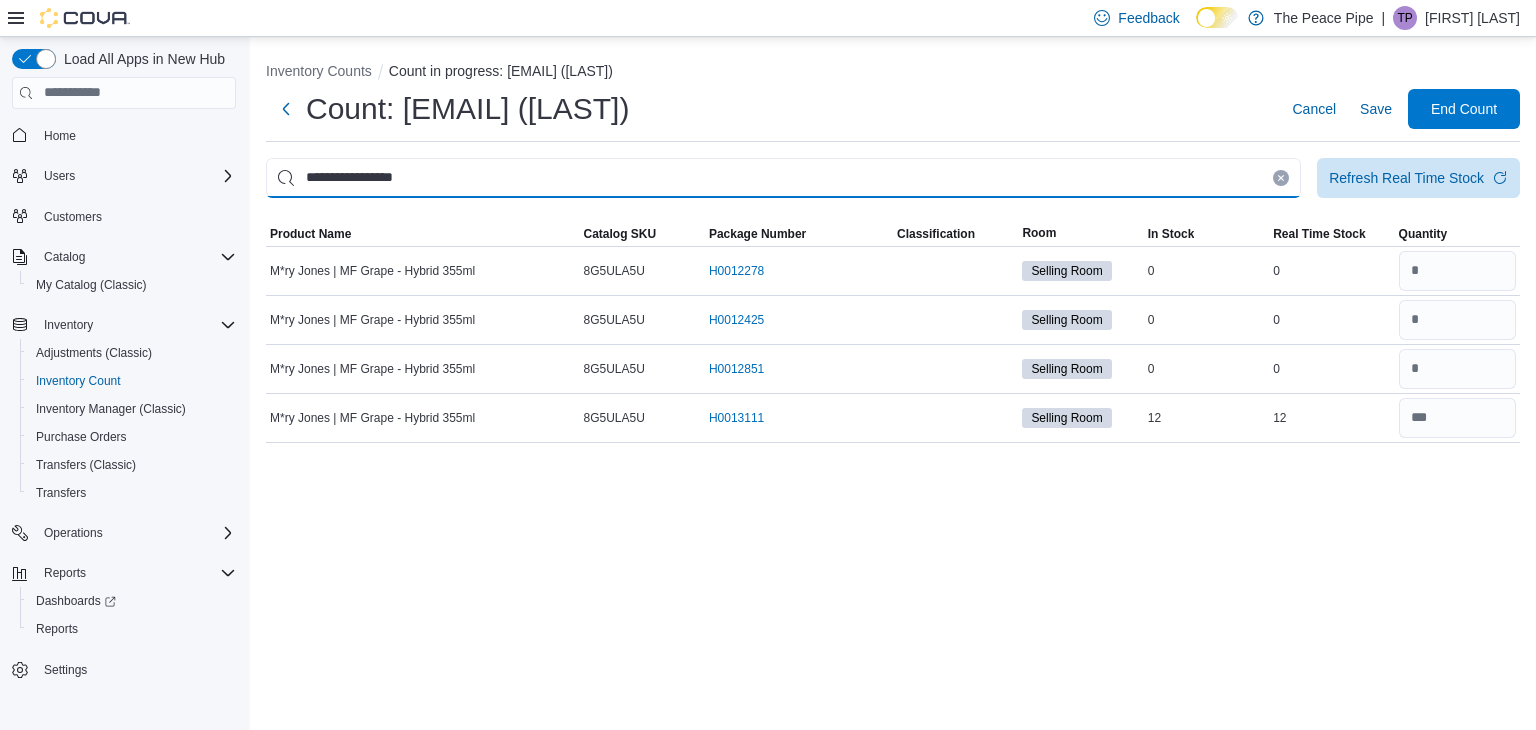 type on "**********" 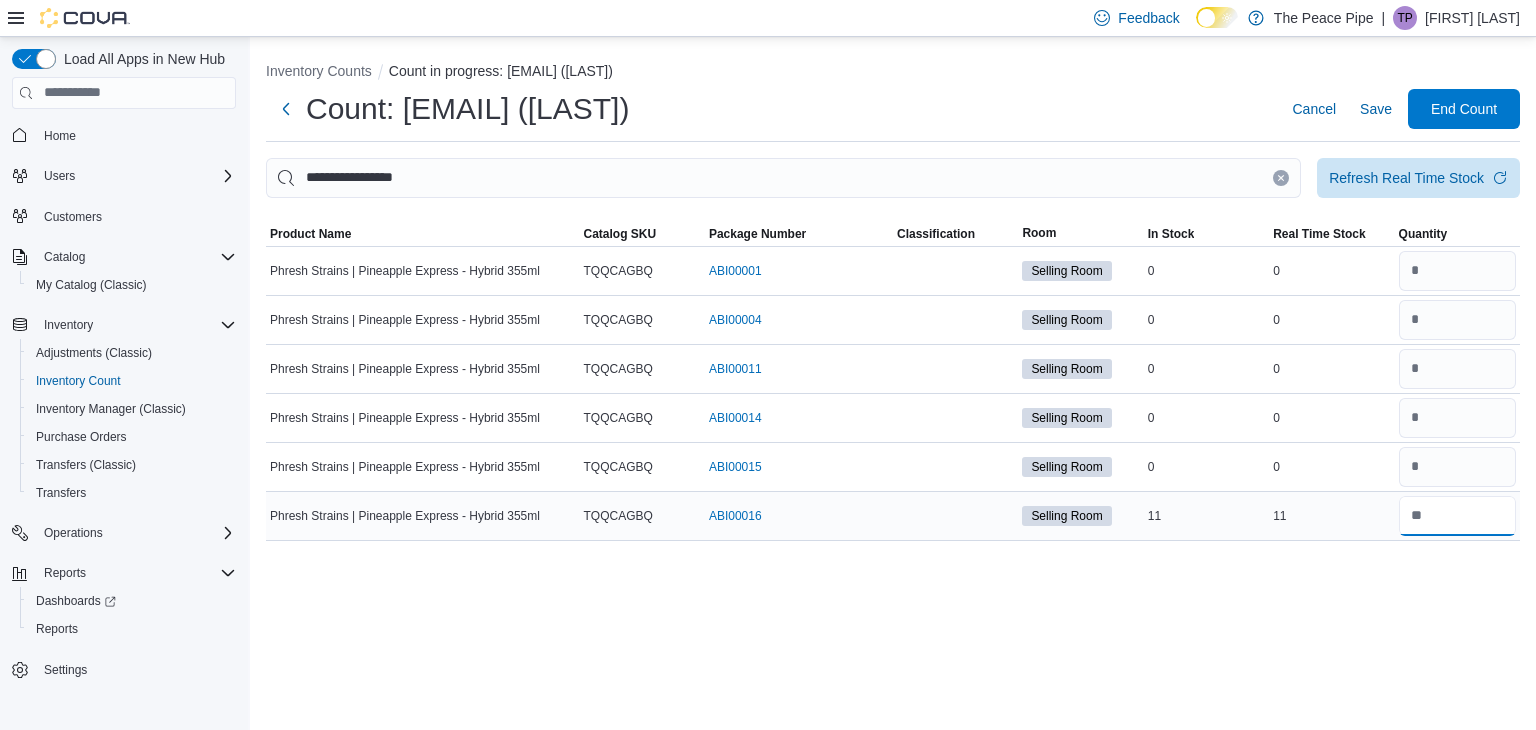 click at bounding box center (1457, 516) 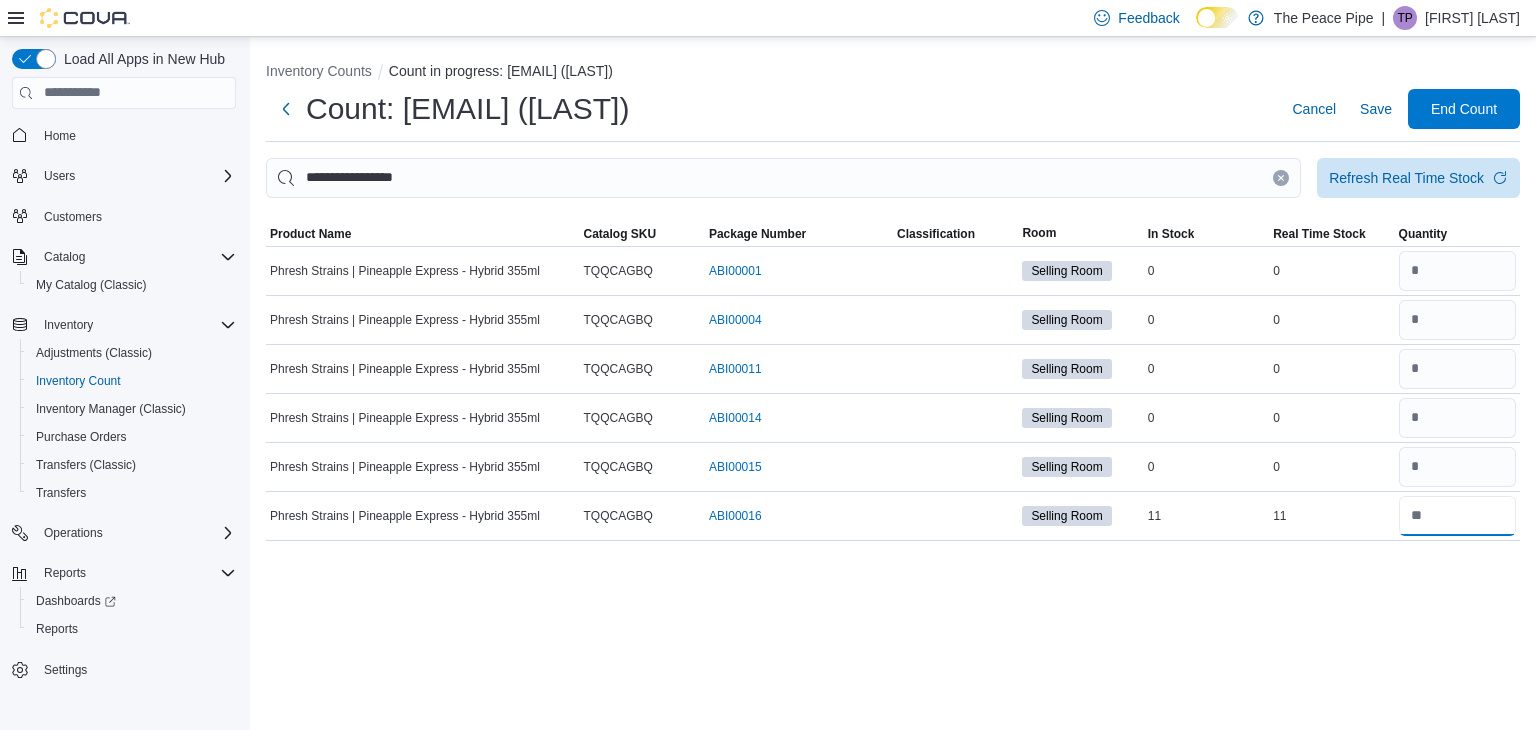 type on "**" 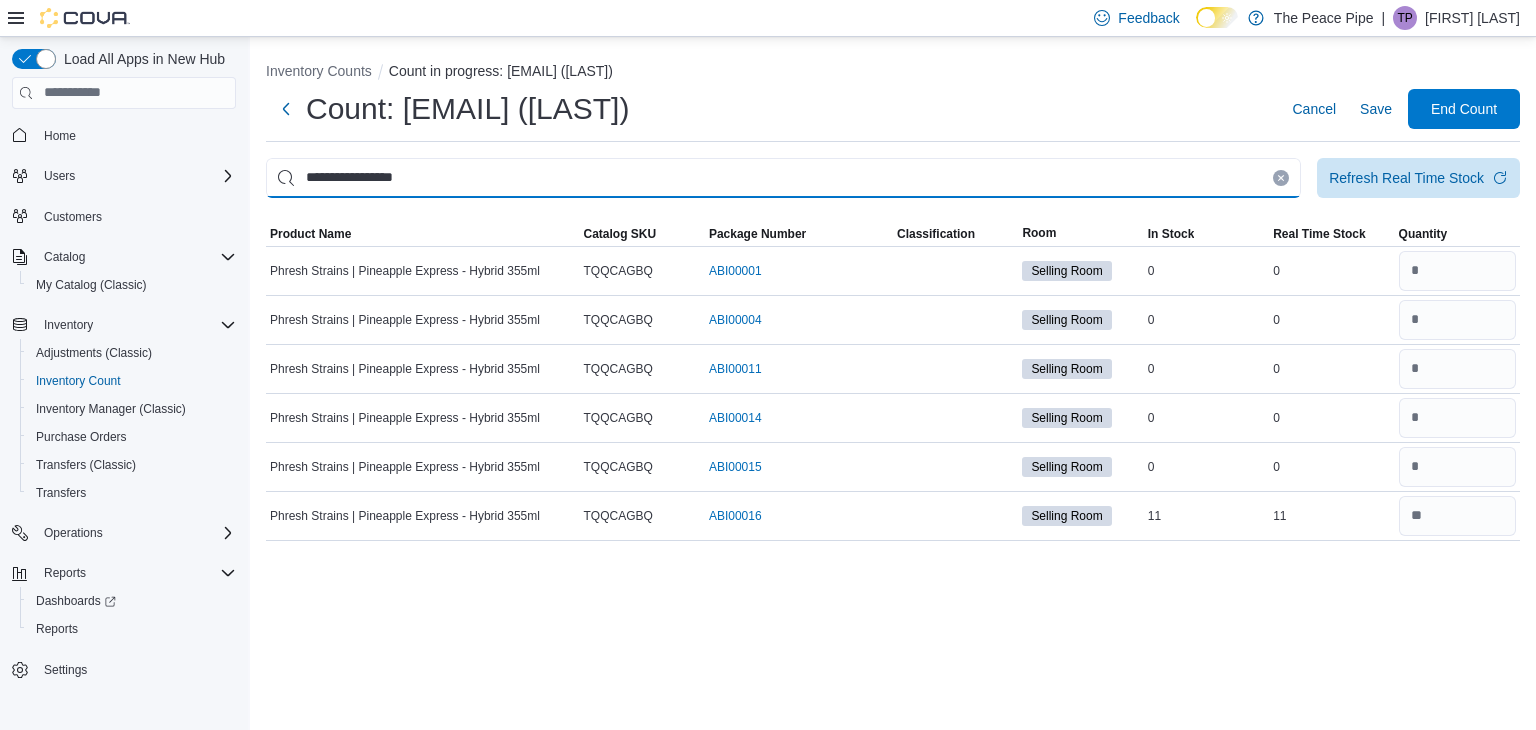 type 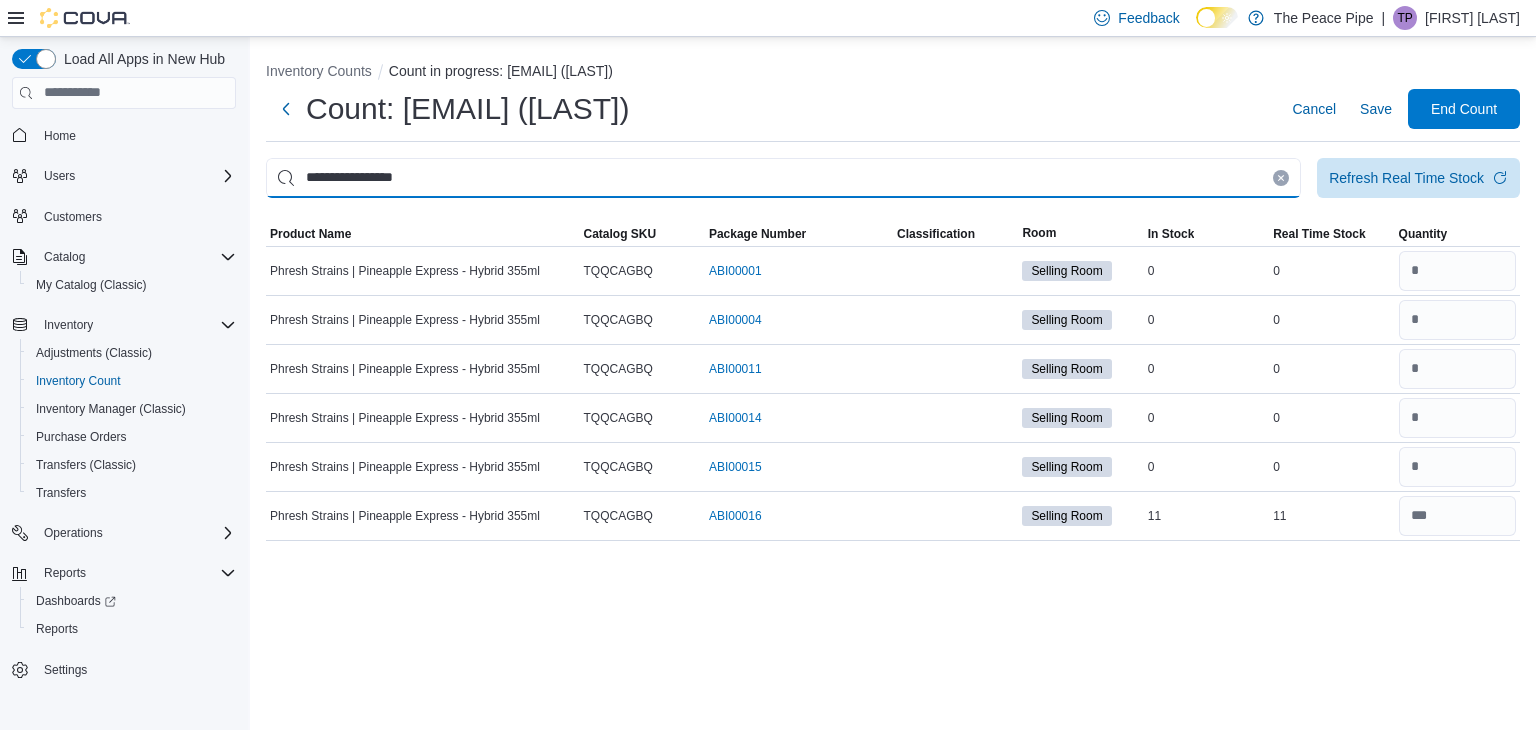 click on "**********" at bounding box center (783, 178) 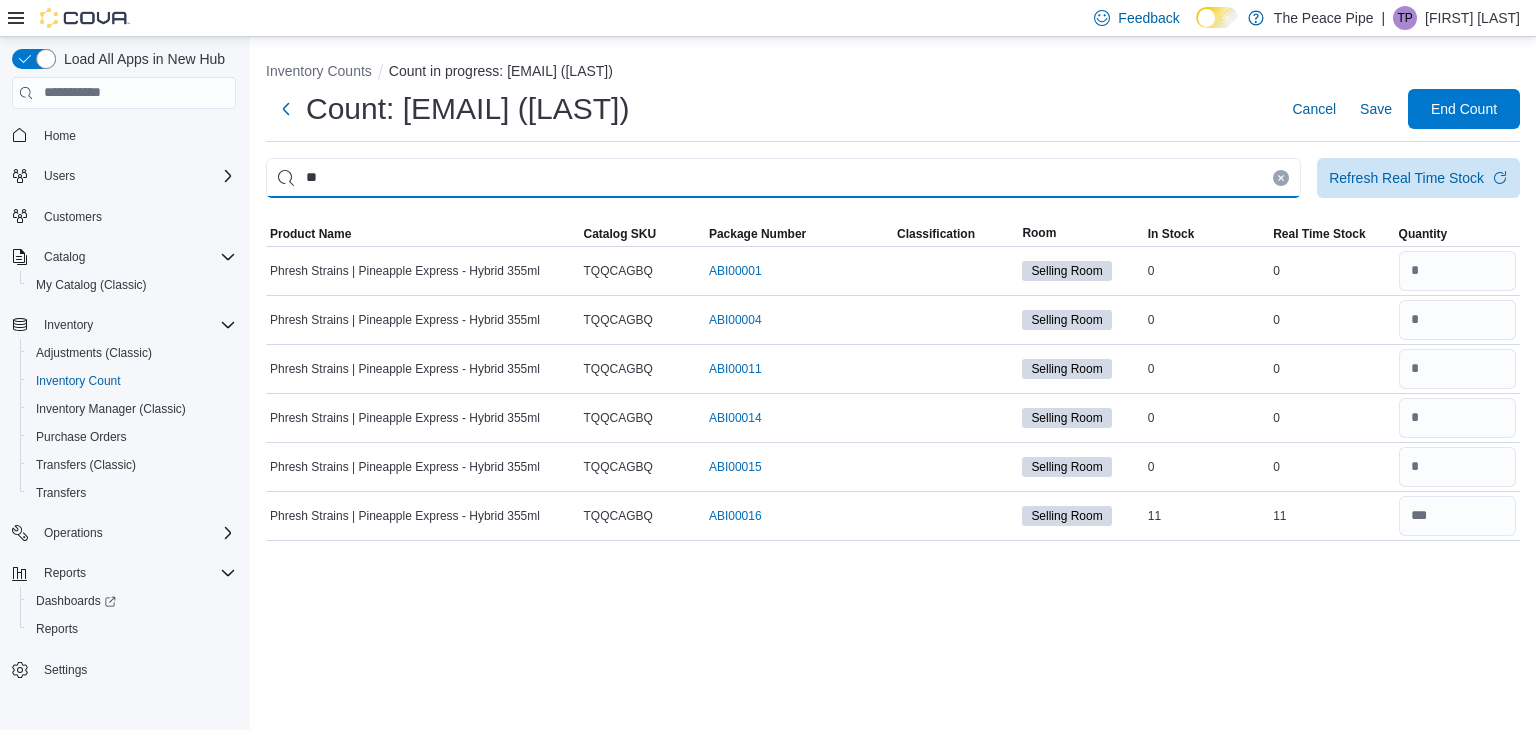type on "*" 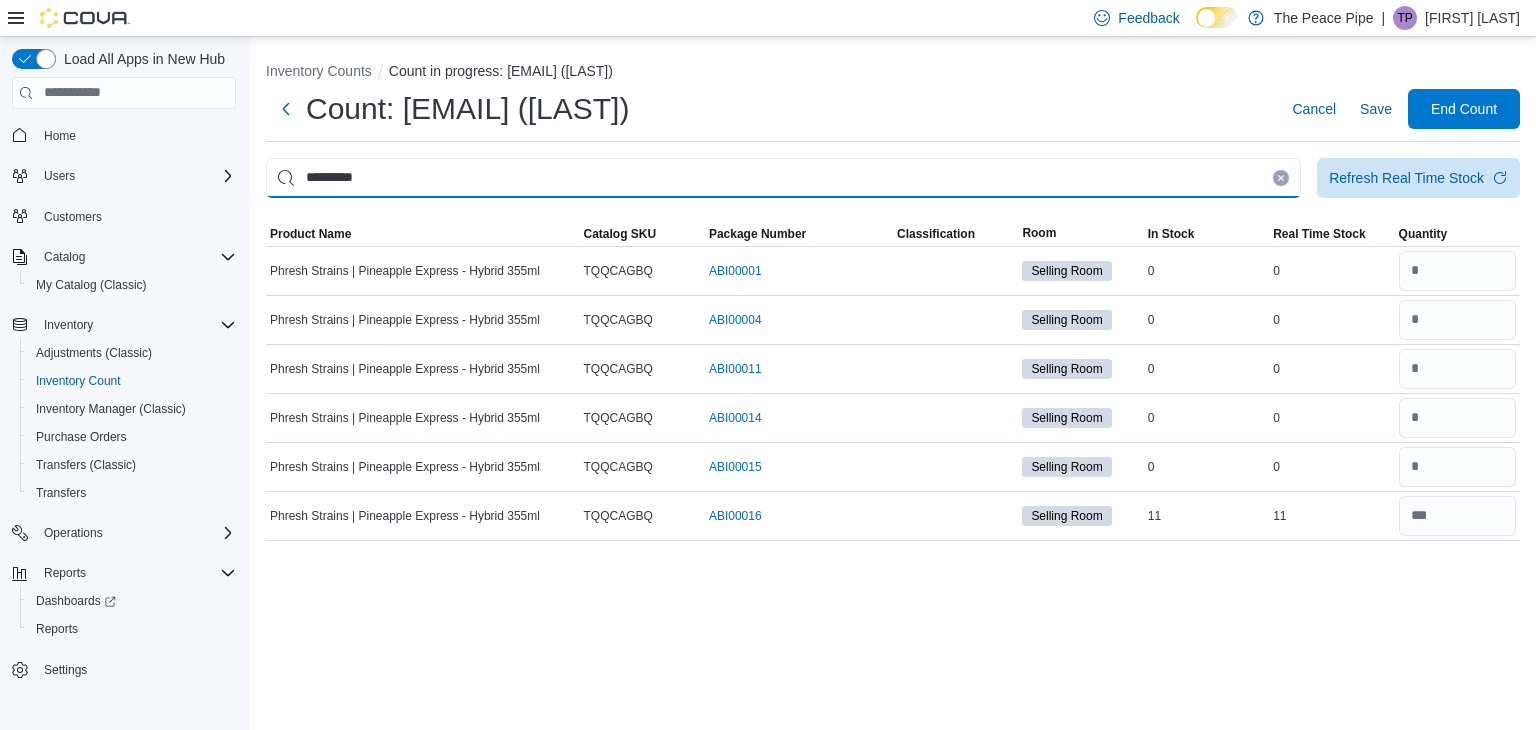 type on "*********" 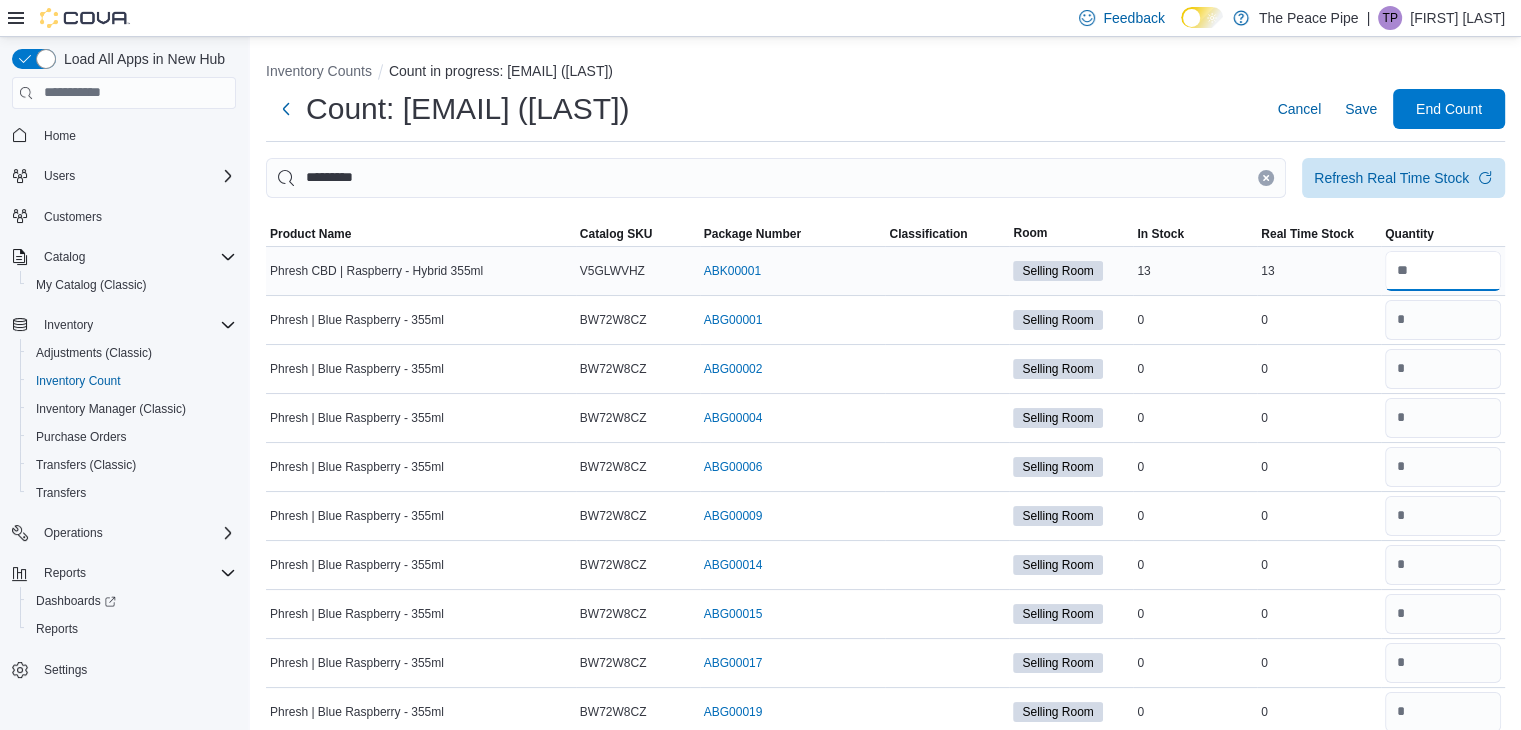 click at bounding box center (1443, 271) 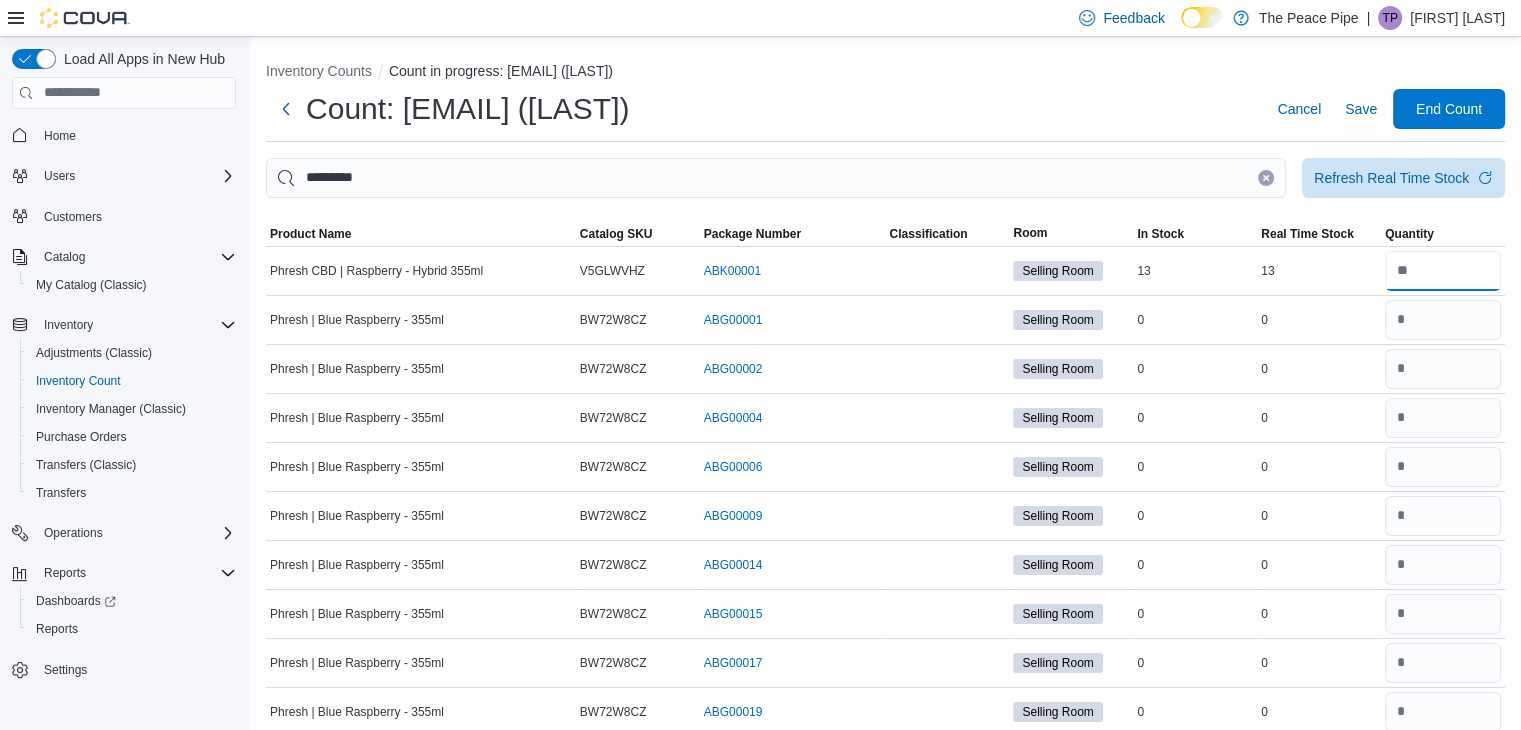 type on "**" 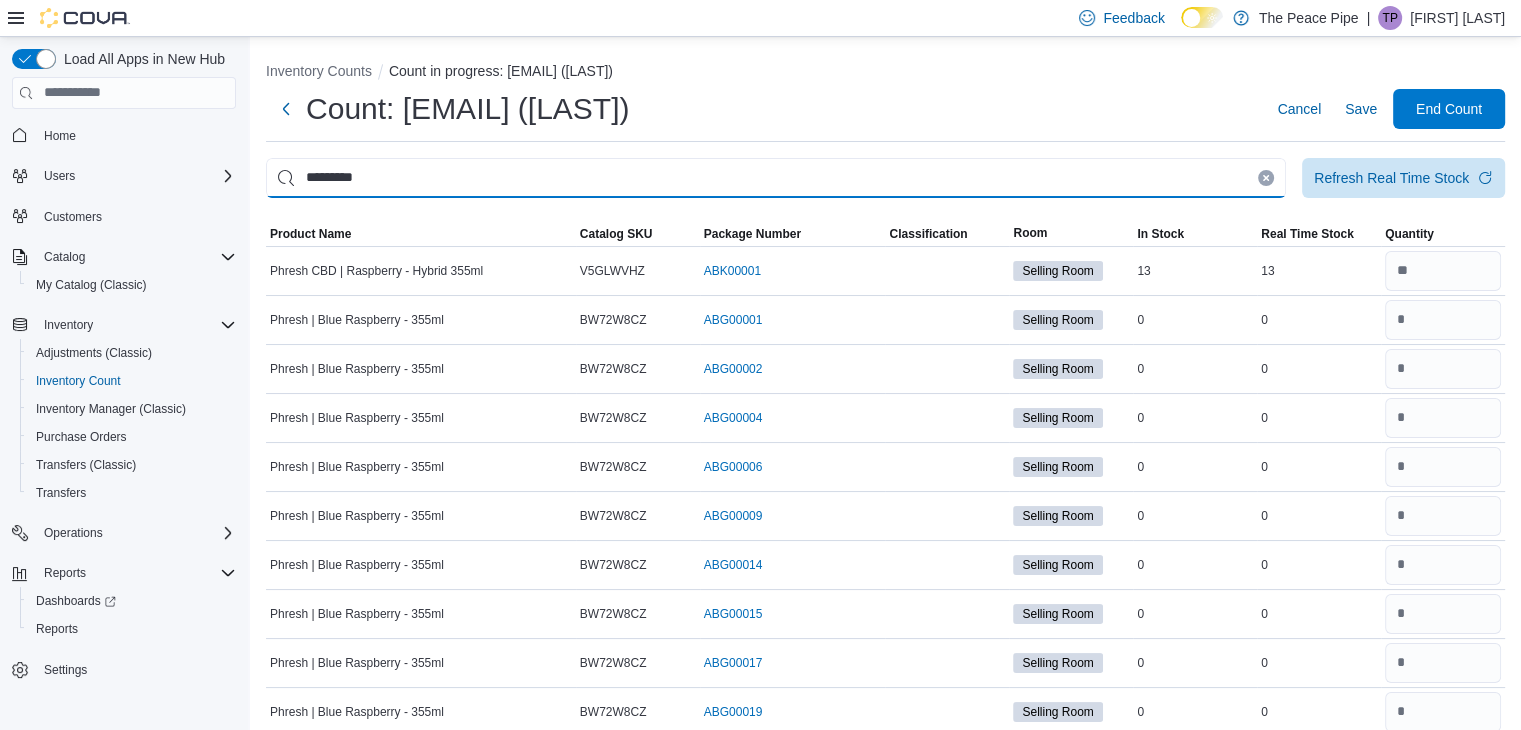 type 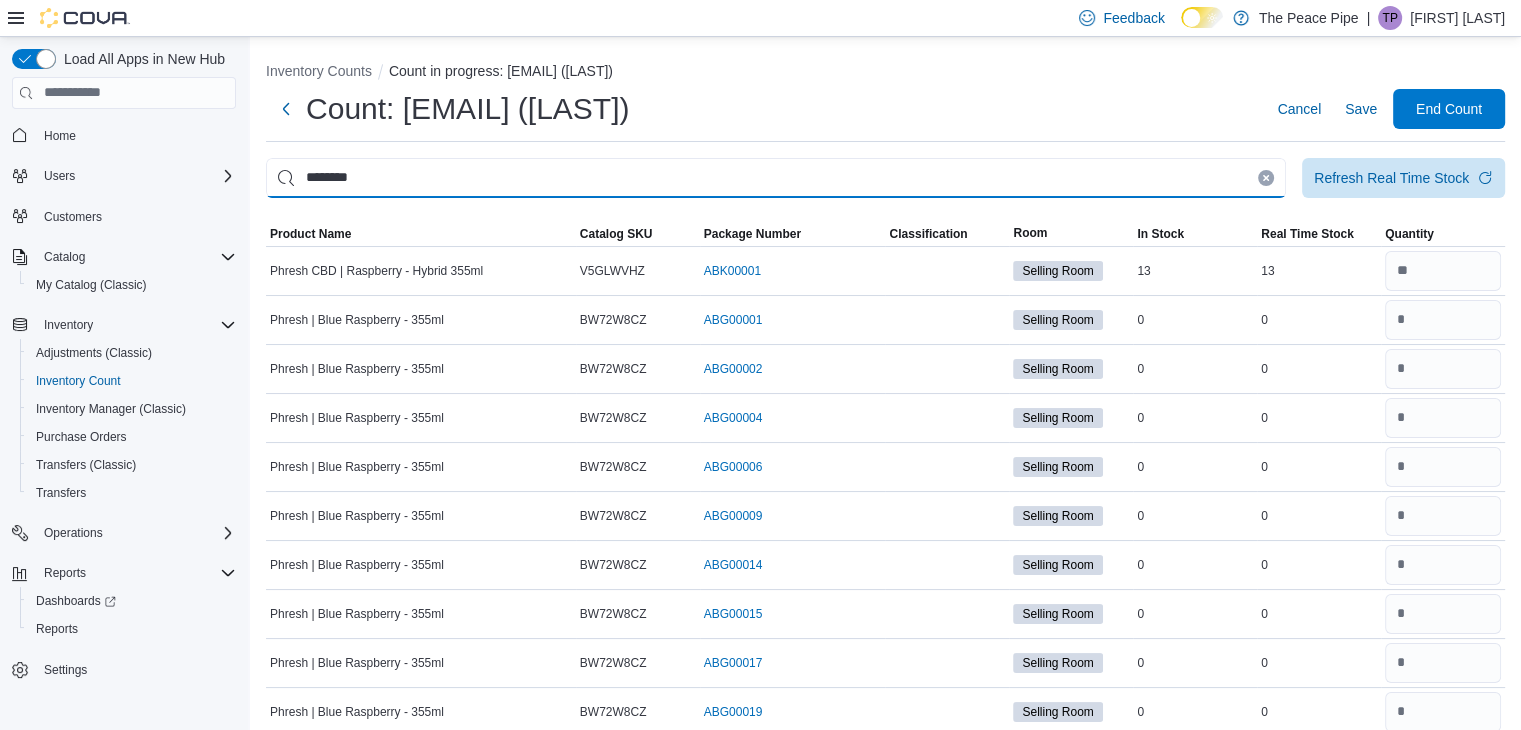 click on "********" at bounding box center (776, 178) 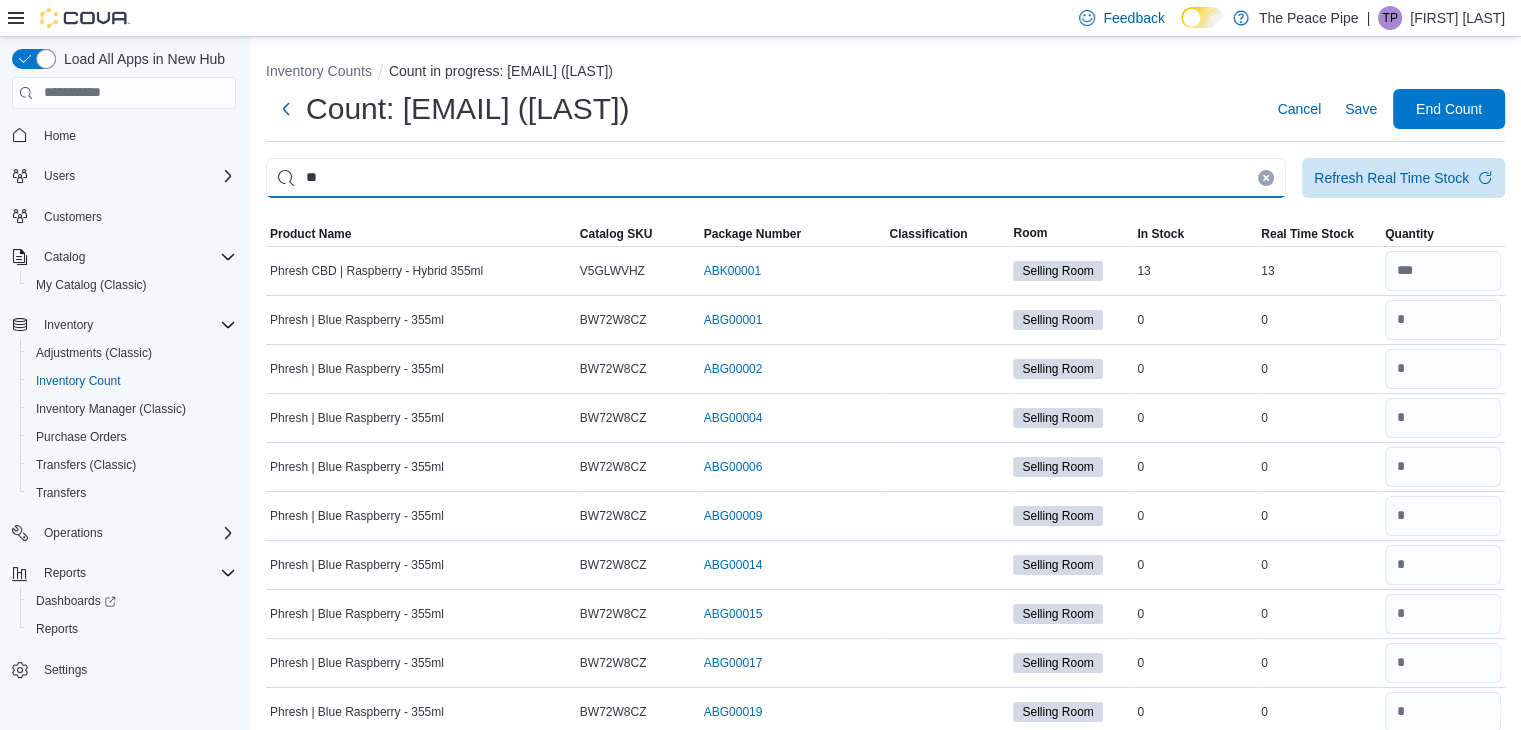 type on "*" 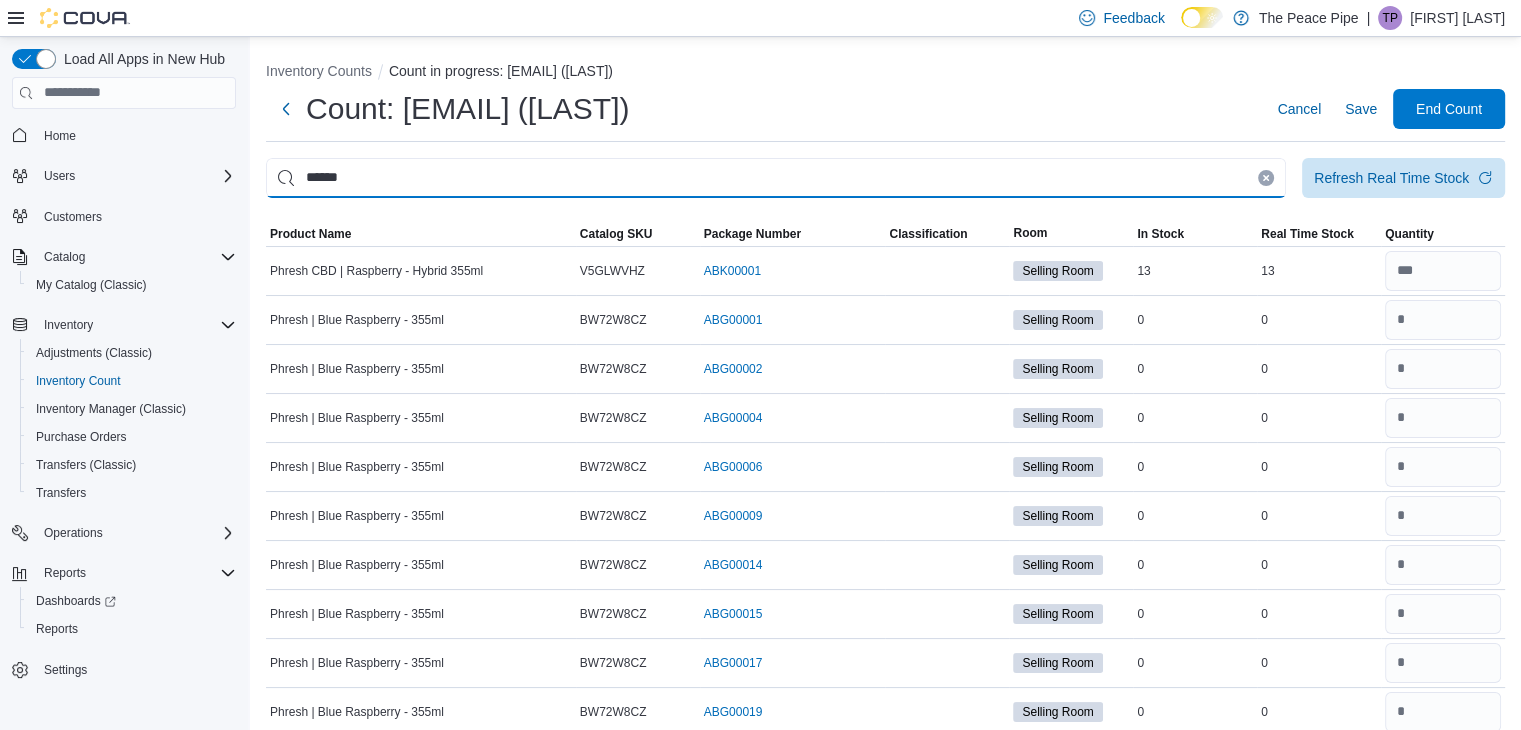 type on "******" 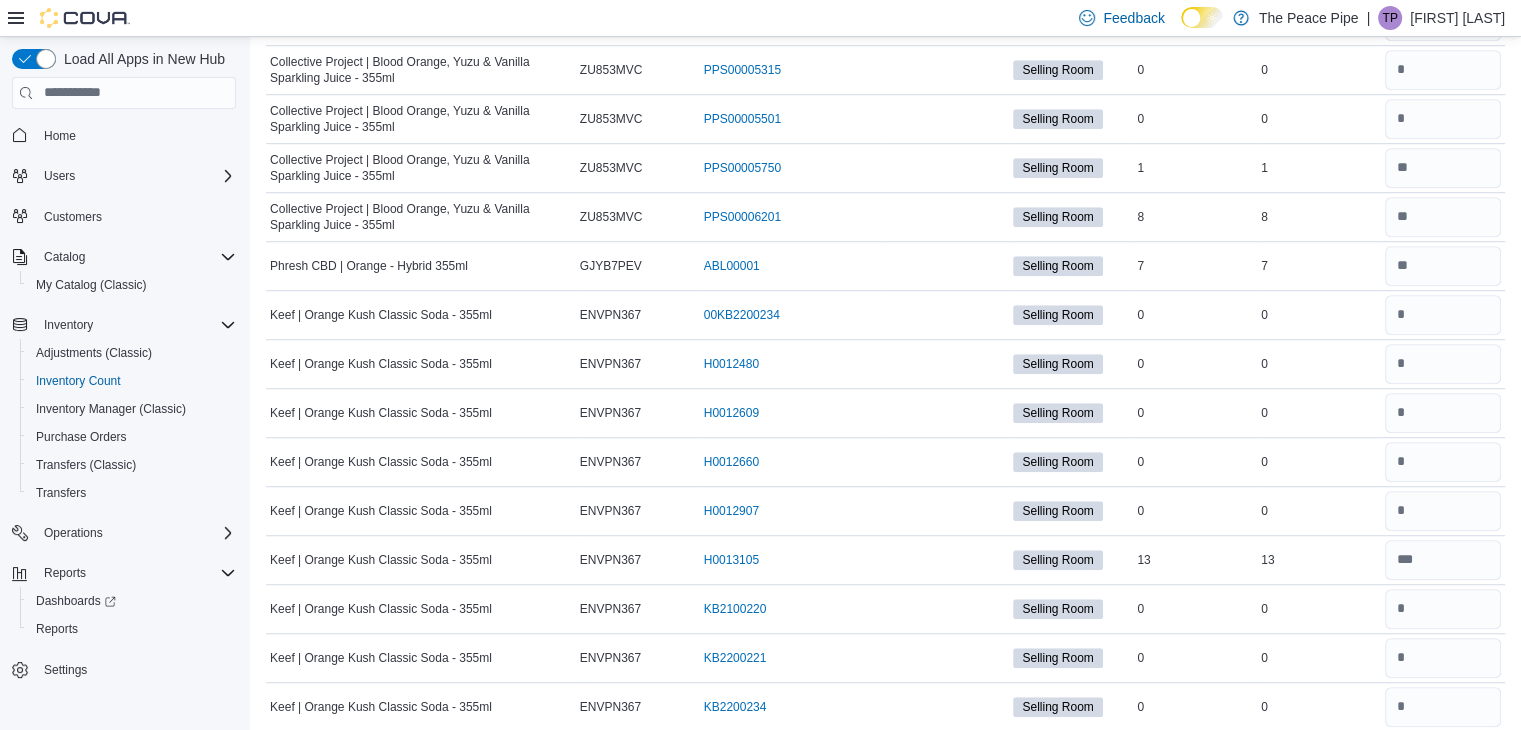 scroll, scrollTop: 1396, scrollLeft: 0, axis: vertical 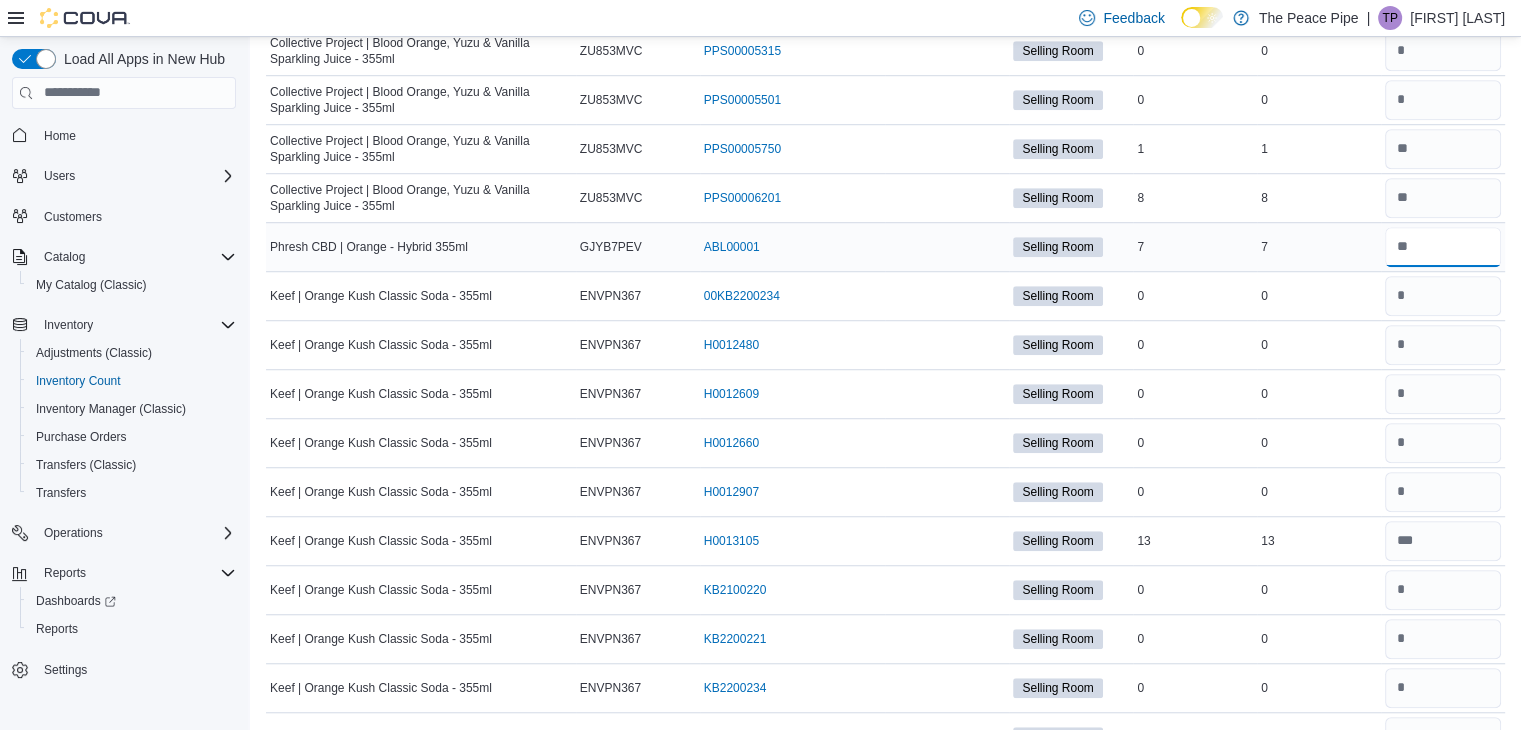 click at bounding box center [1443, 247] 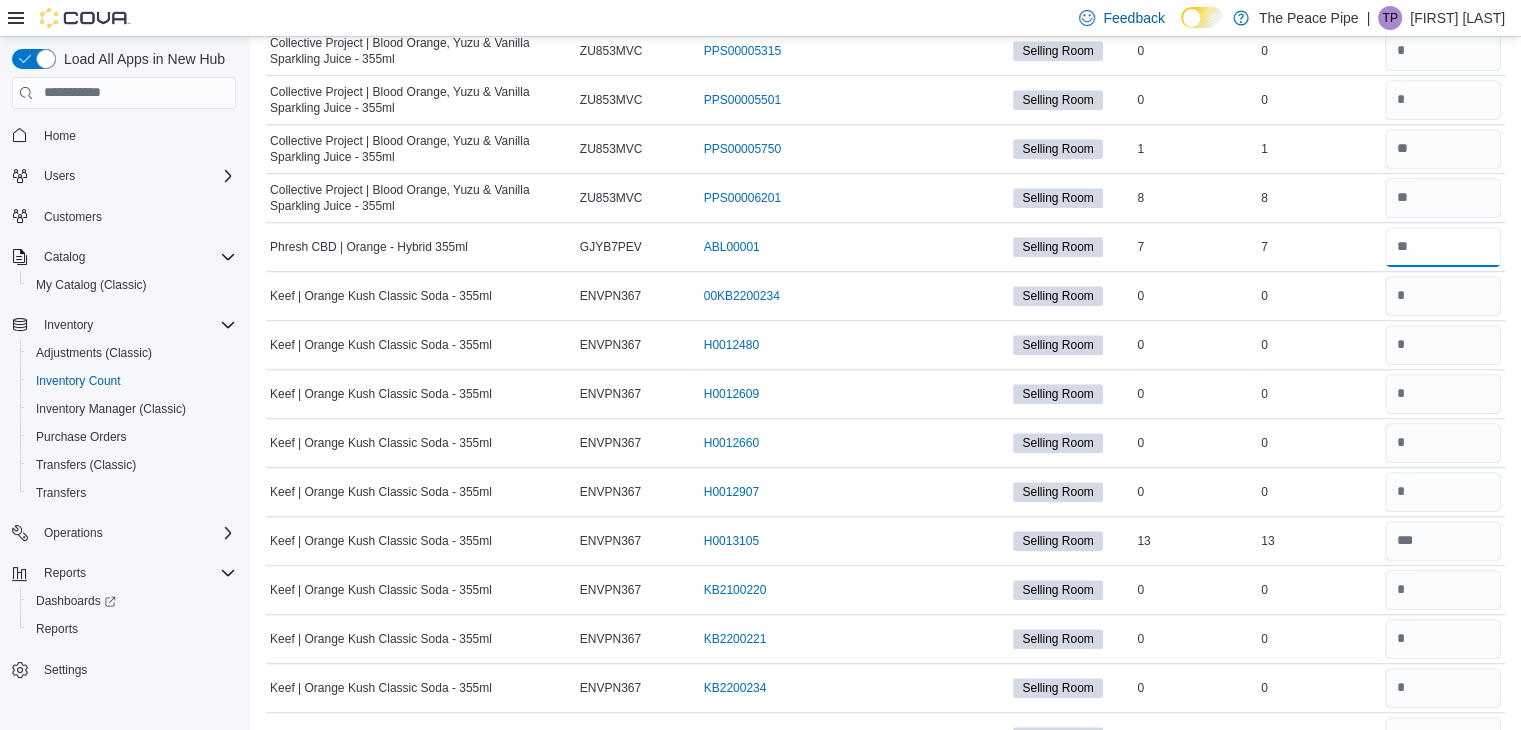 scroll, scrollTop: 0, scrollLeft: 0, axis: both 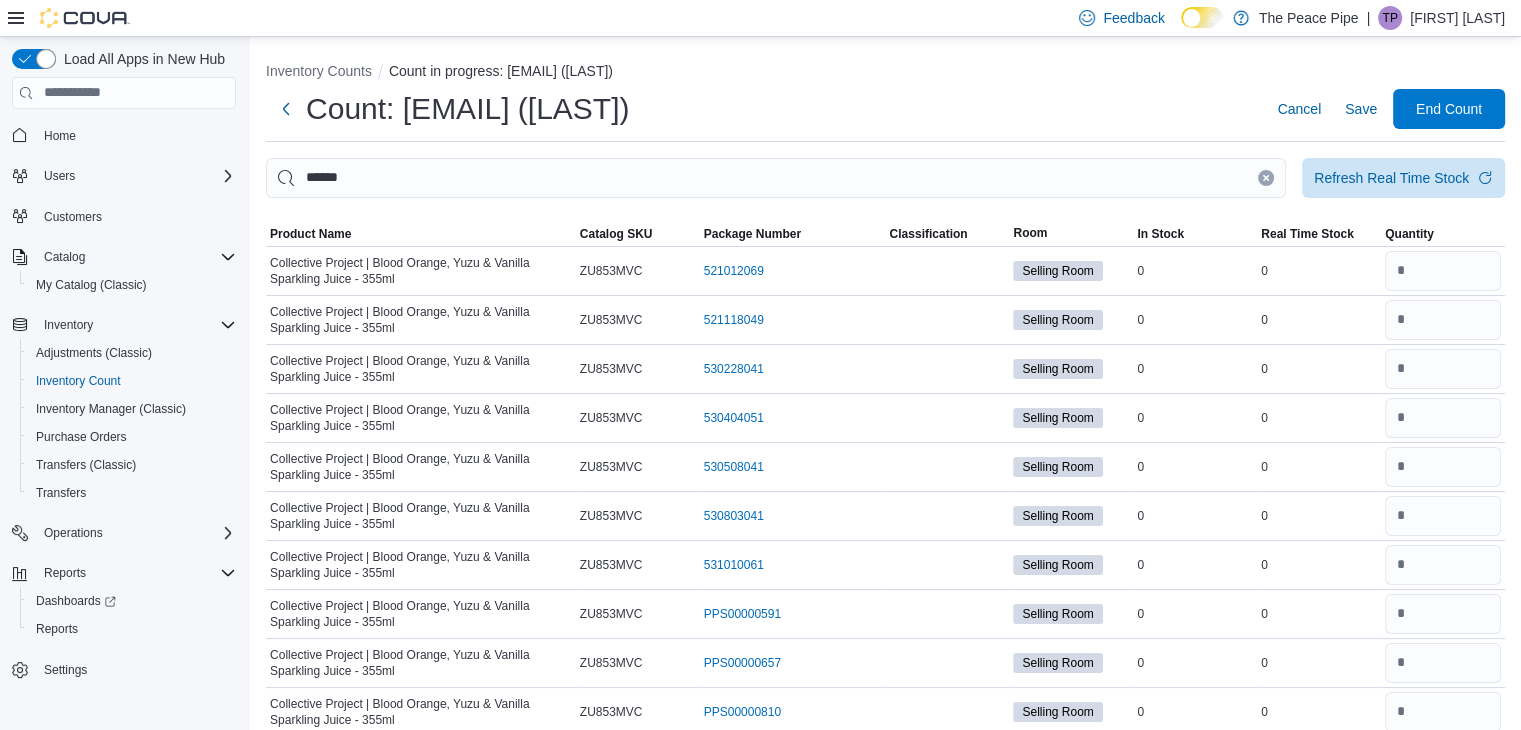 type on "*" 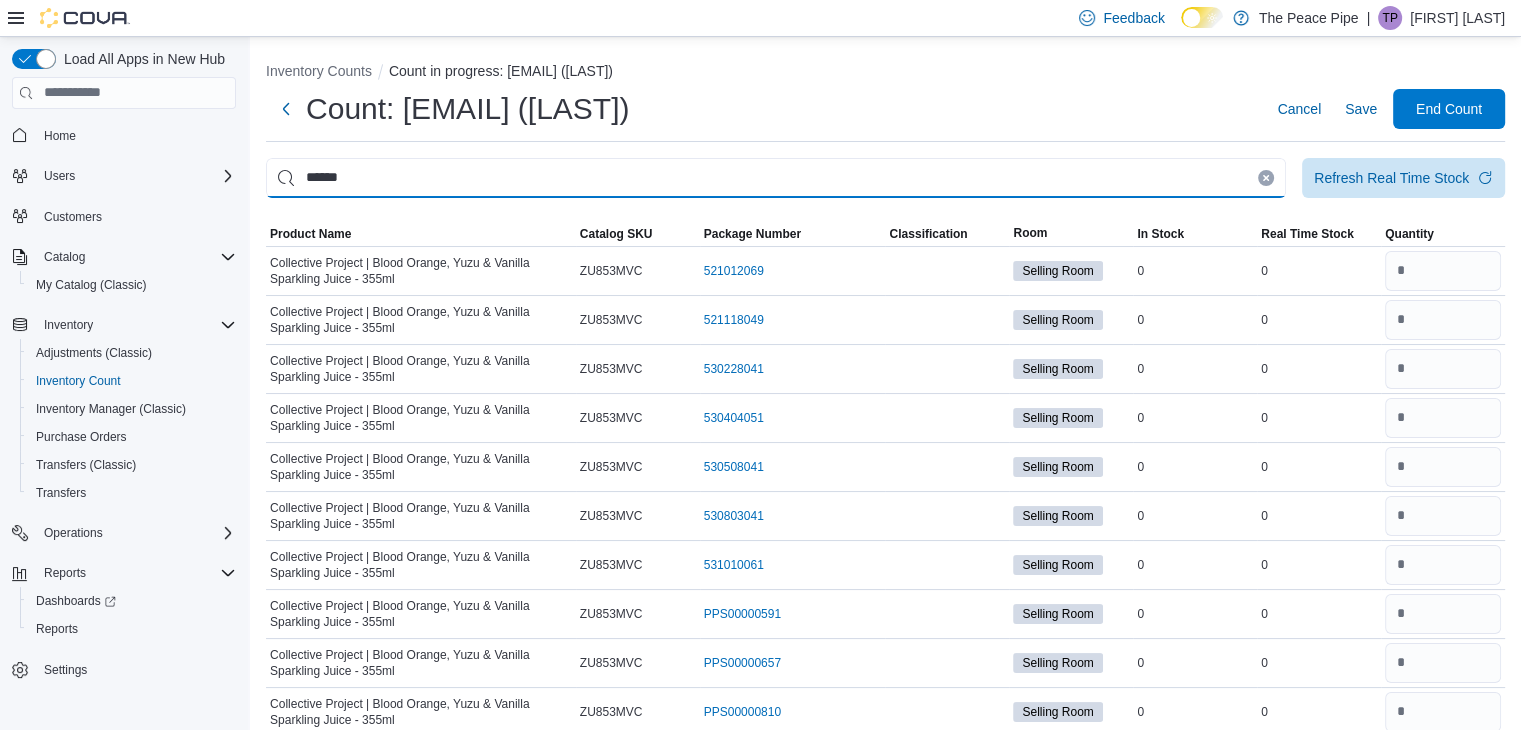 type 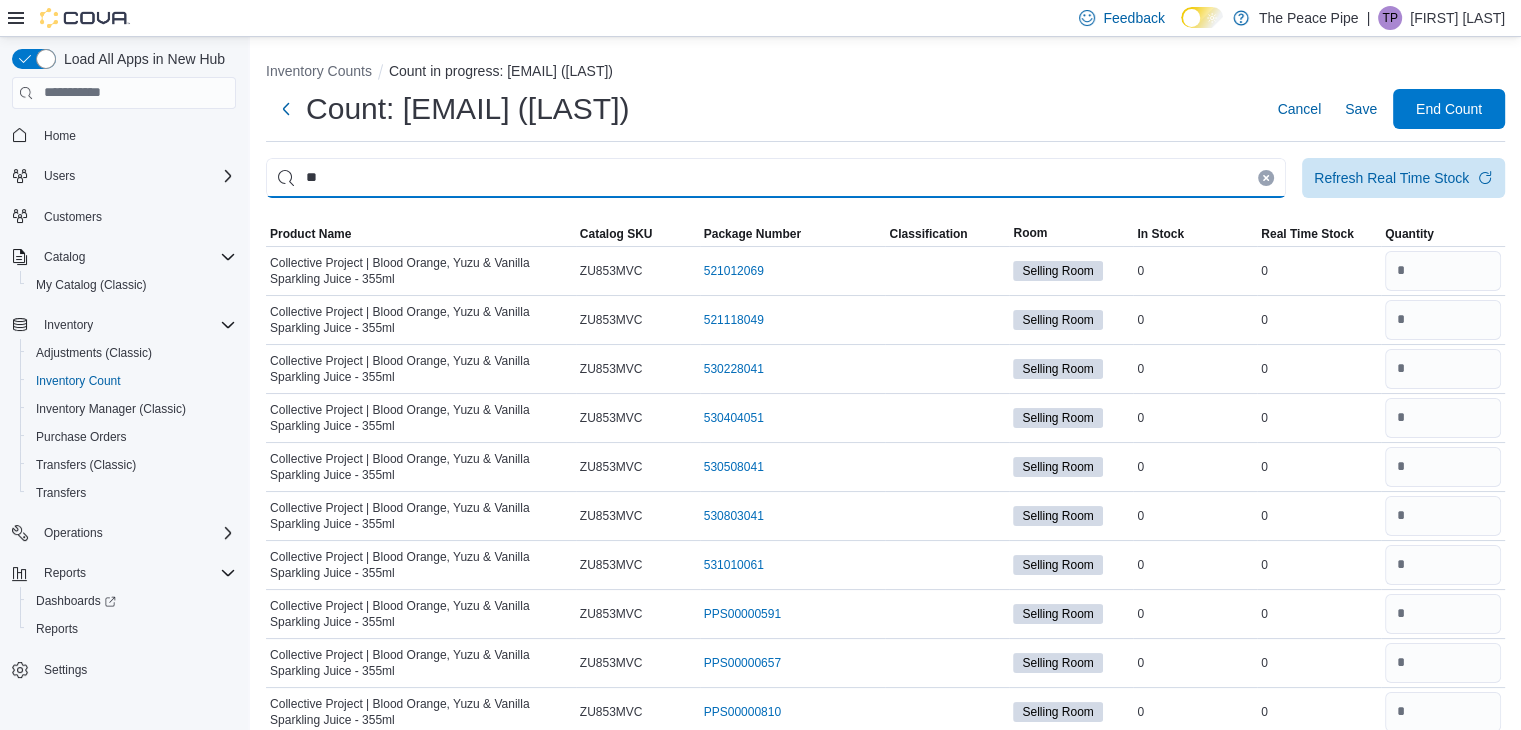 type on "*" 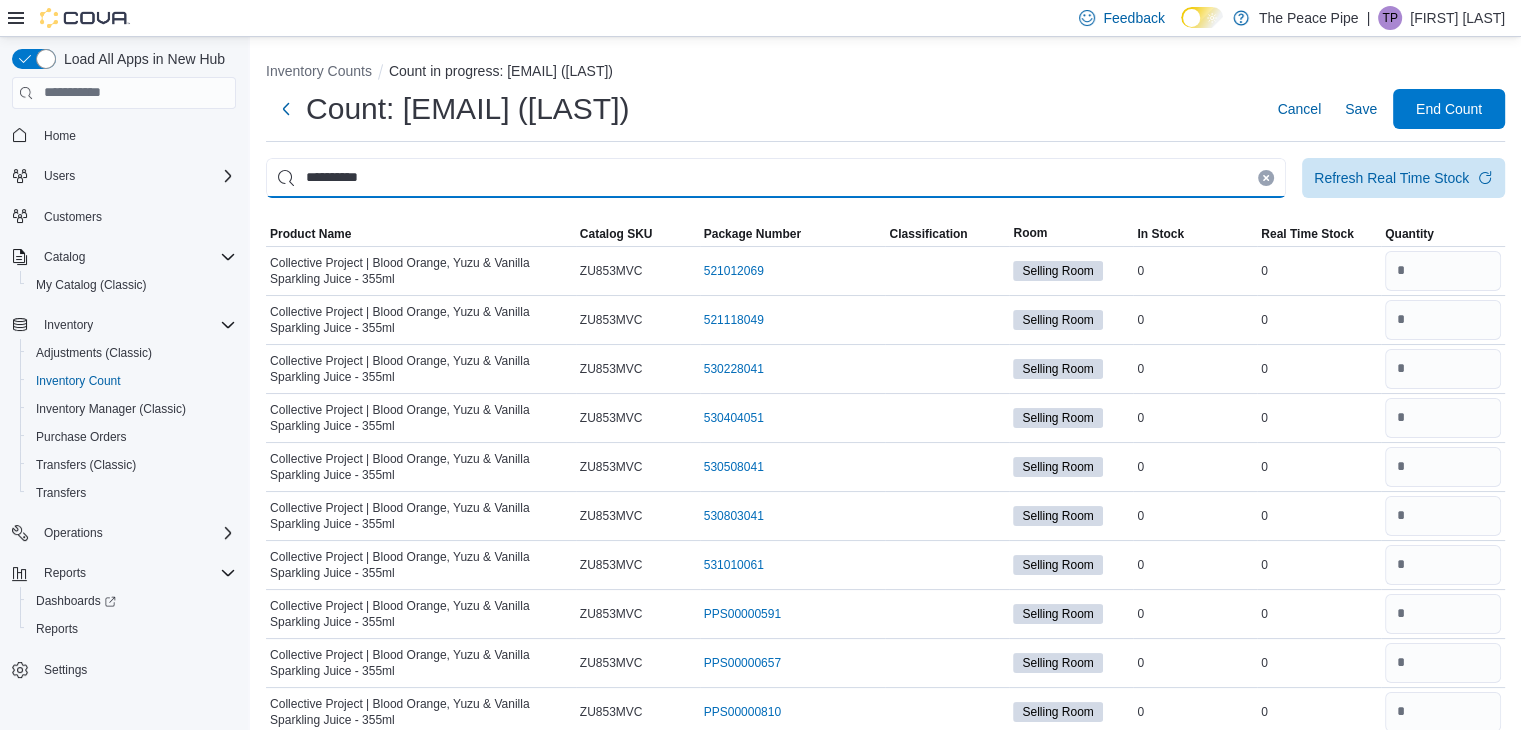 type on "**********" 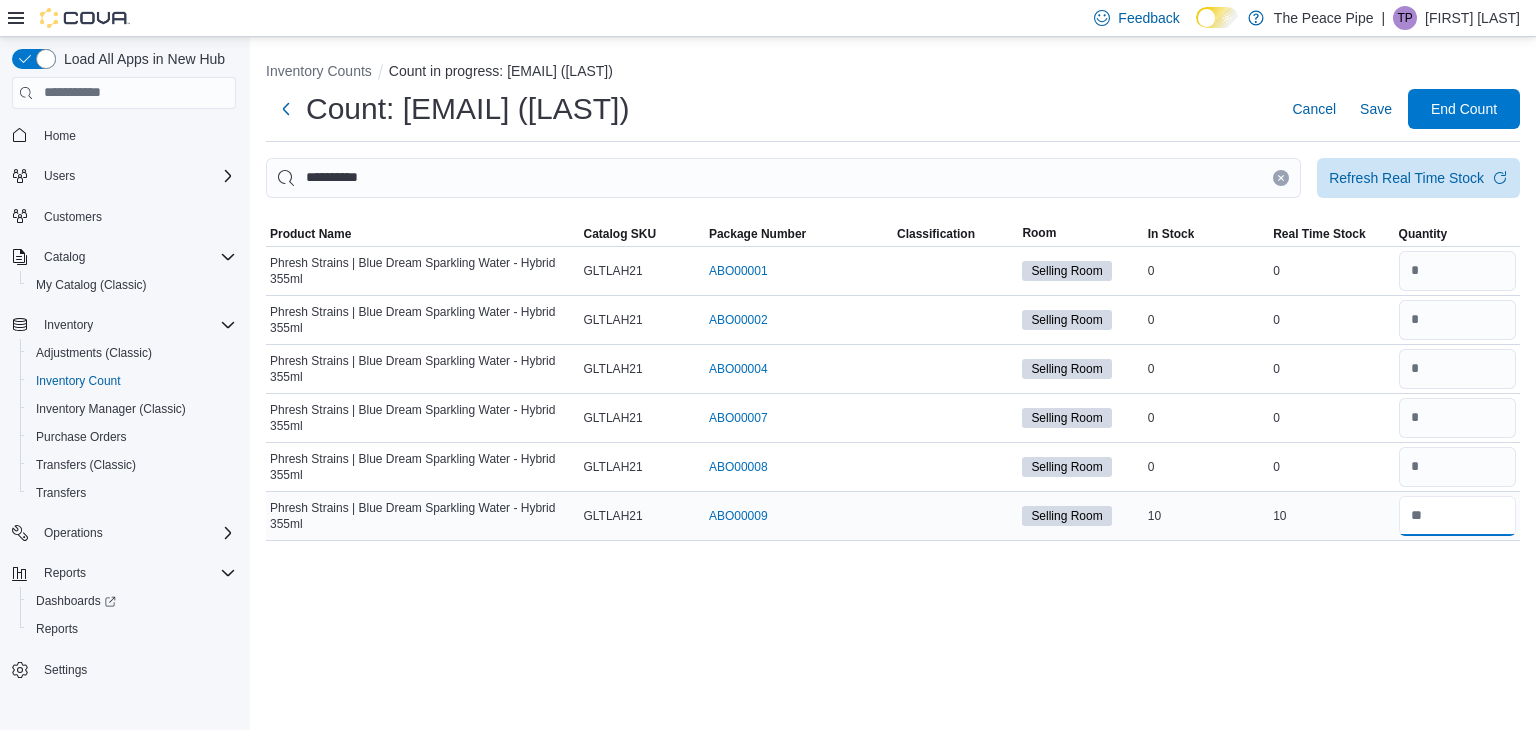 click at bounding box center (1457, 516) 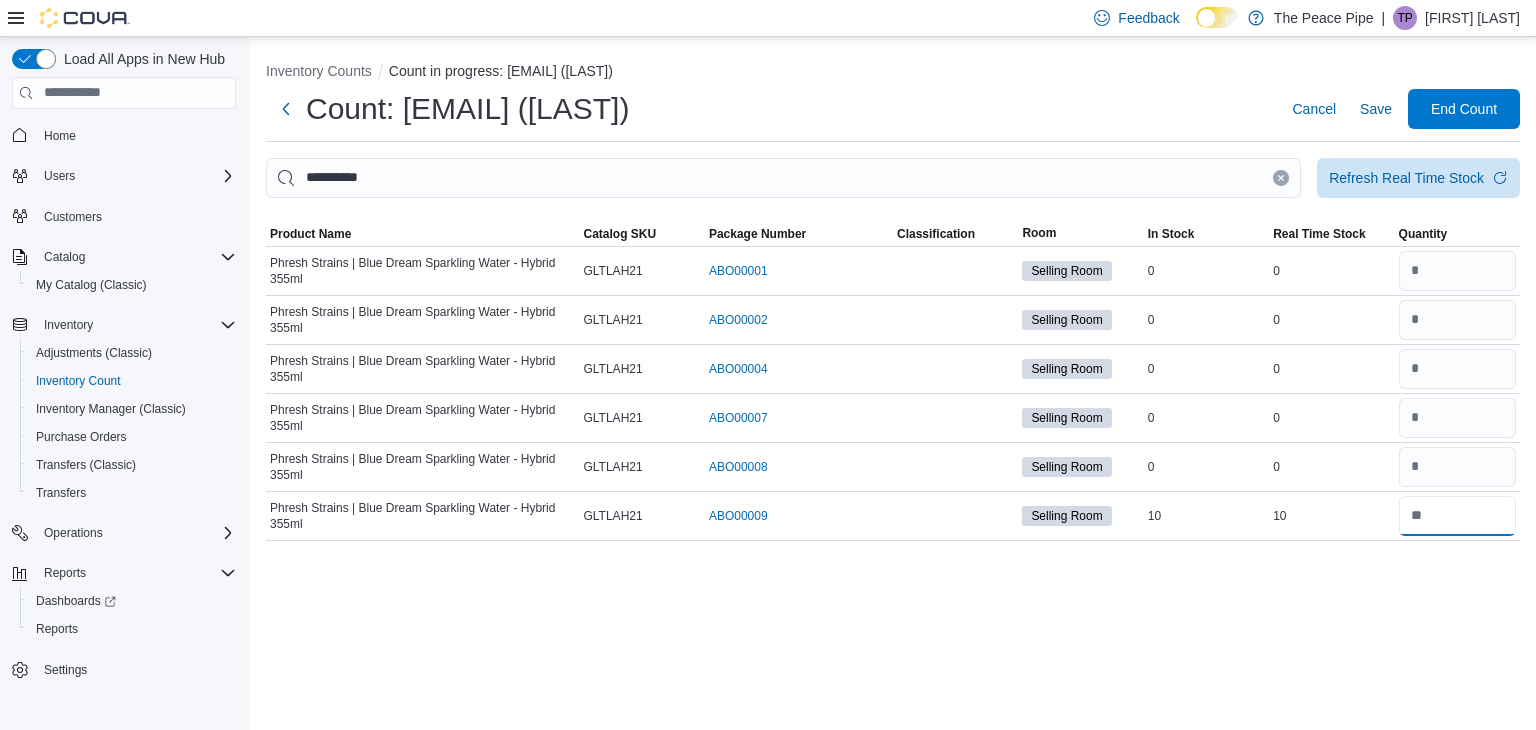 type on "**" 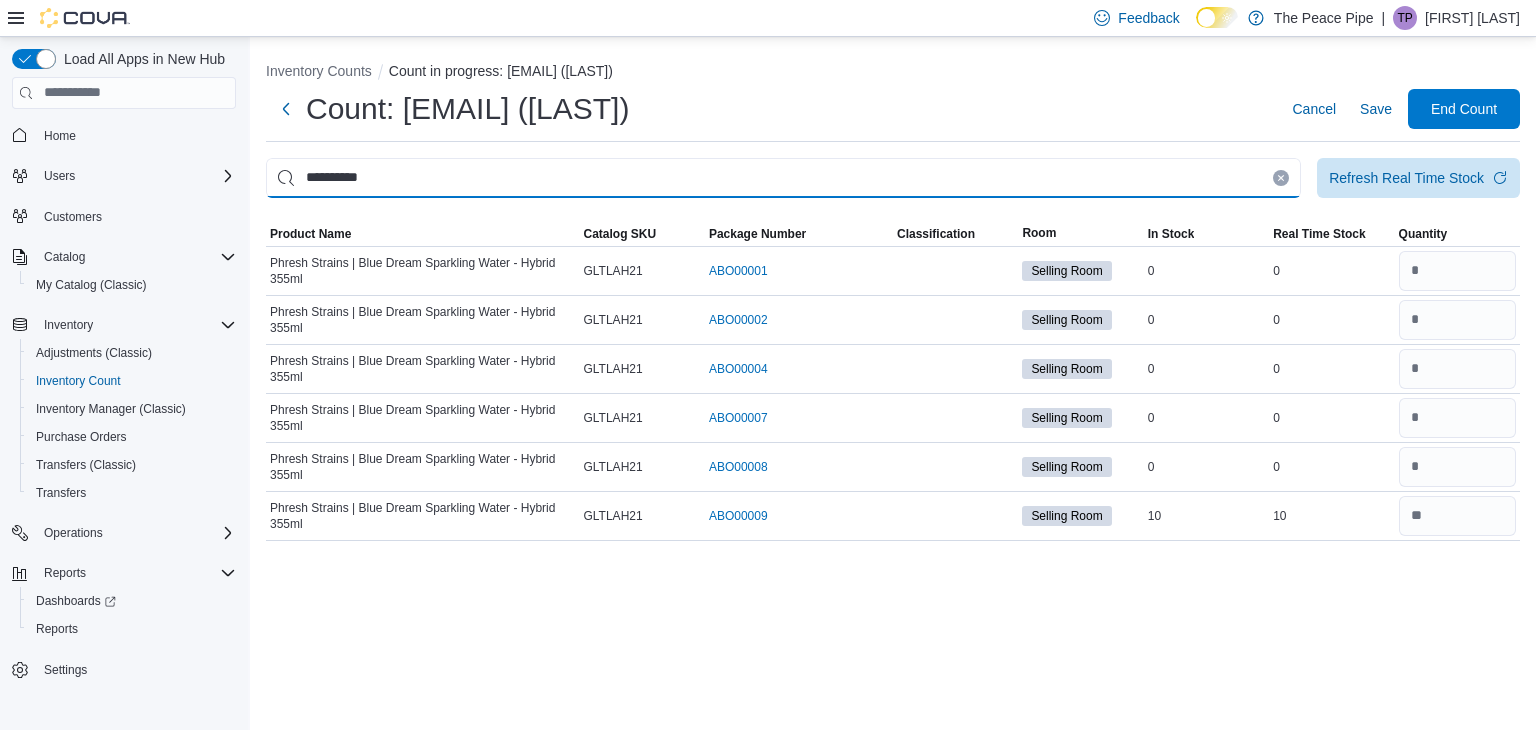 type 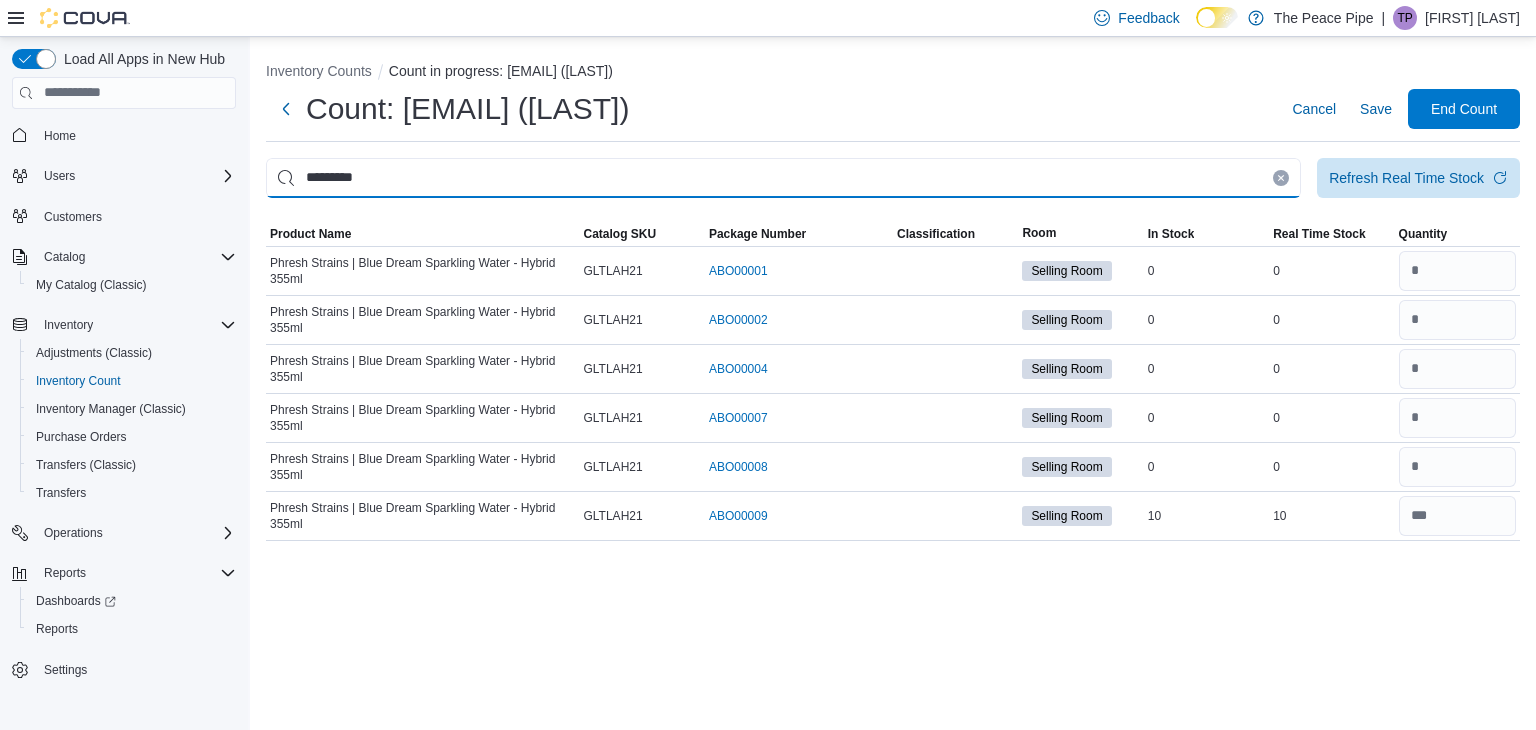 click on "*********" at bounding box center [783, 178] 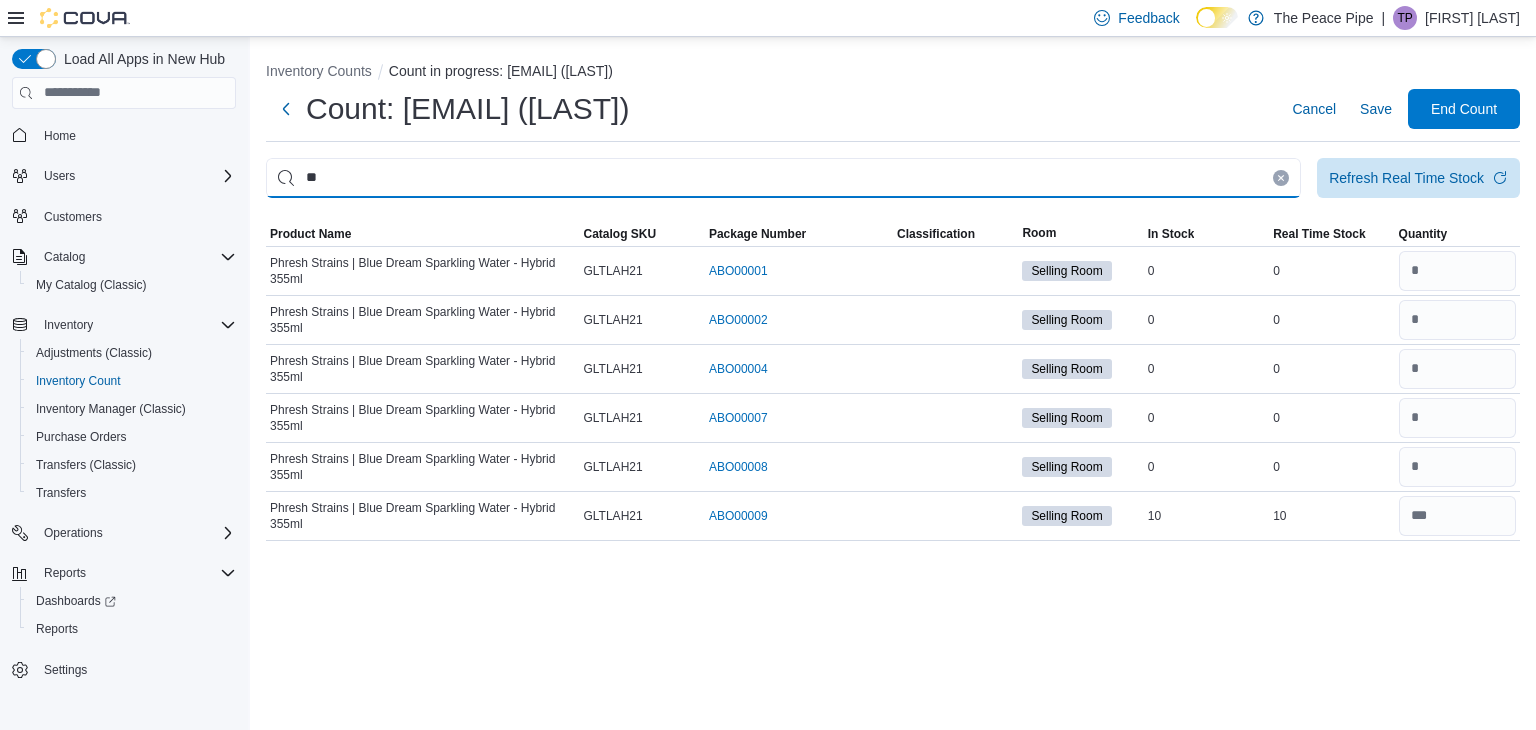type on "*" 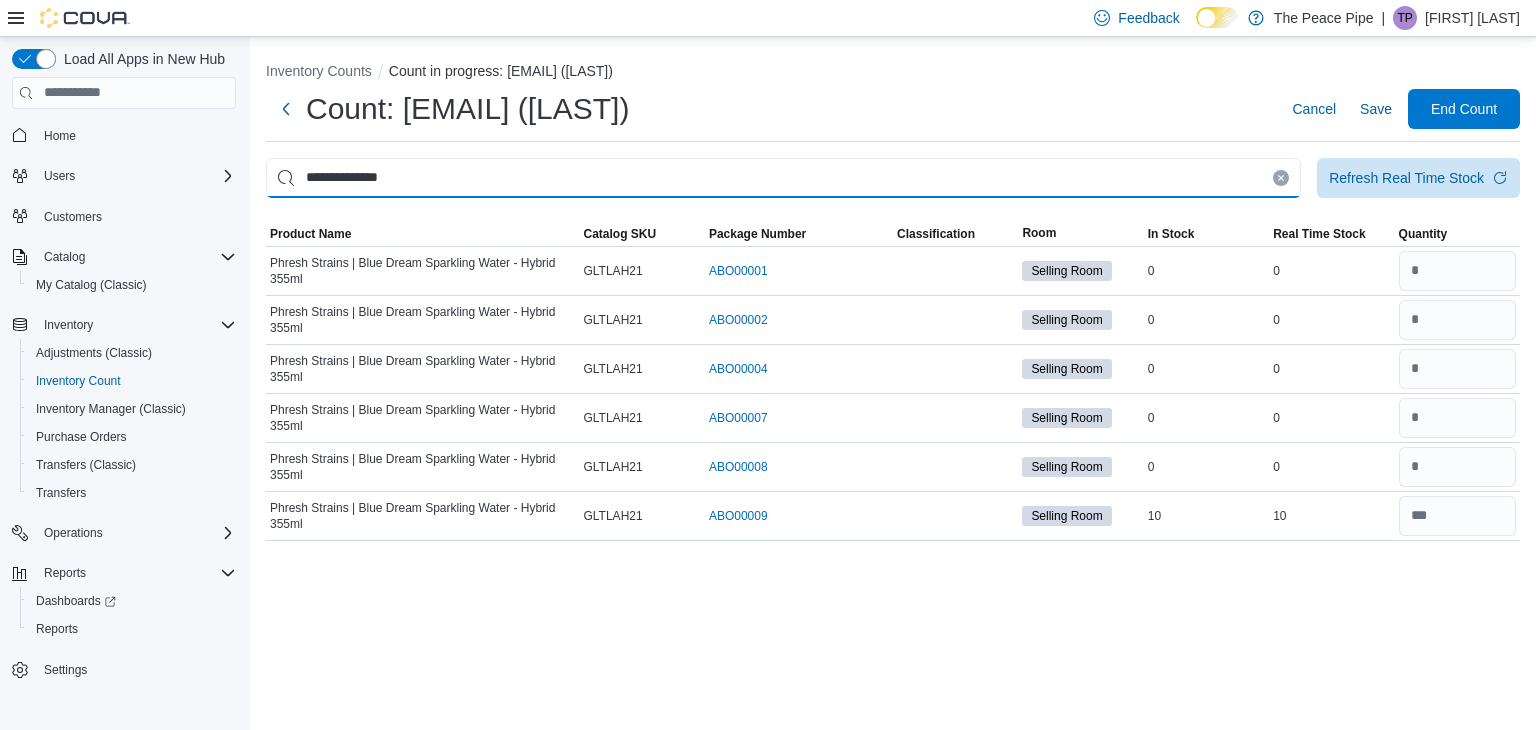 type on "**********" 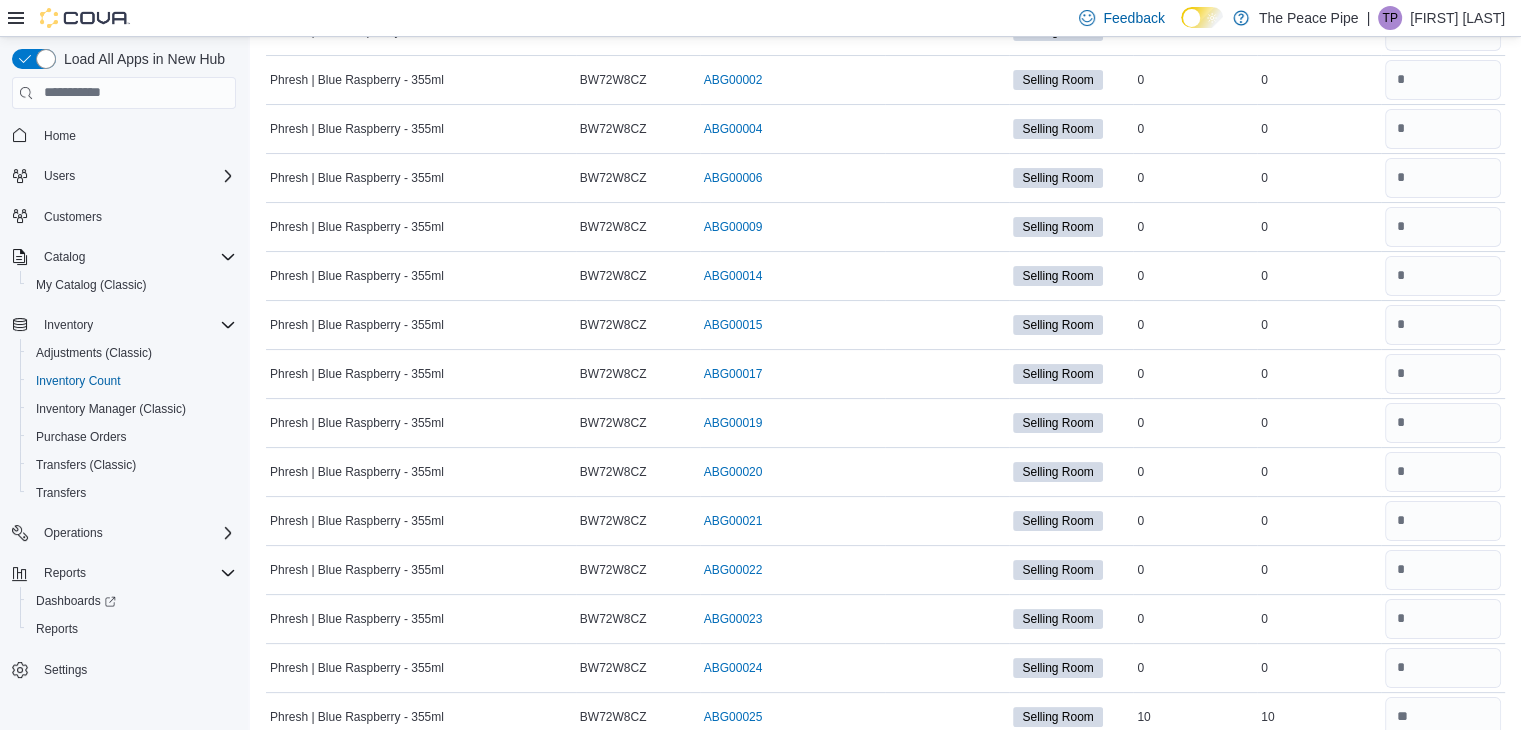 scroll, scrollTop: 264, scrollLeft: 0, axis: vertical 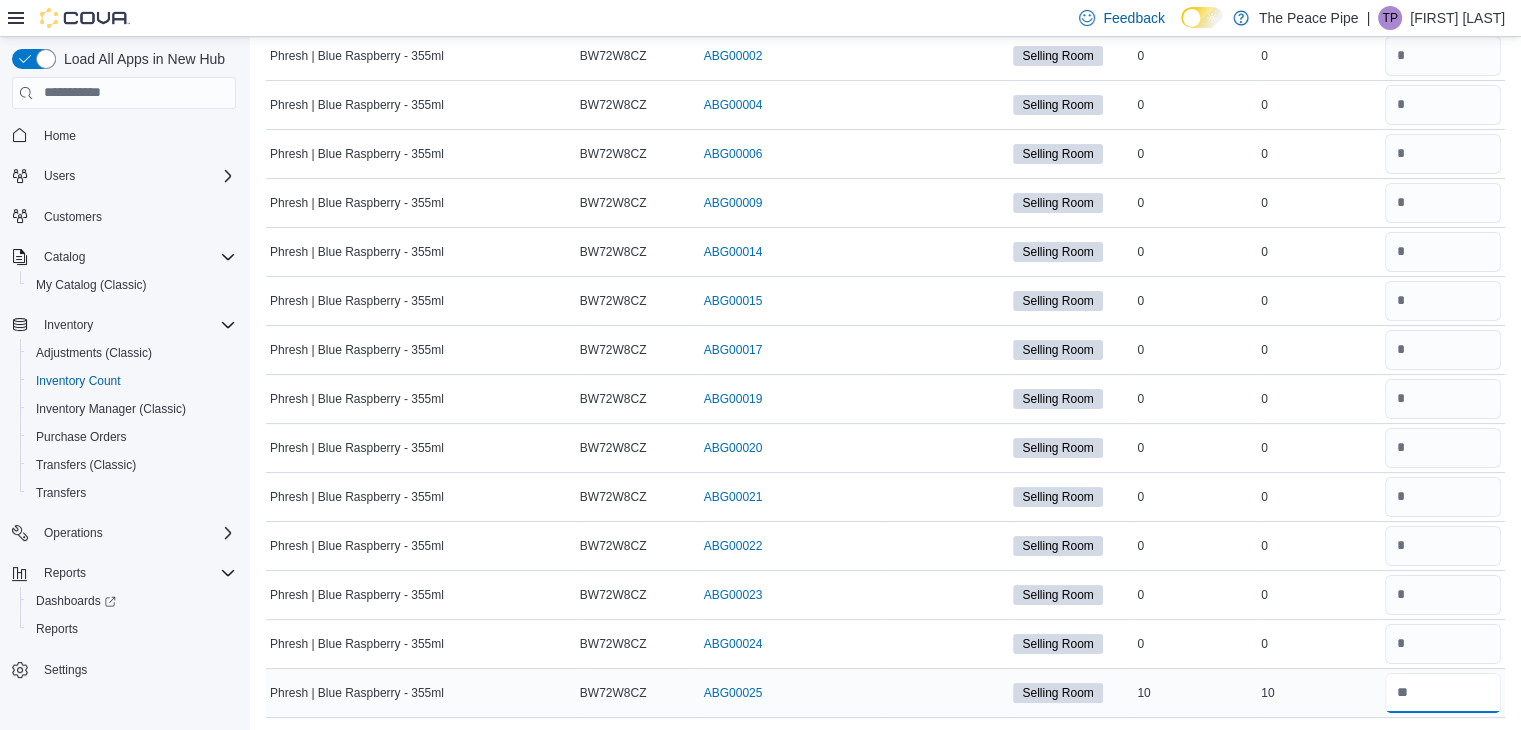 click at bounding box center (1443, 693) 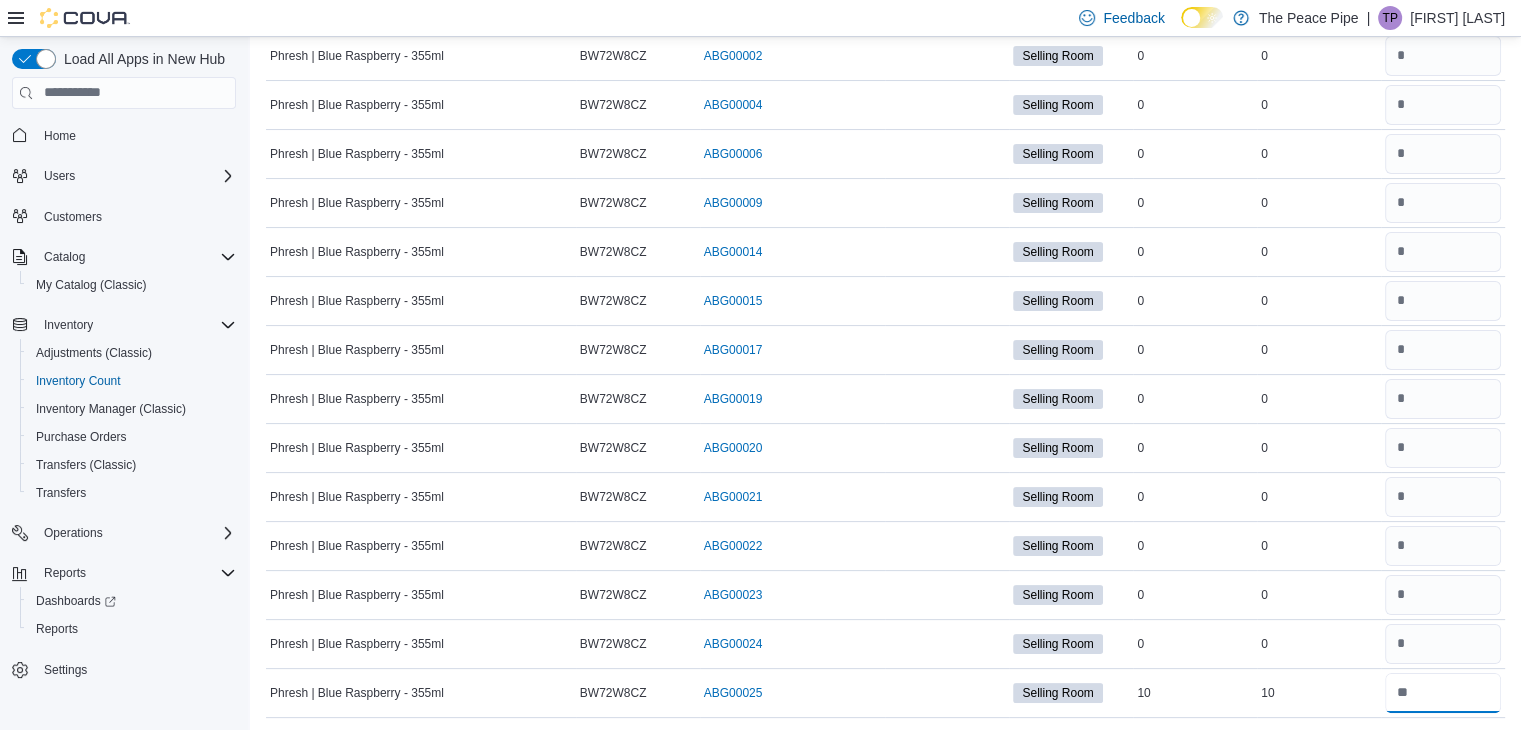 scroll, scrollTop: 0, scrollLeft: 0, axis: both 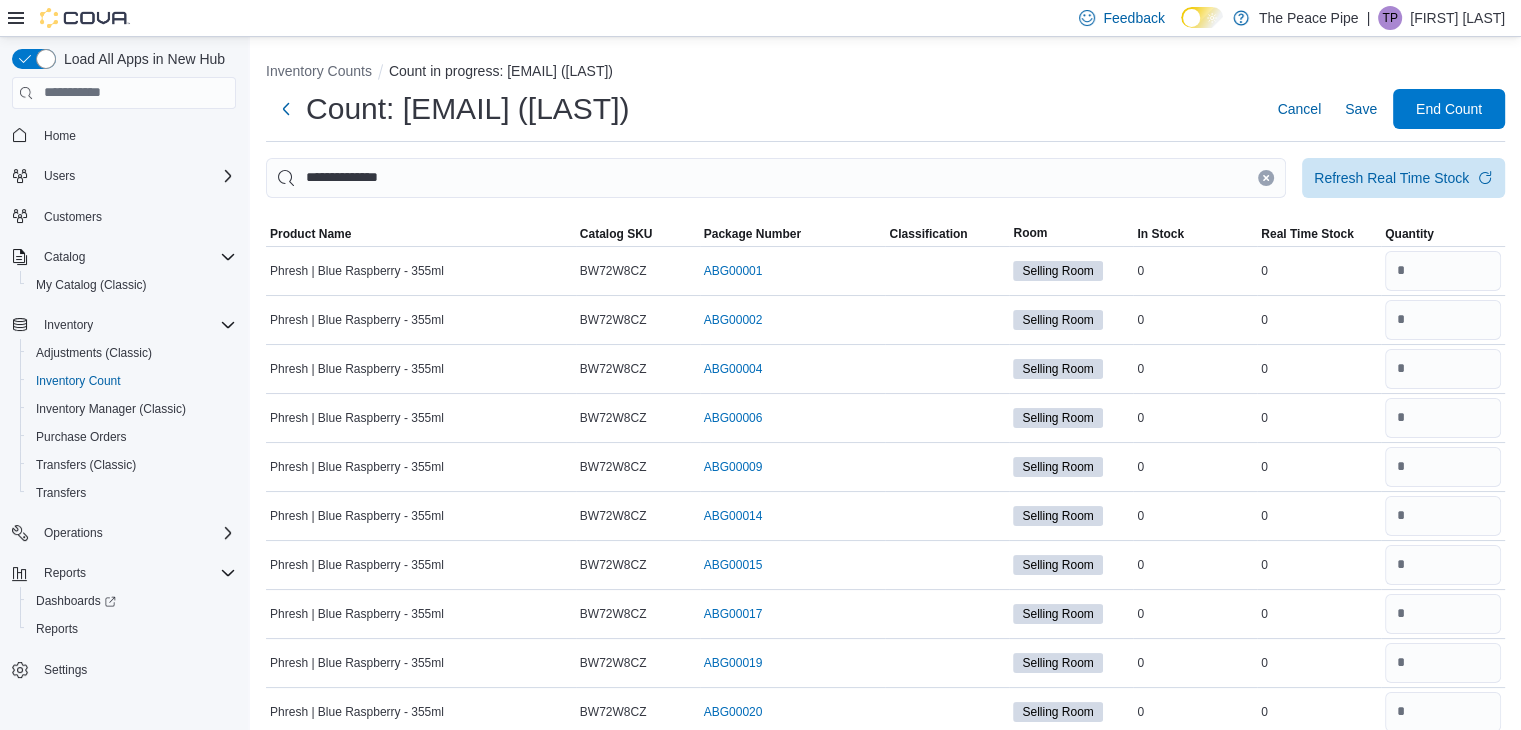 type on "**" 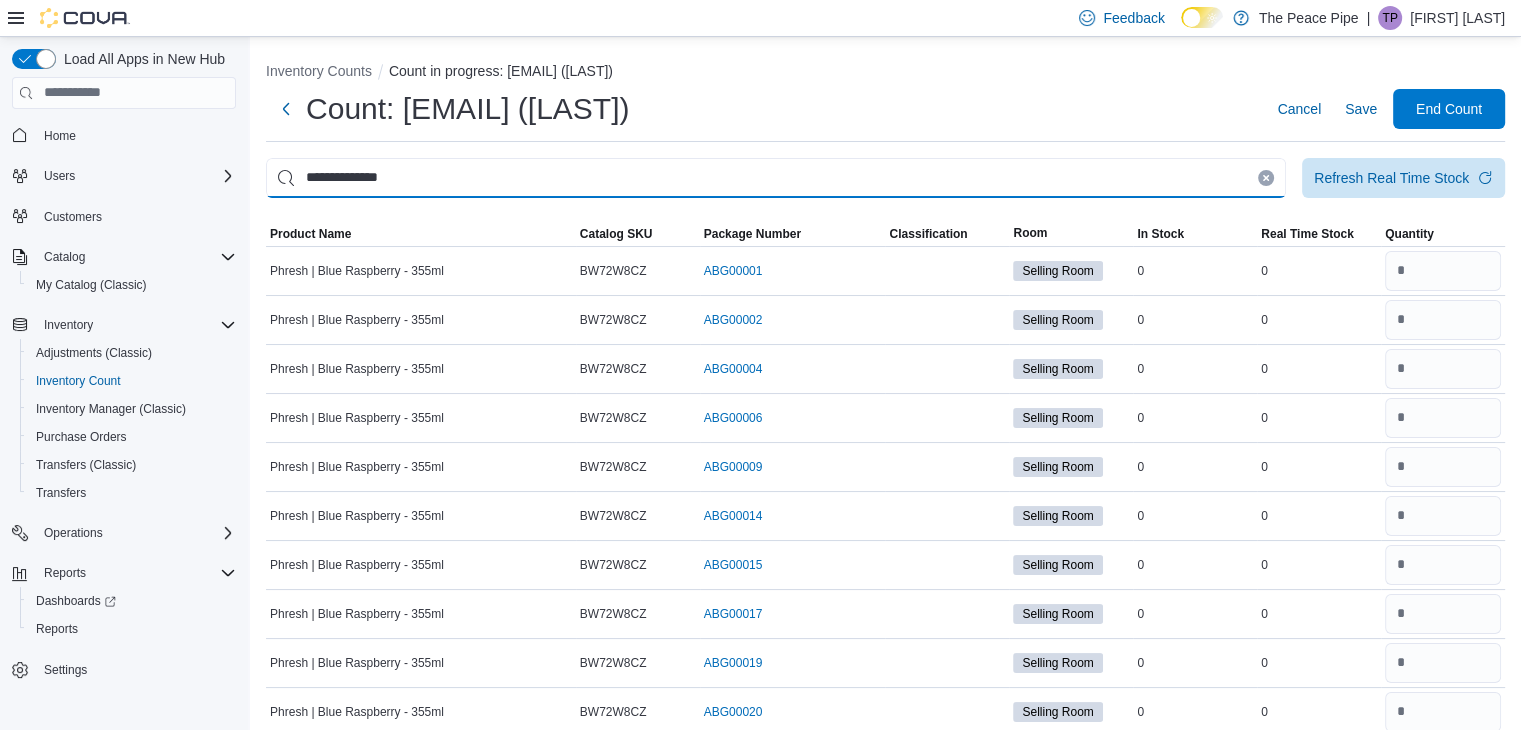 type 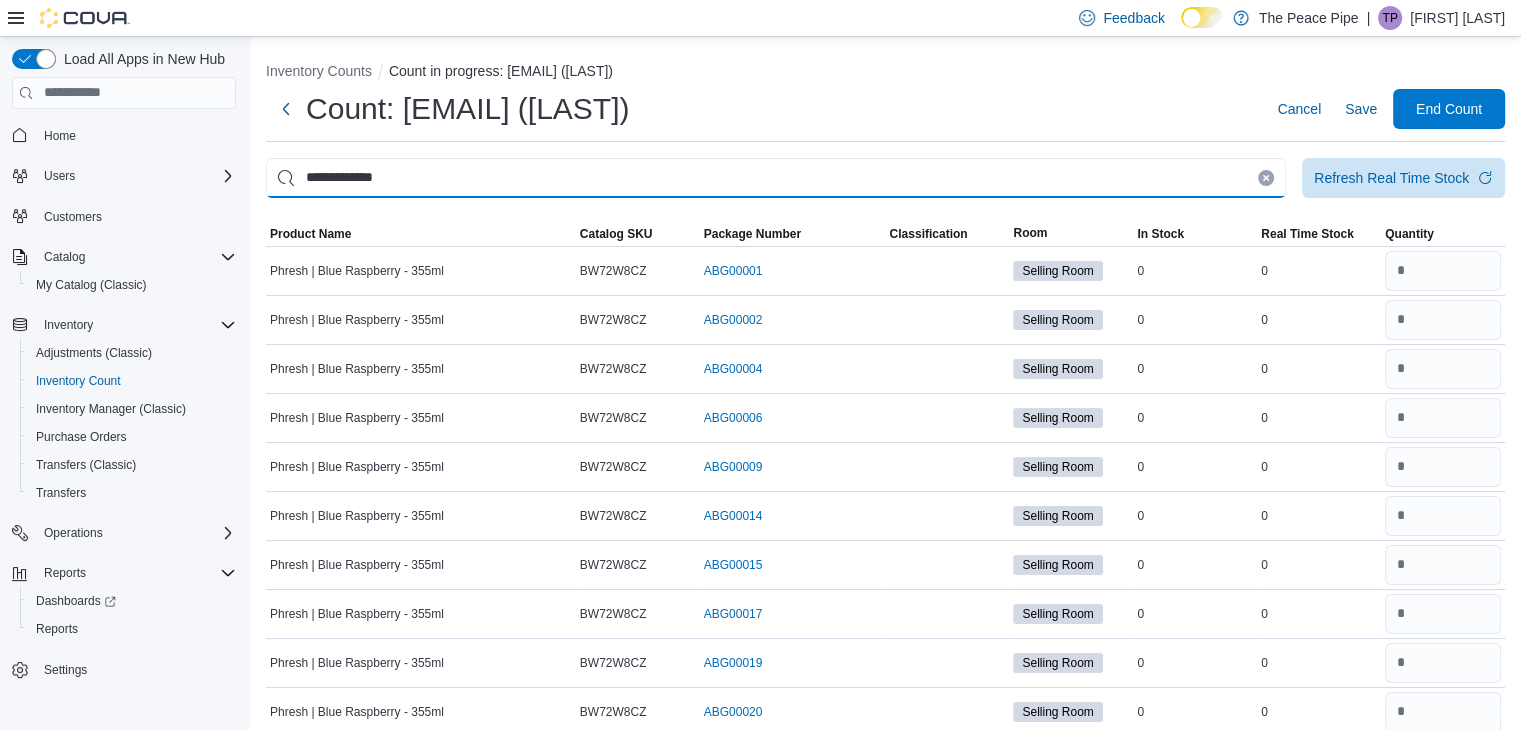 click on "**********" at bounding box center [776, 178] 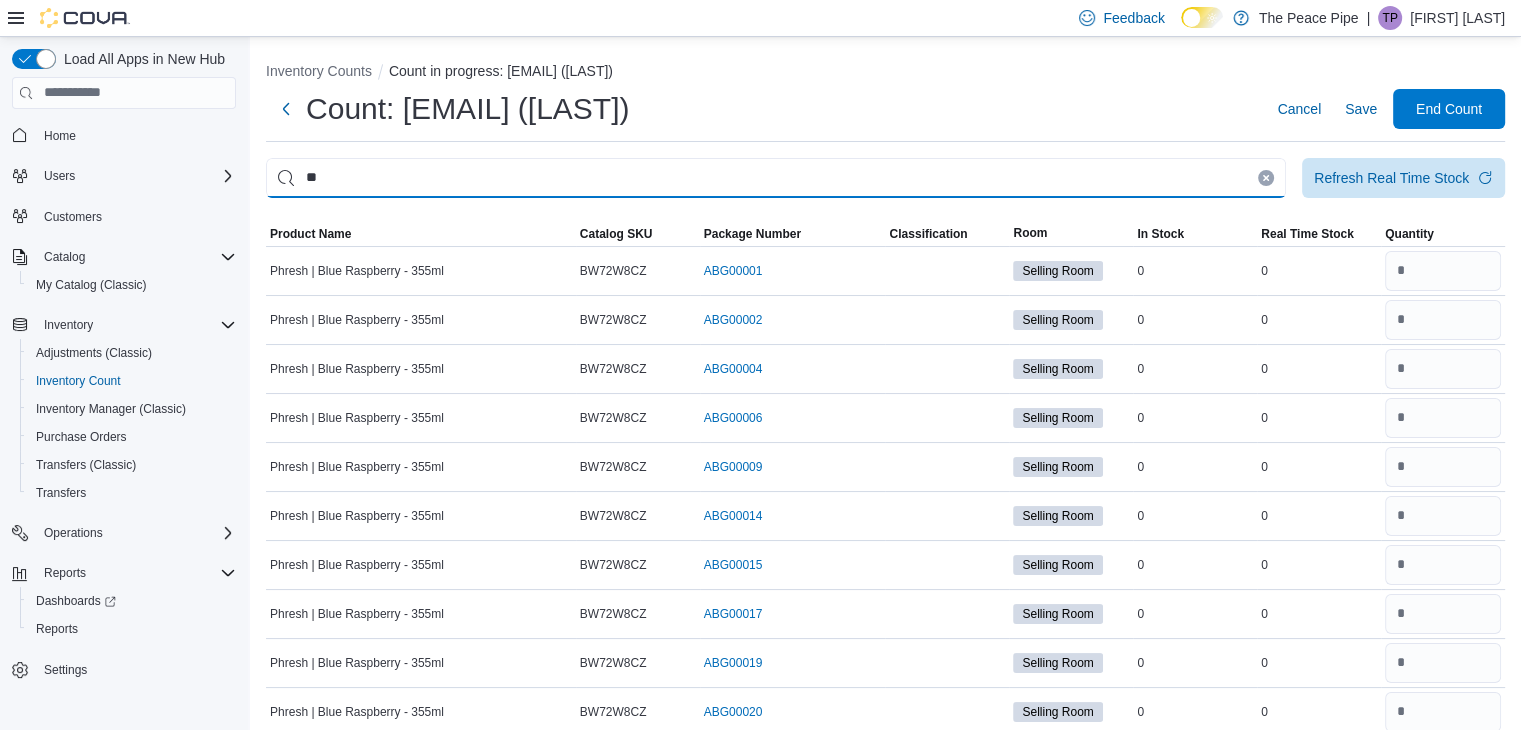 type on "*" 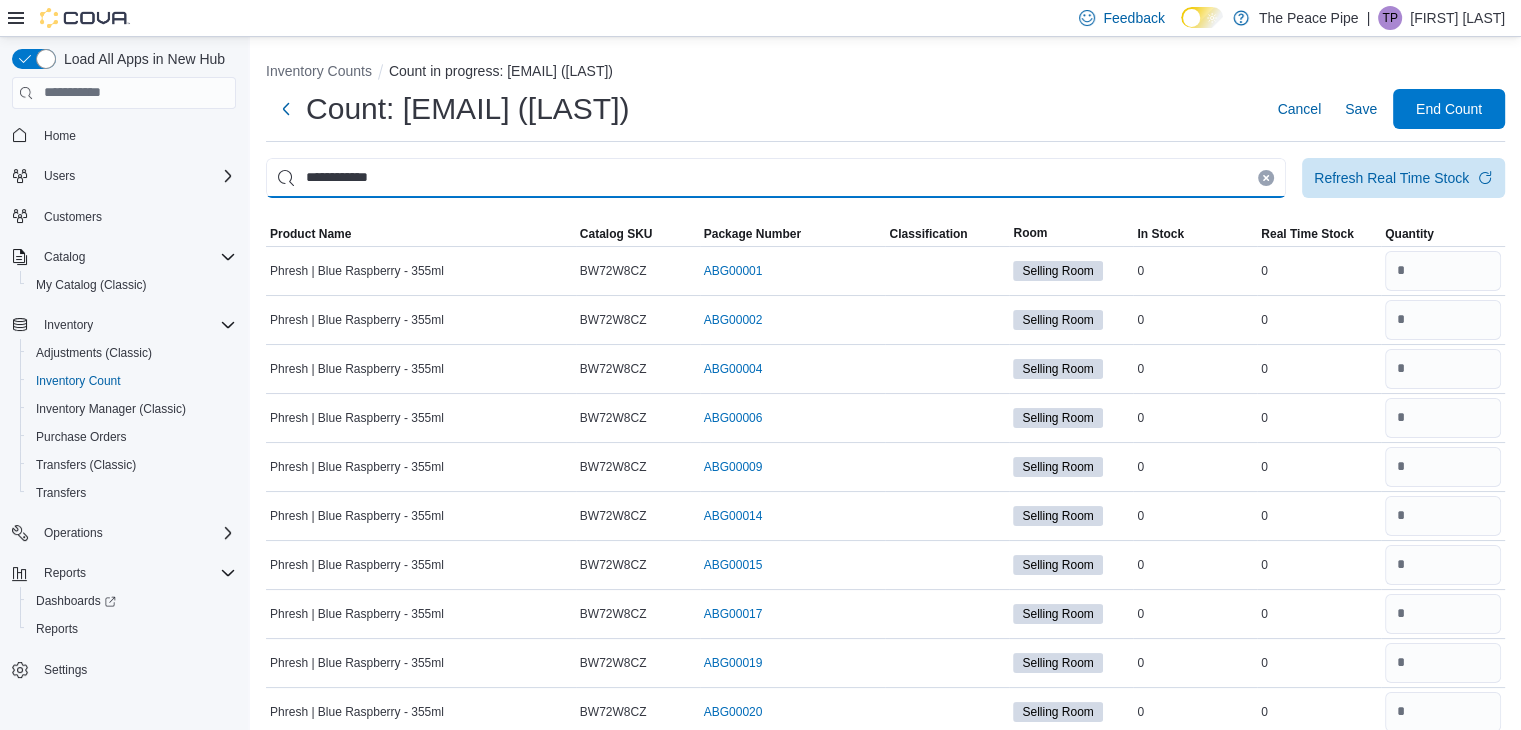 type on "**********" 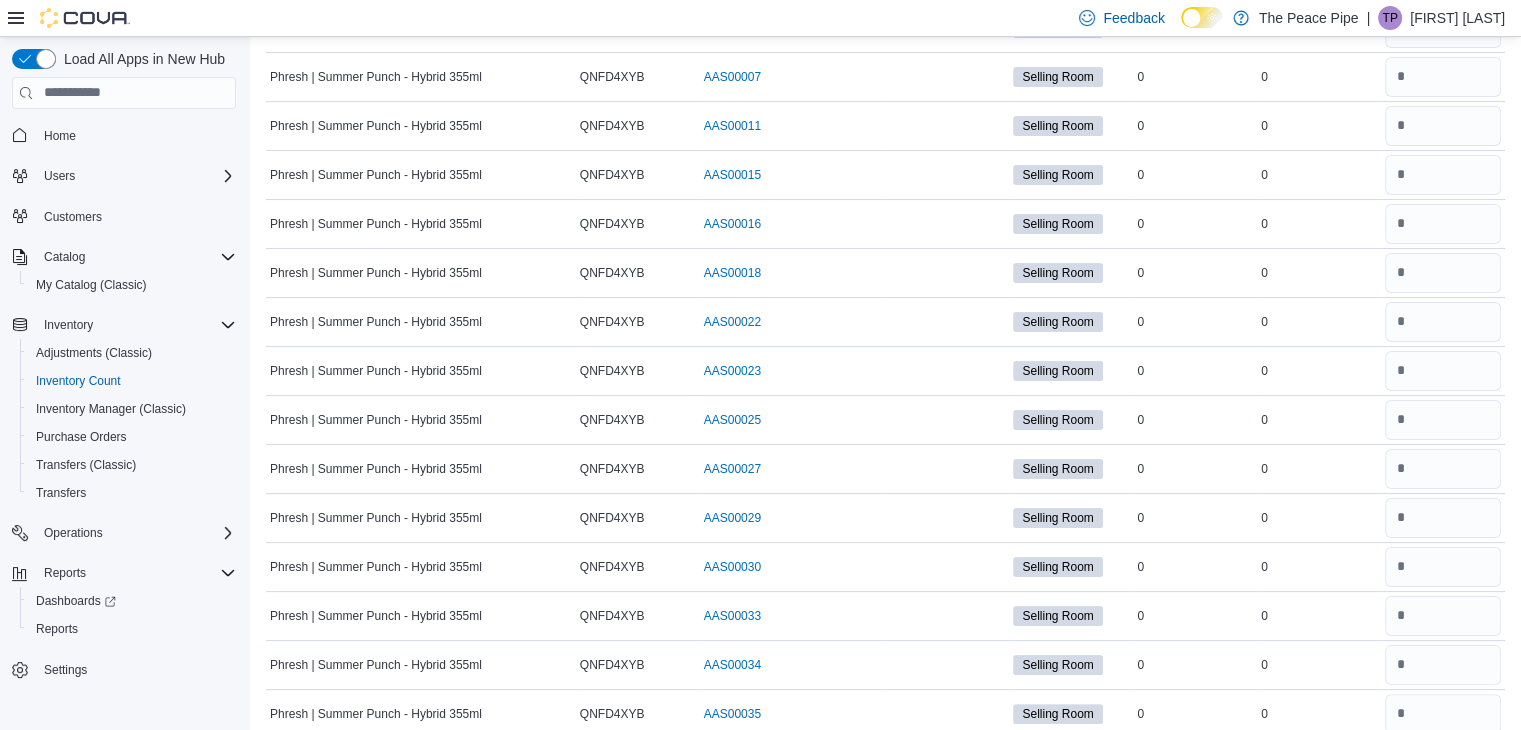 scroll, scrollTop: 362, scrollLeft: 0, axis: vertical 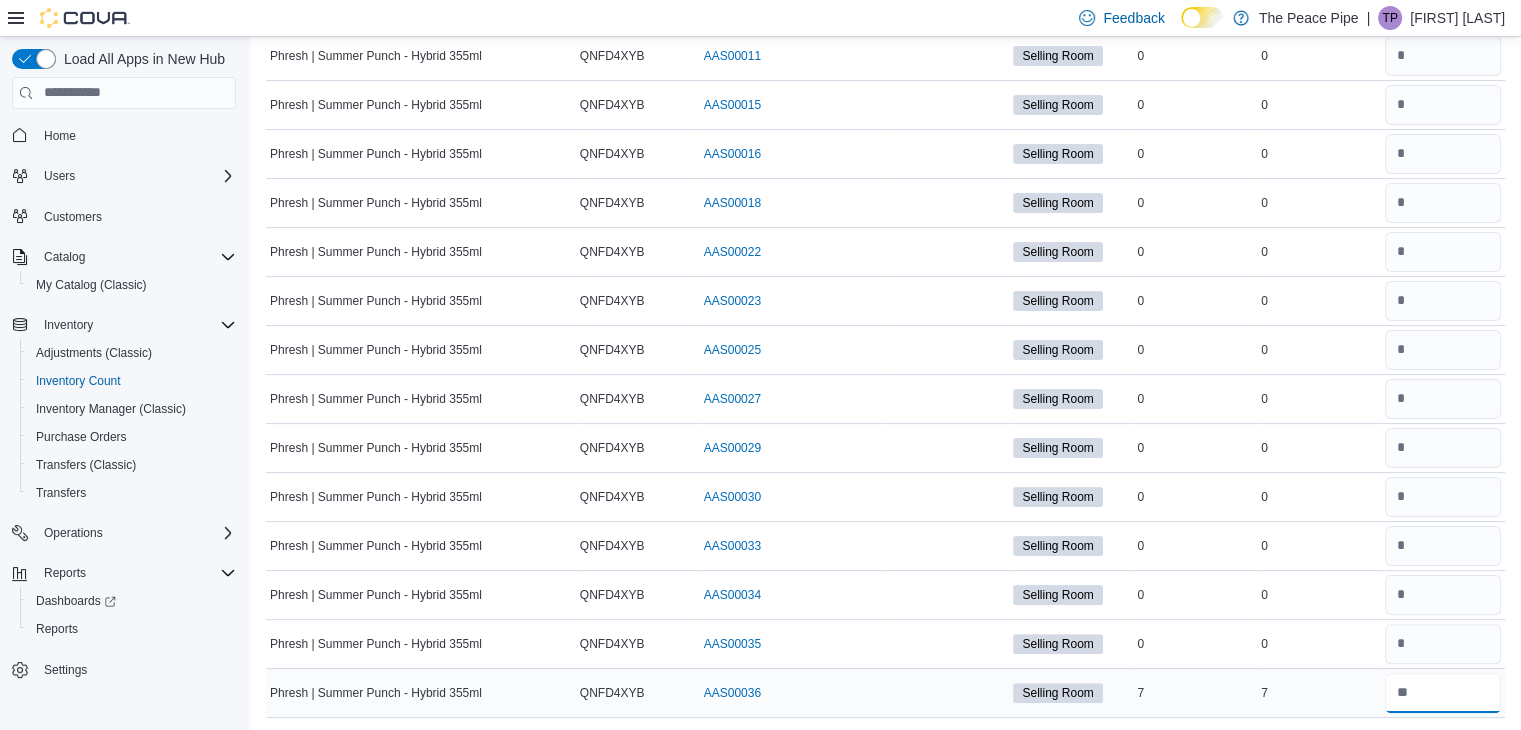 click at bounding box center (1443, 693) 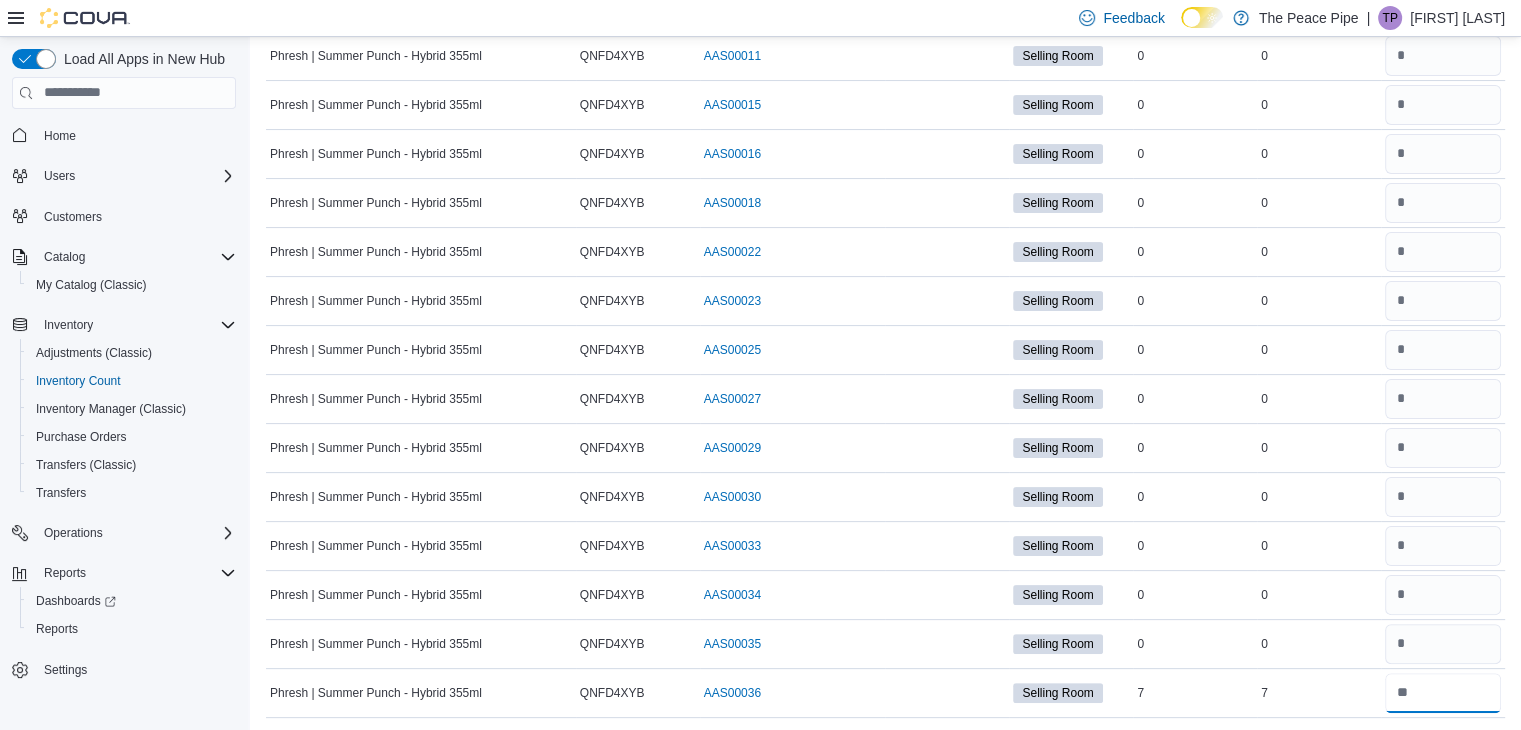 scroll, scrollTop: 0, scrollLeft: 0, axis: both 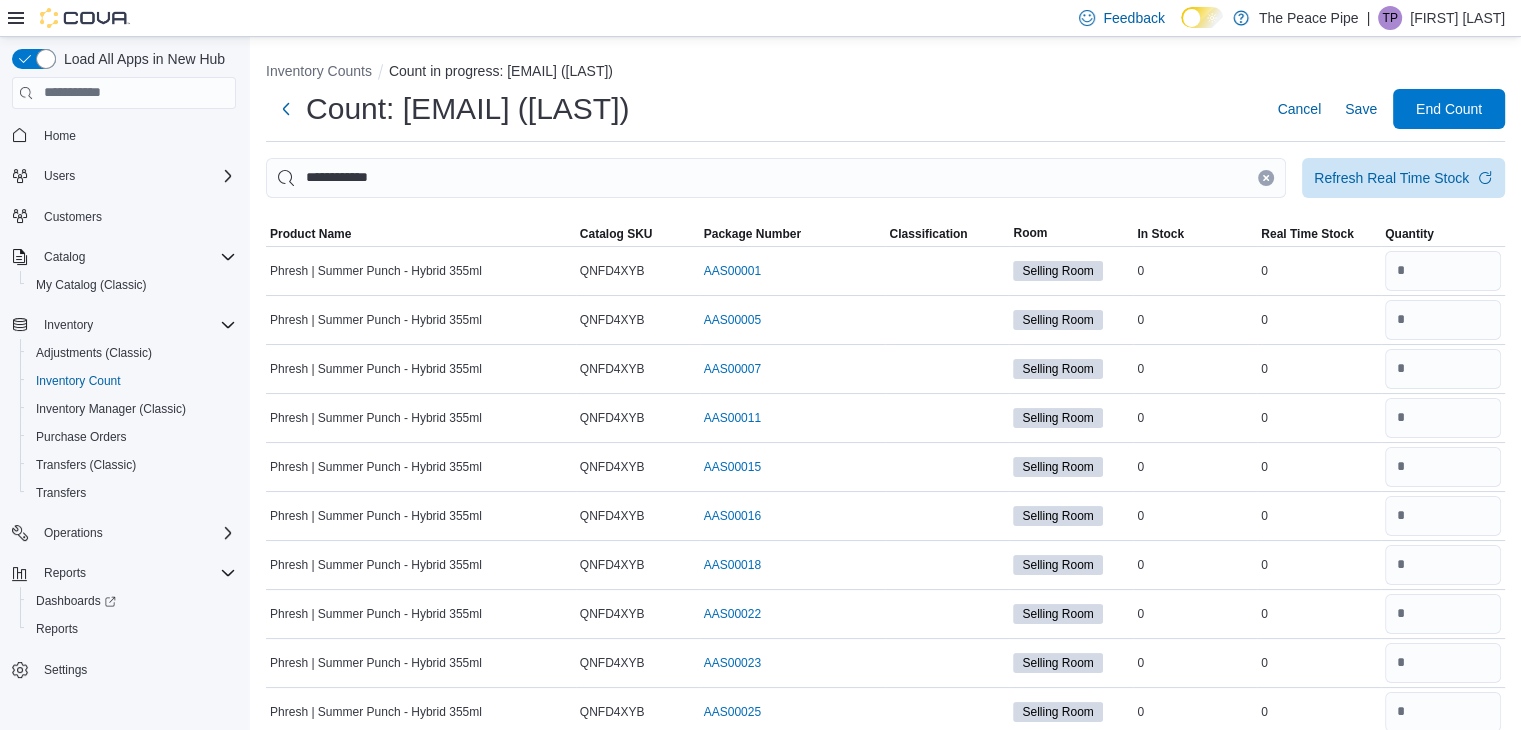 type on "*" 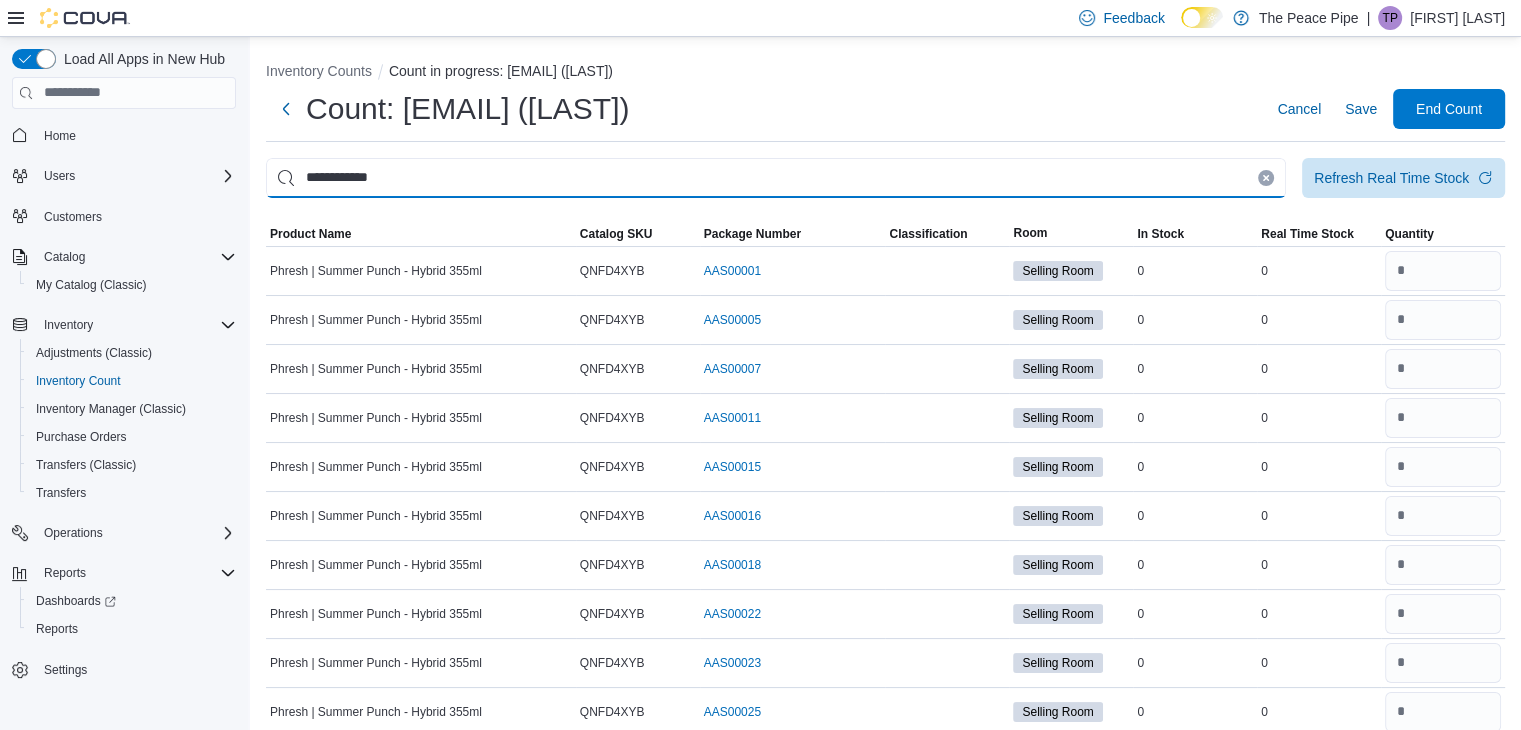 type 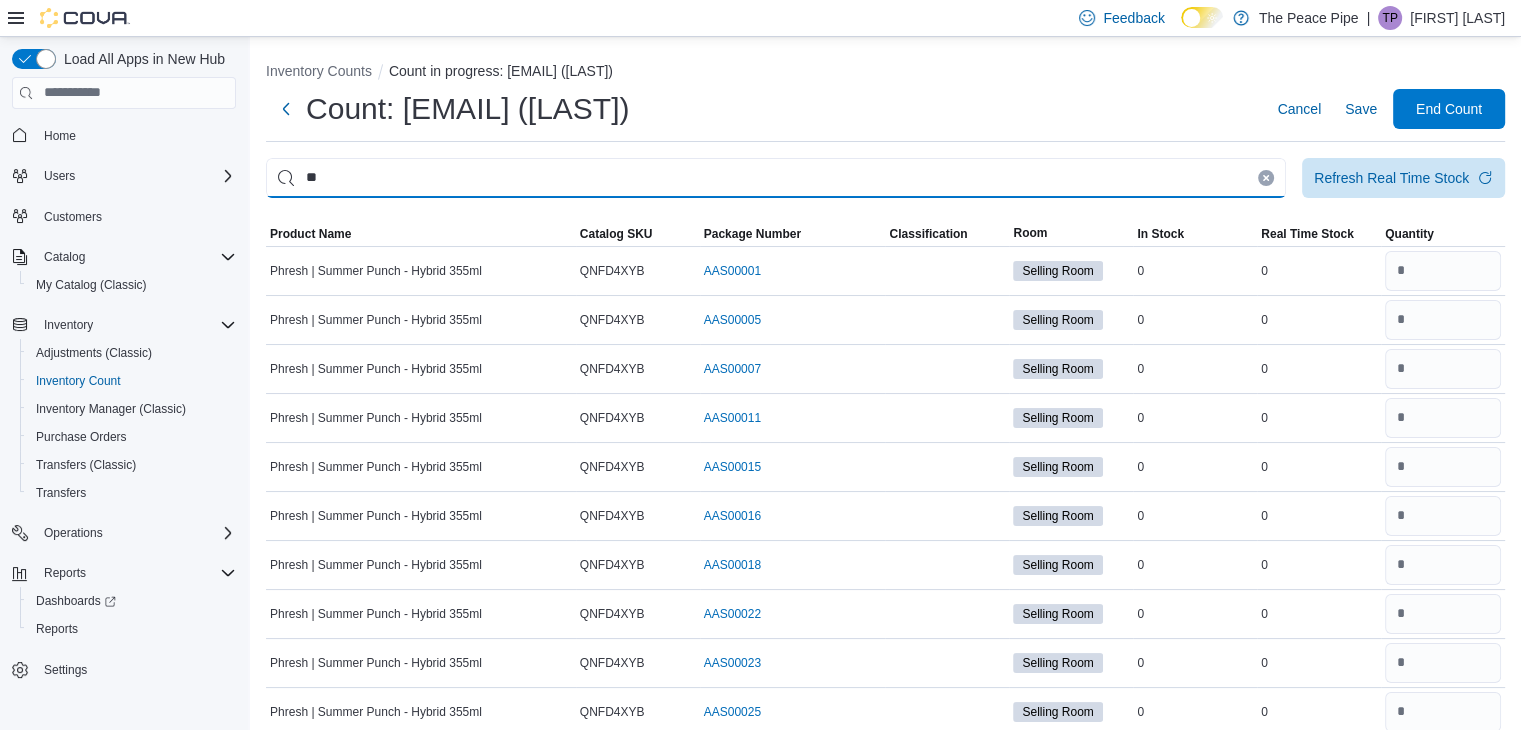 type on "*" 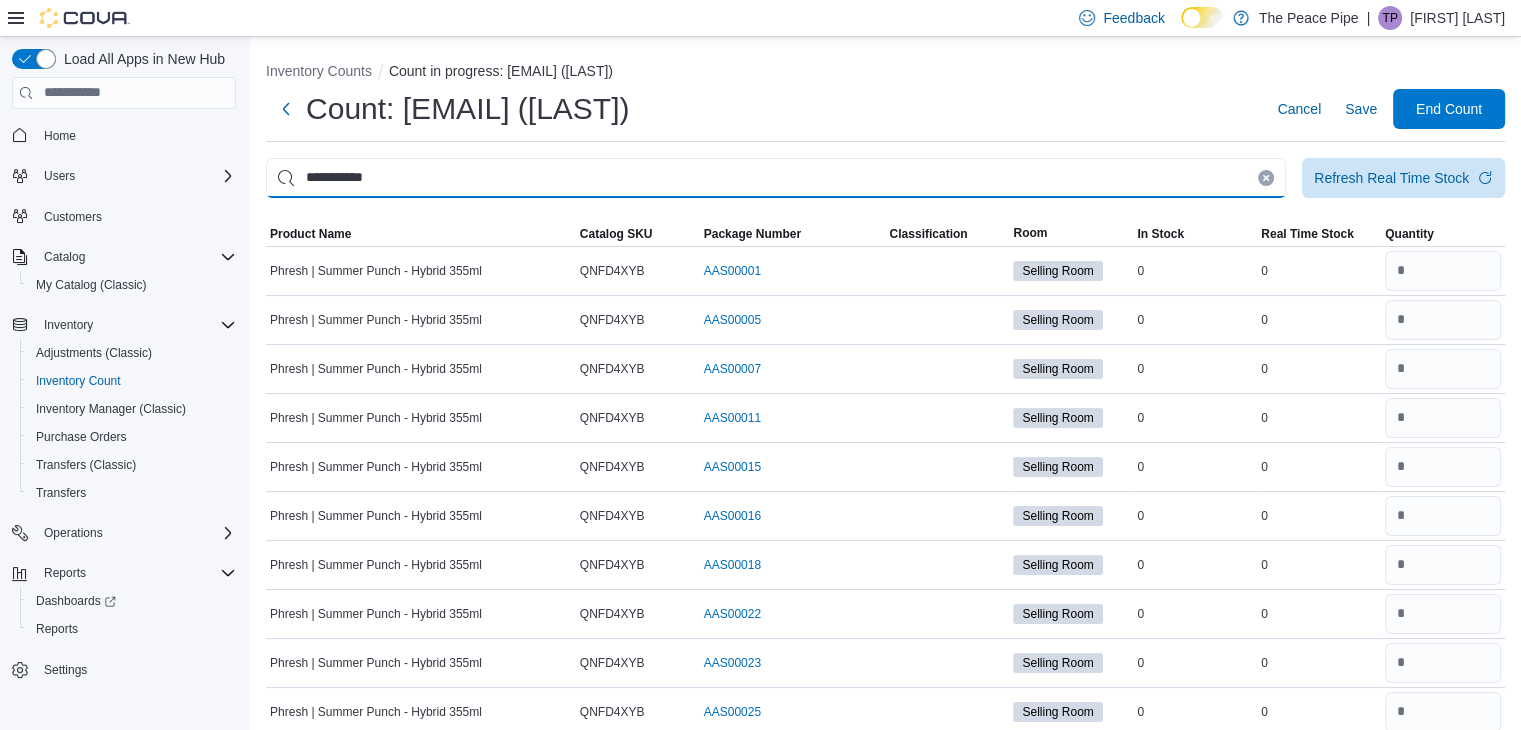 type on "**********" 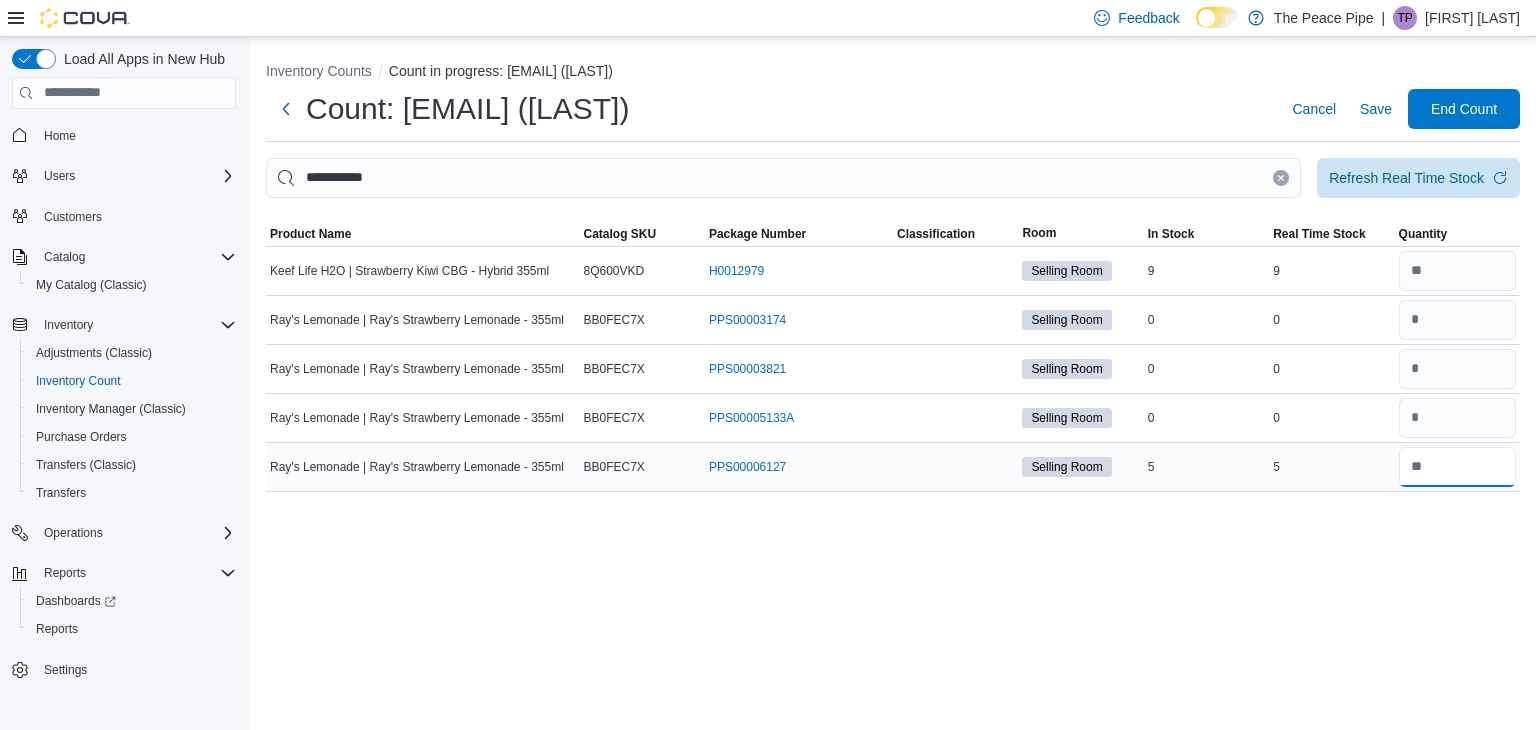 click at bounding box center [1457, 467] 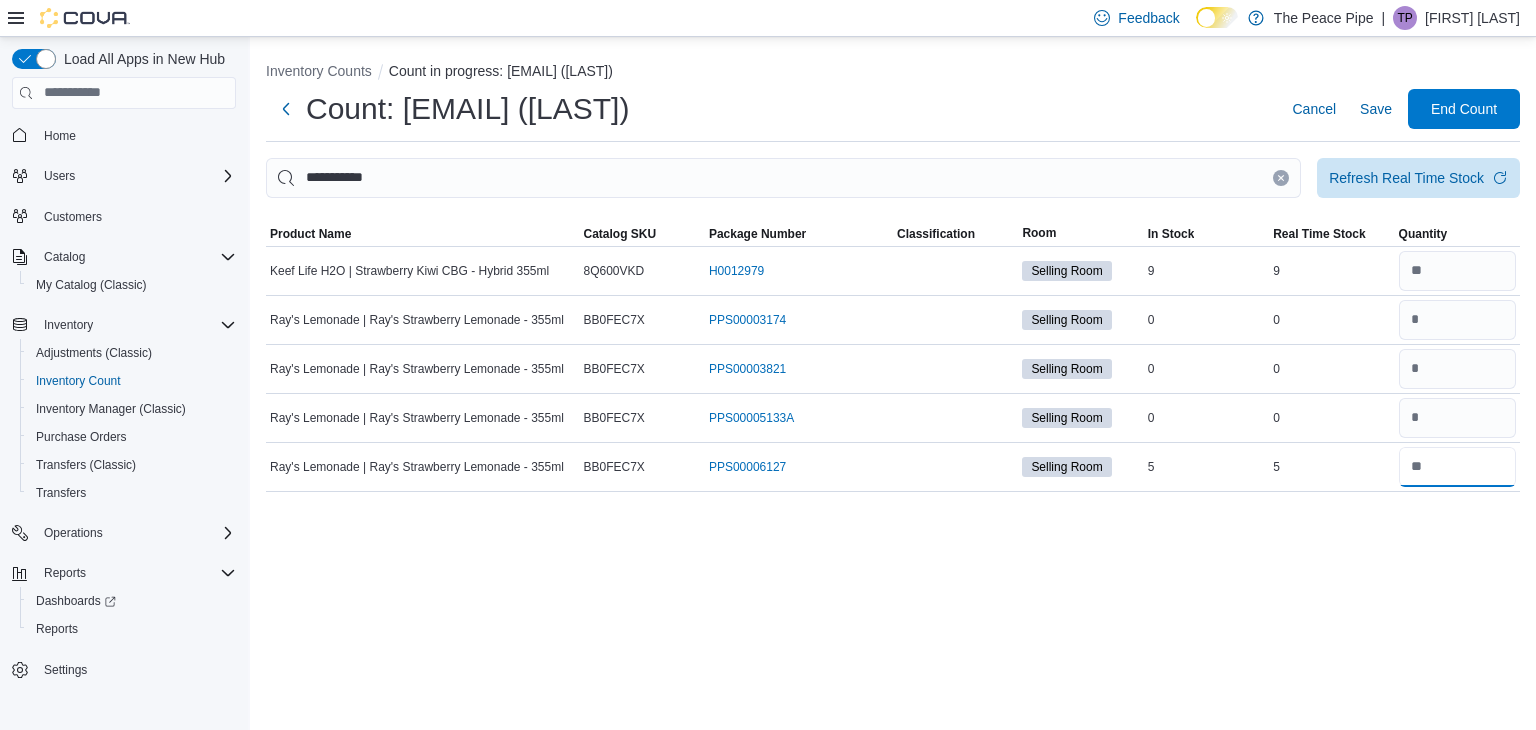 type on "*" 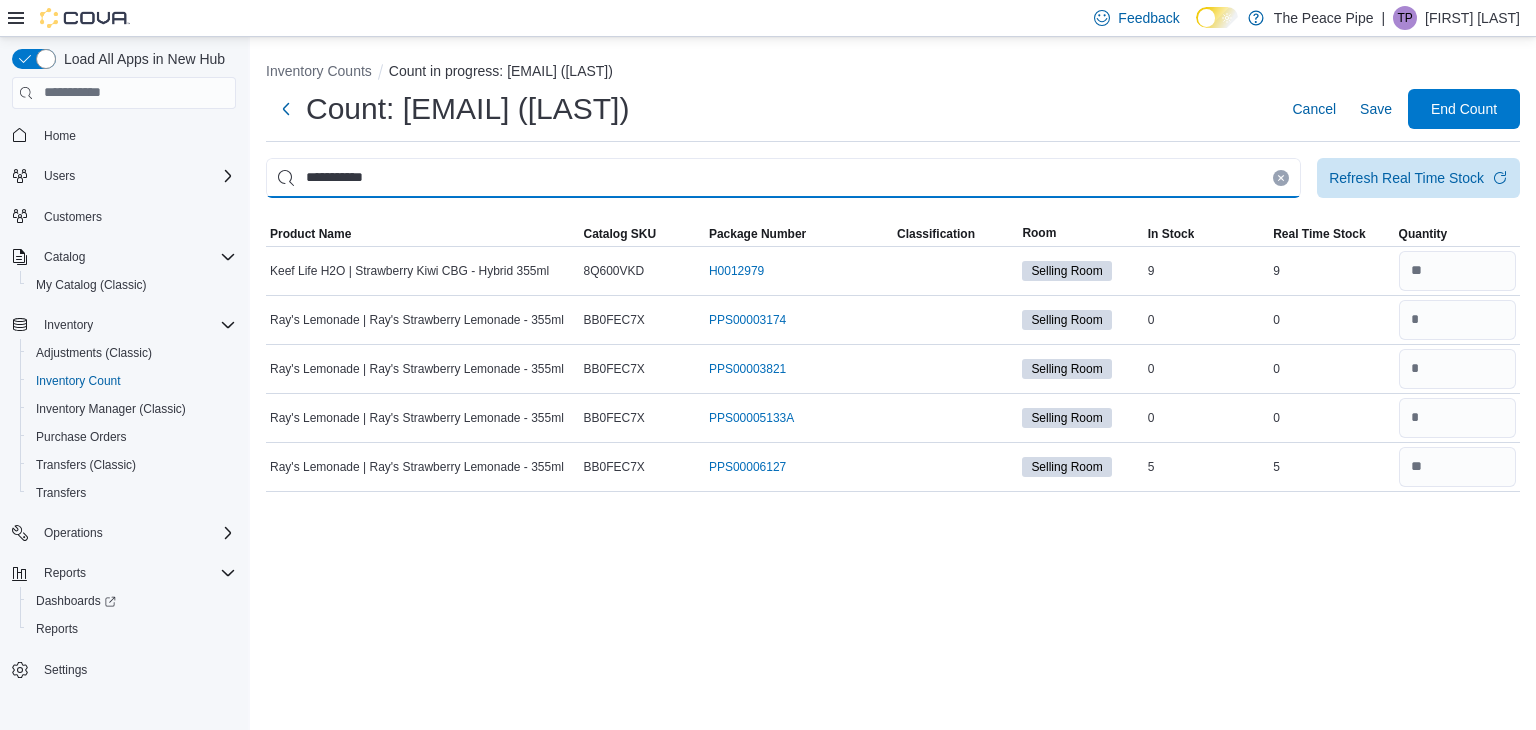 type 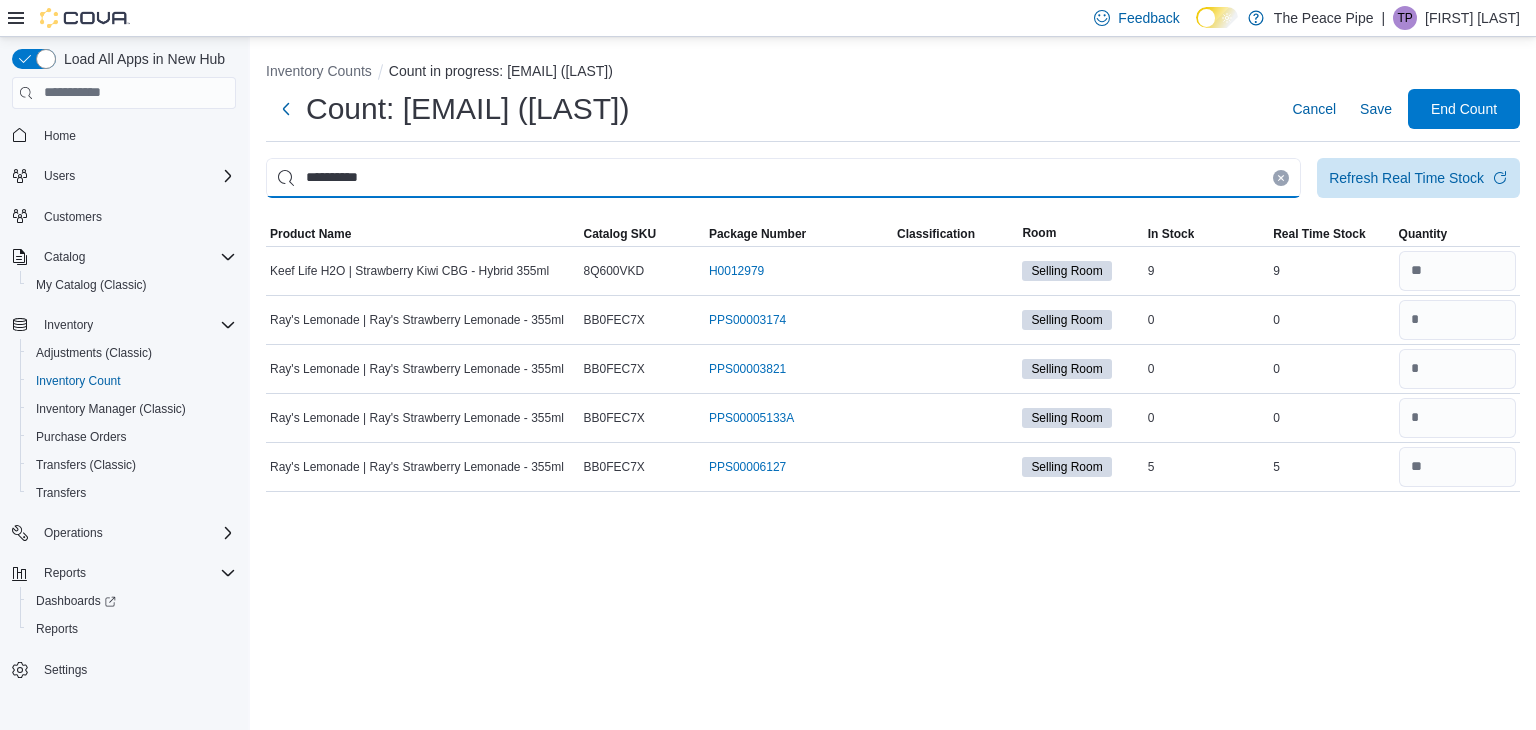 click on "**********" at bounding box center (783, 178) 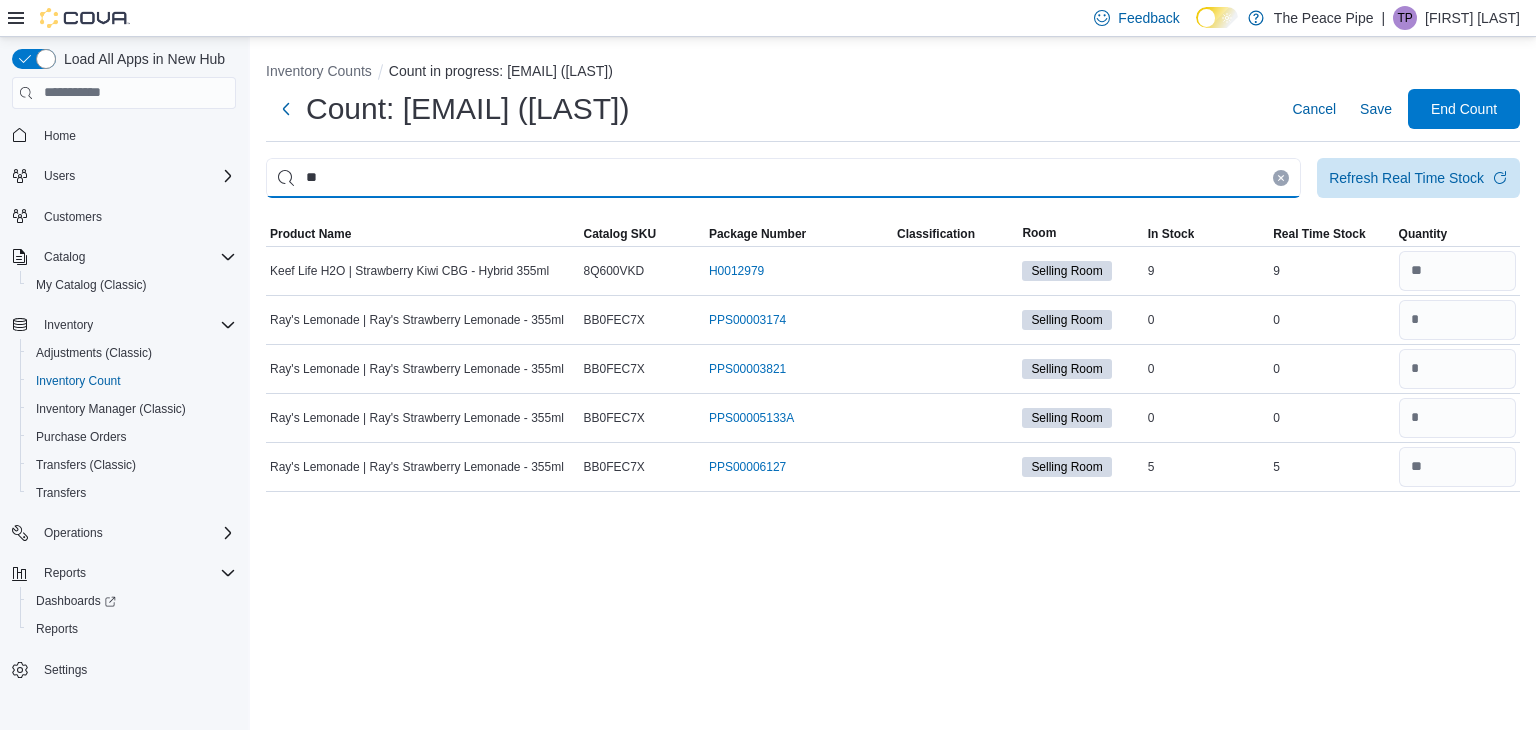 type on "*" 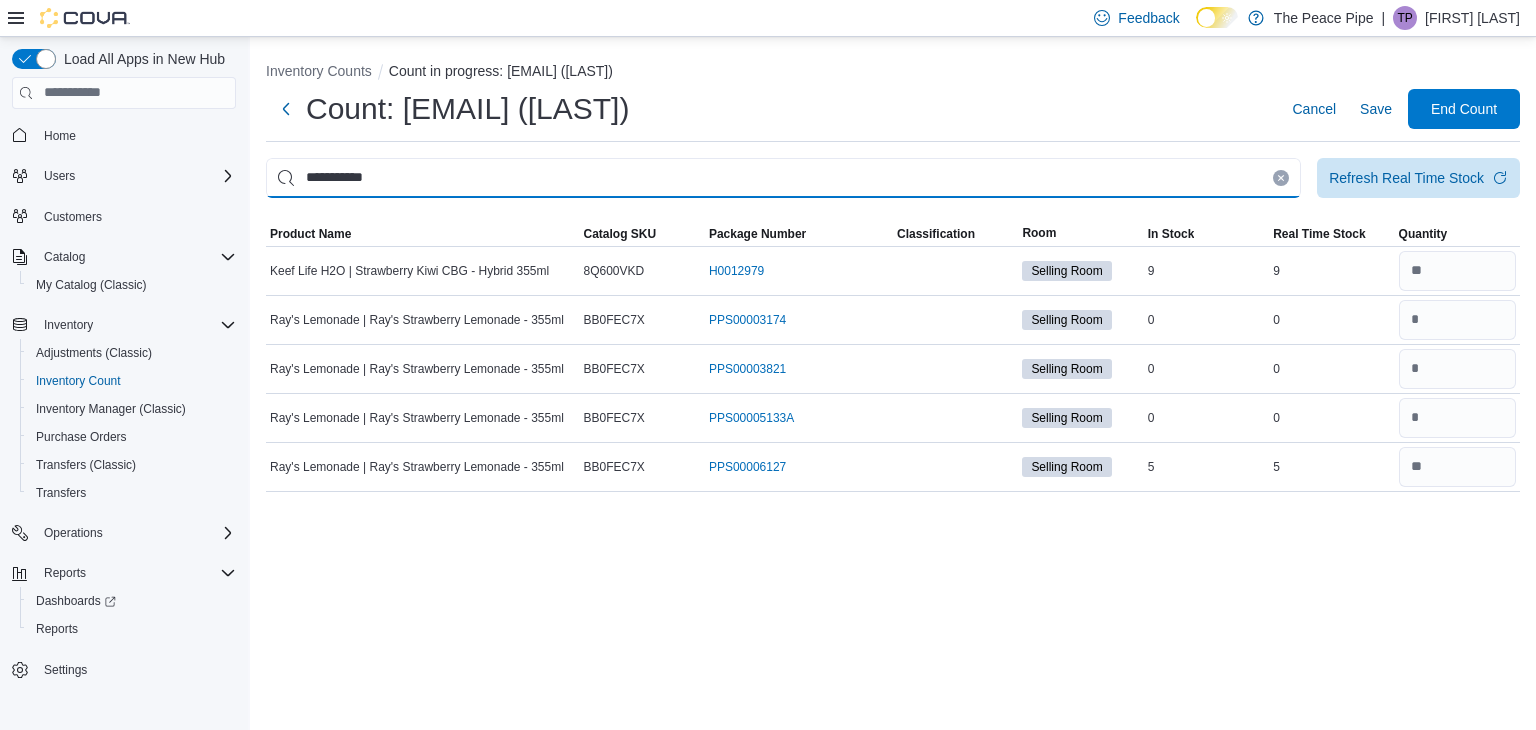 type on "**********" 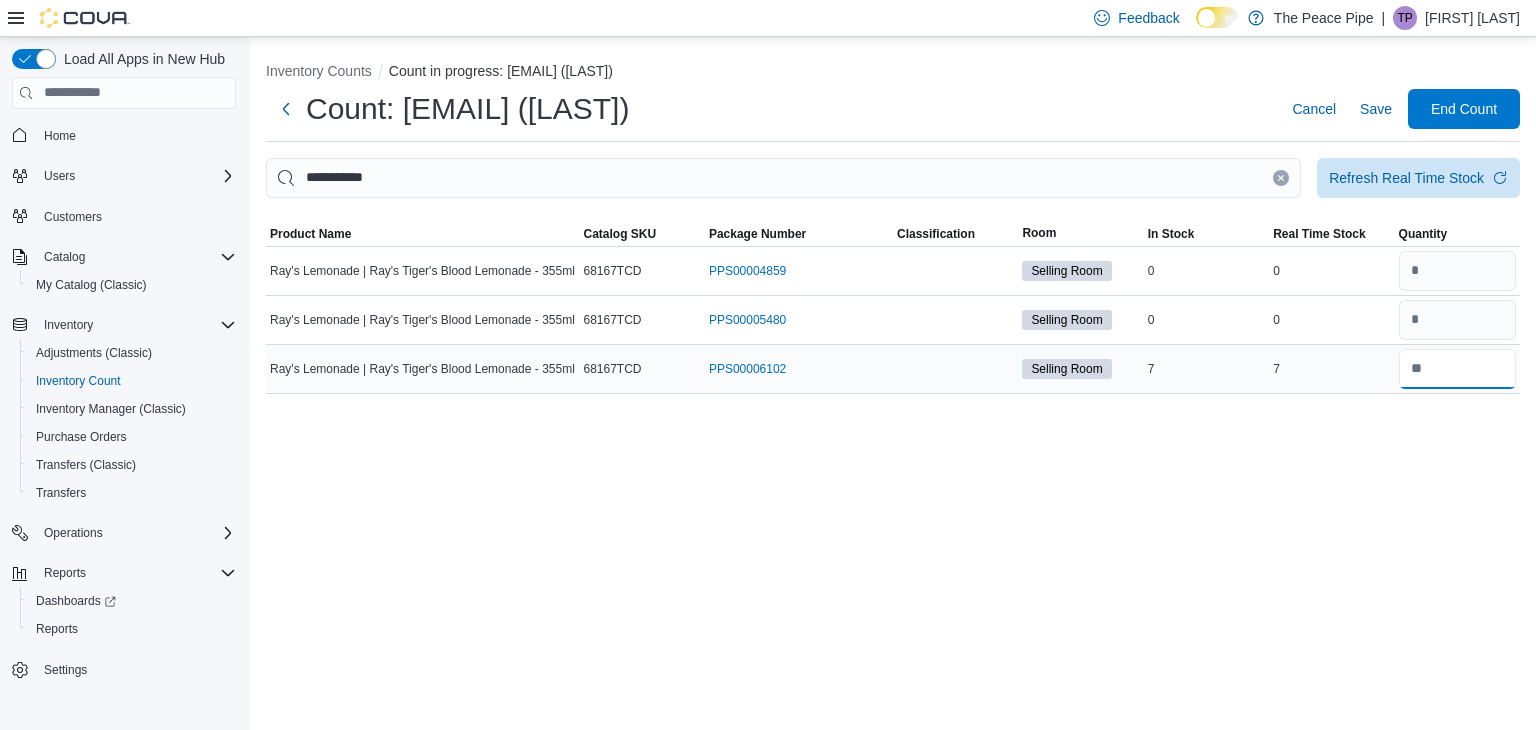 click at bounding box center [1457, 369] 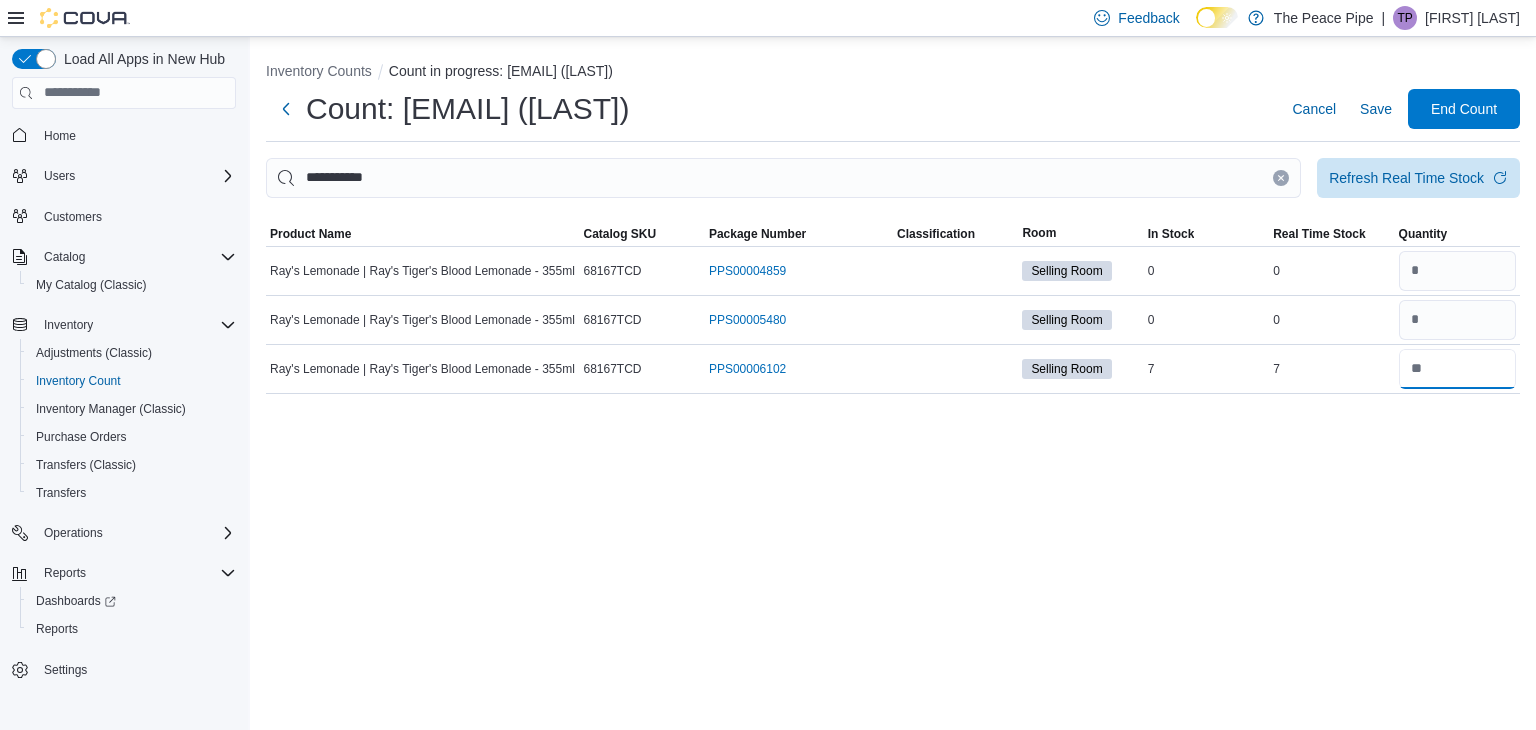 type on "*" 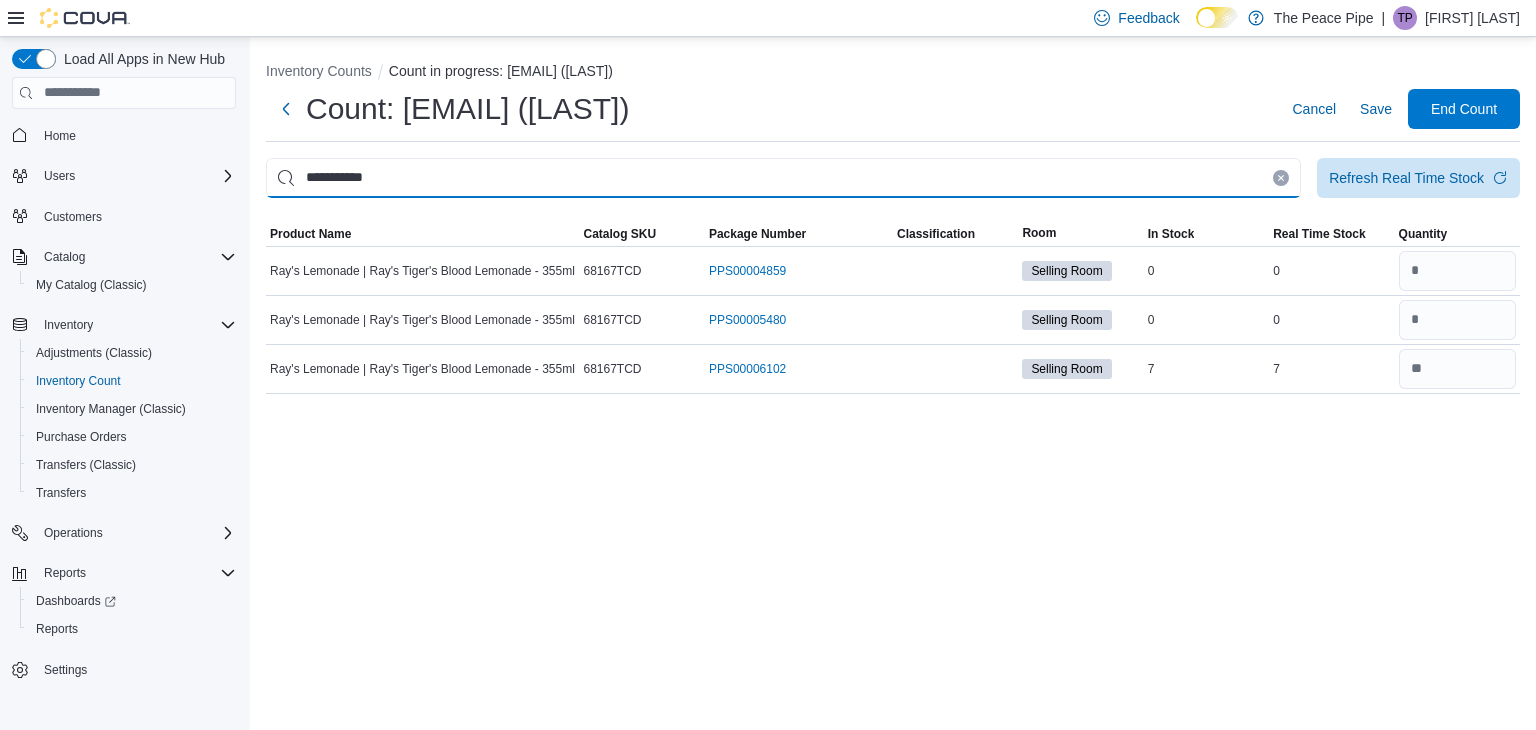 type 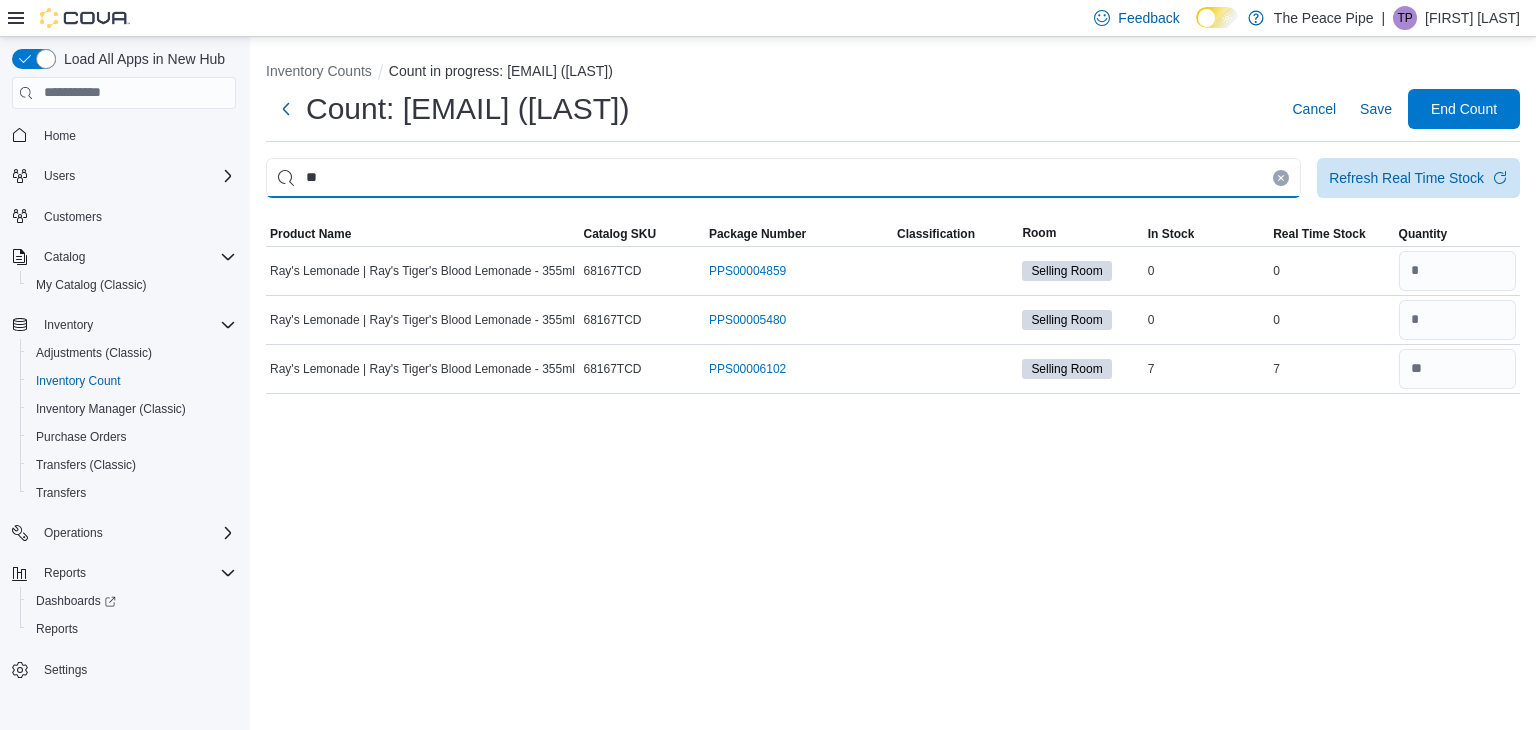 type on "*" 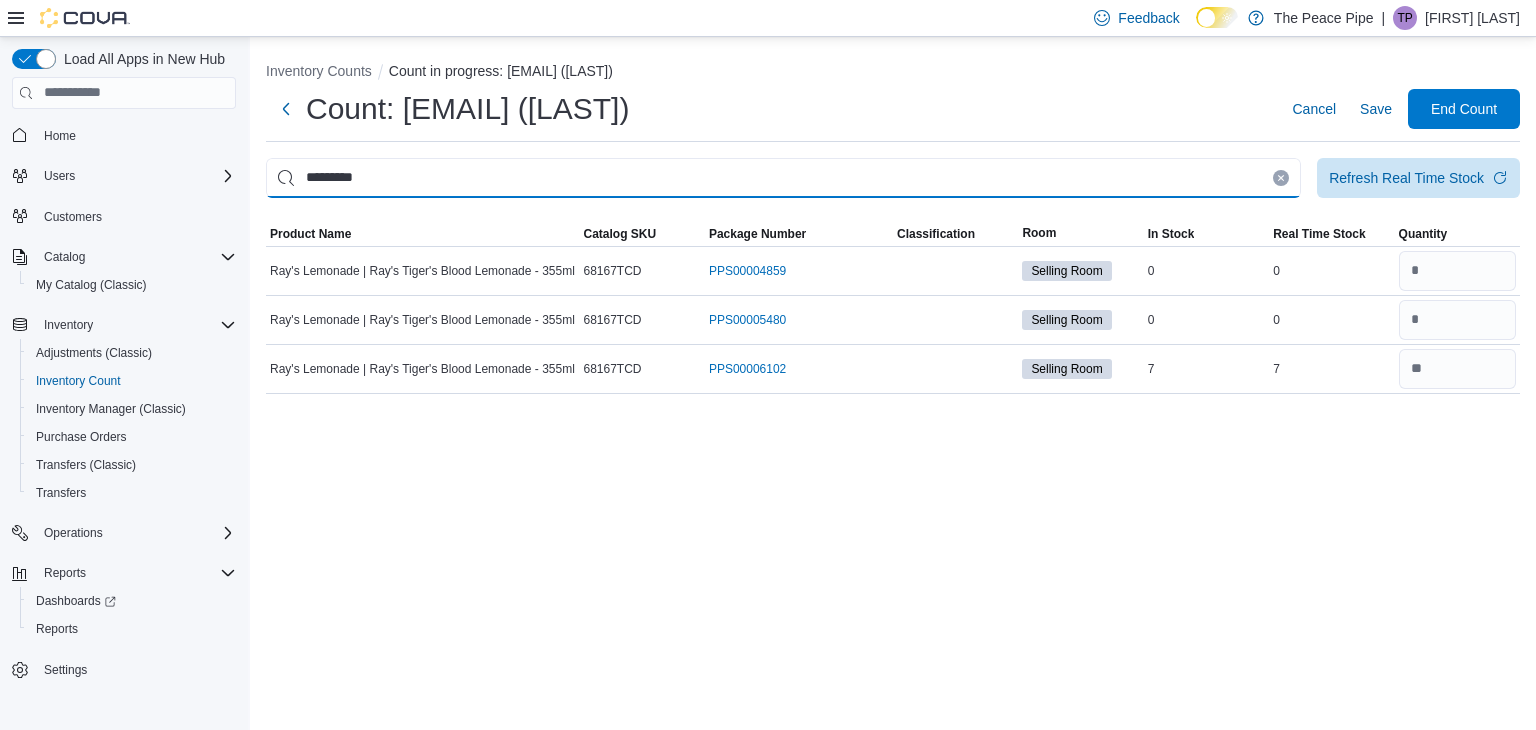 type on "*********" 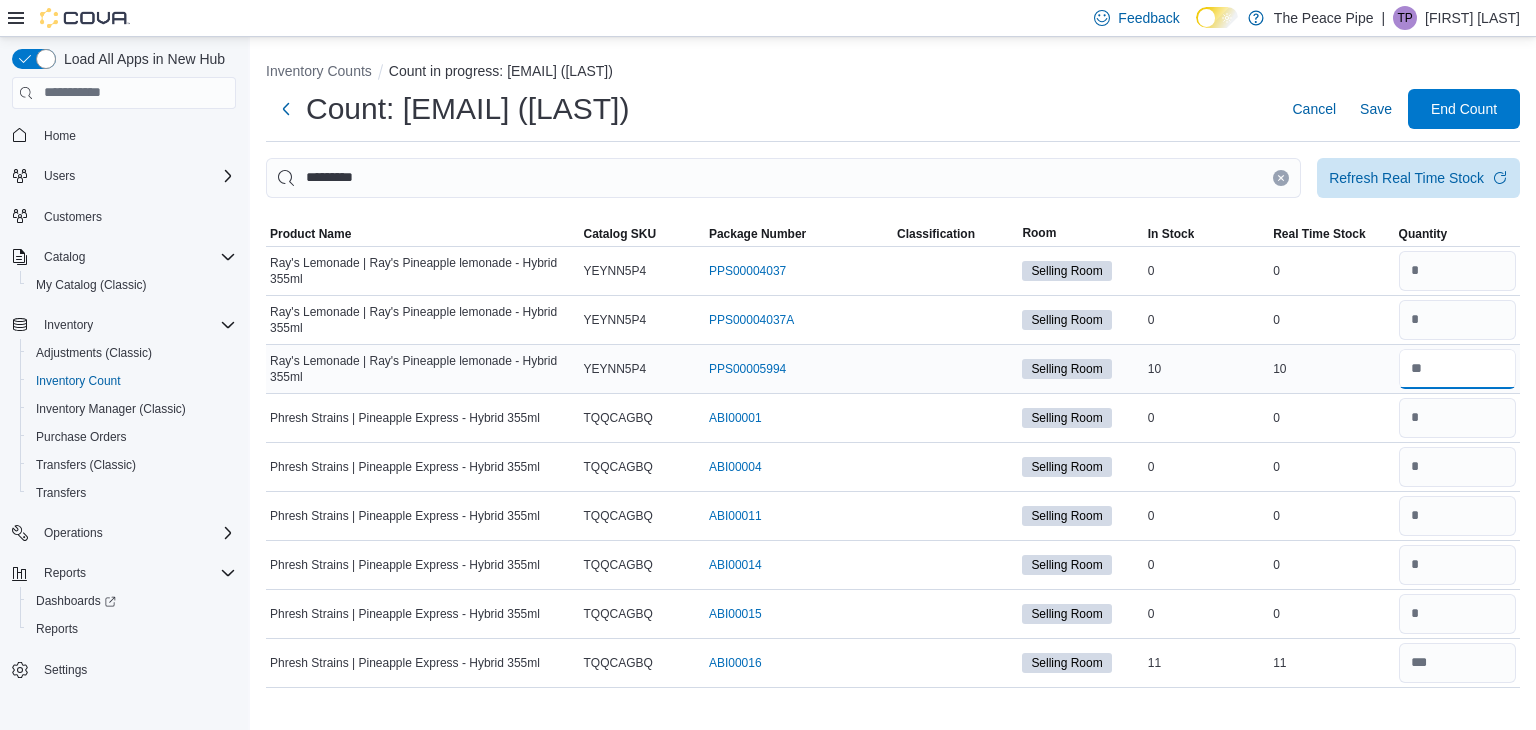 click at bounding box center (1457, 369) 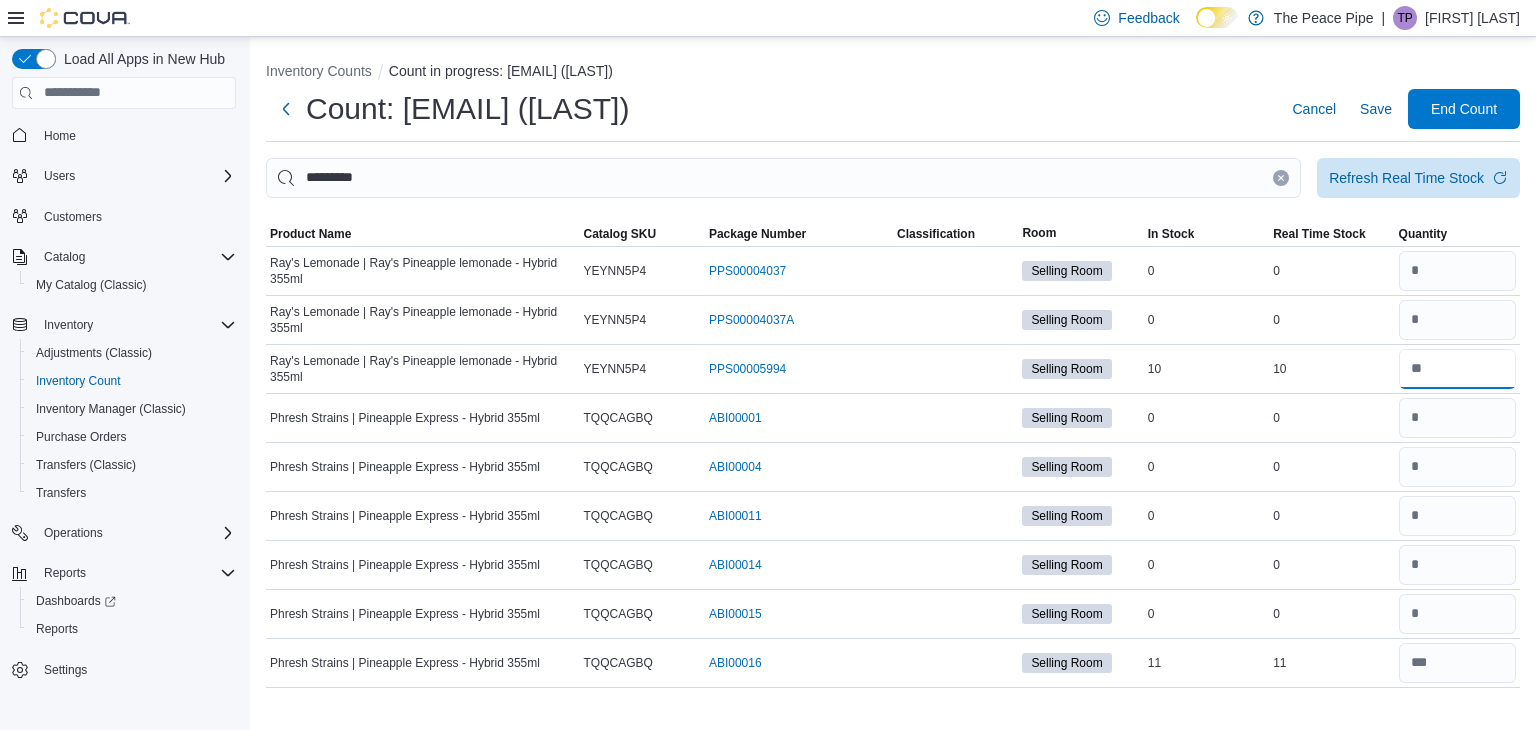 type on "**" 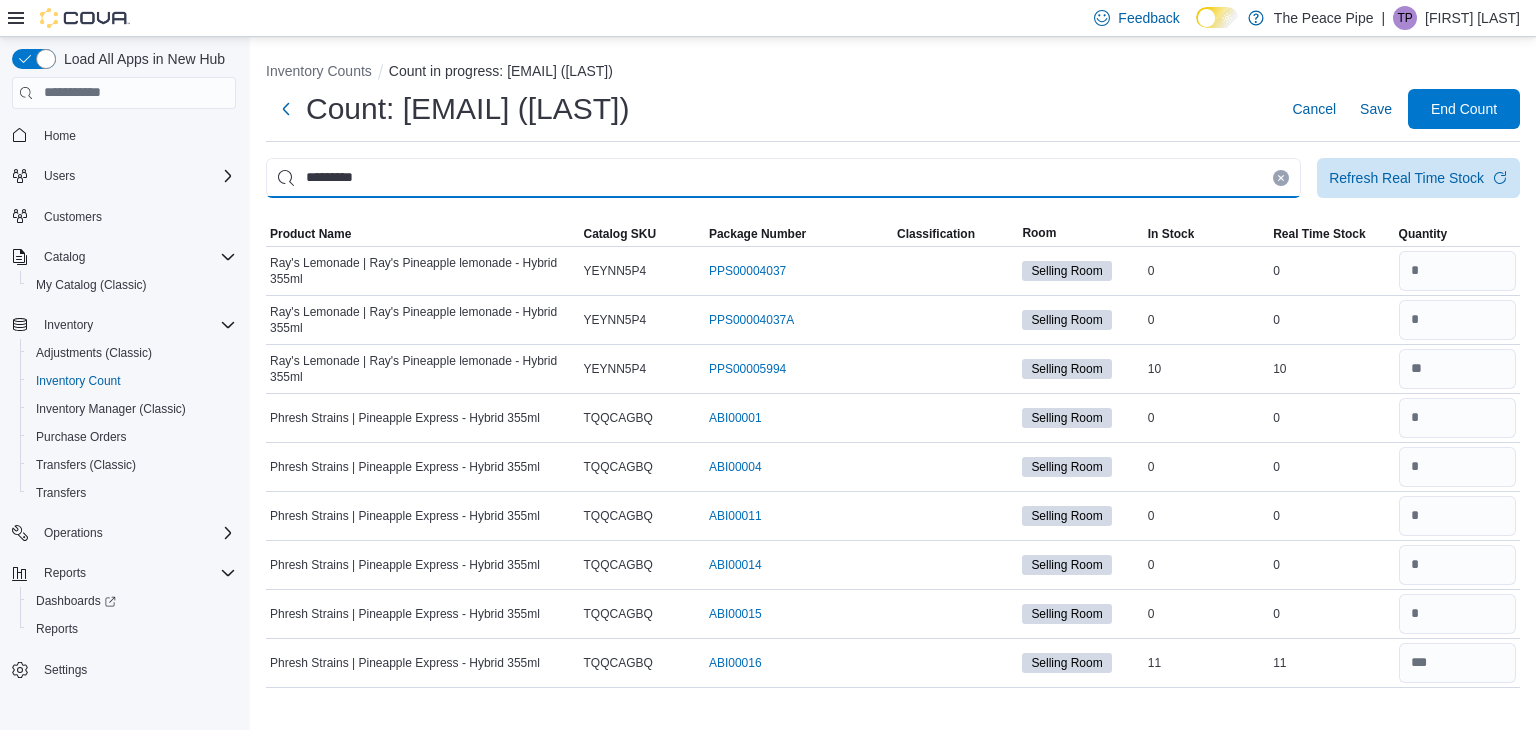 type 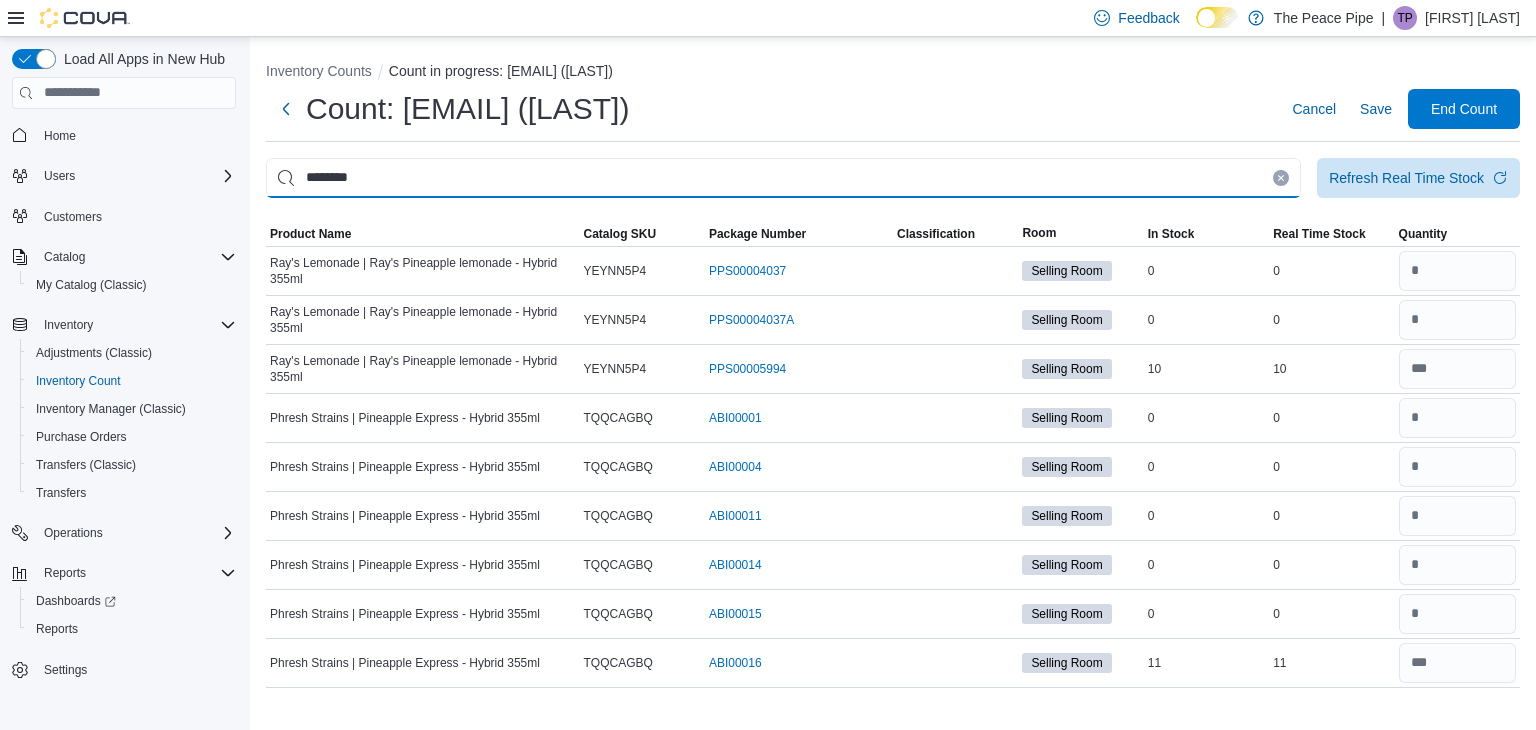 click on "********" at bounding box center [783, 178] 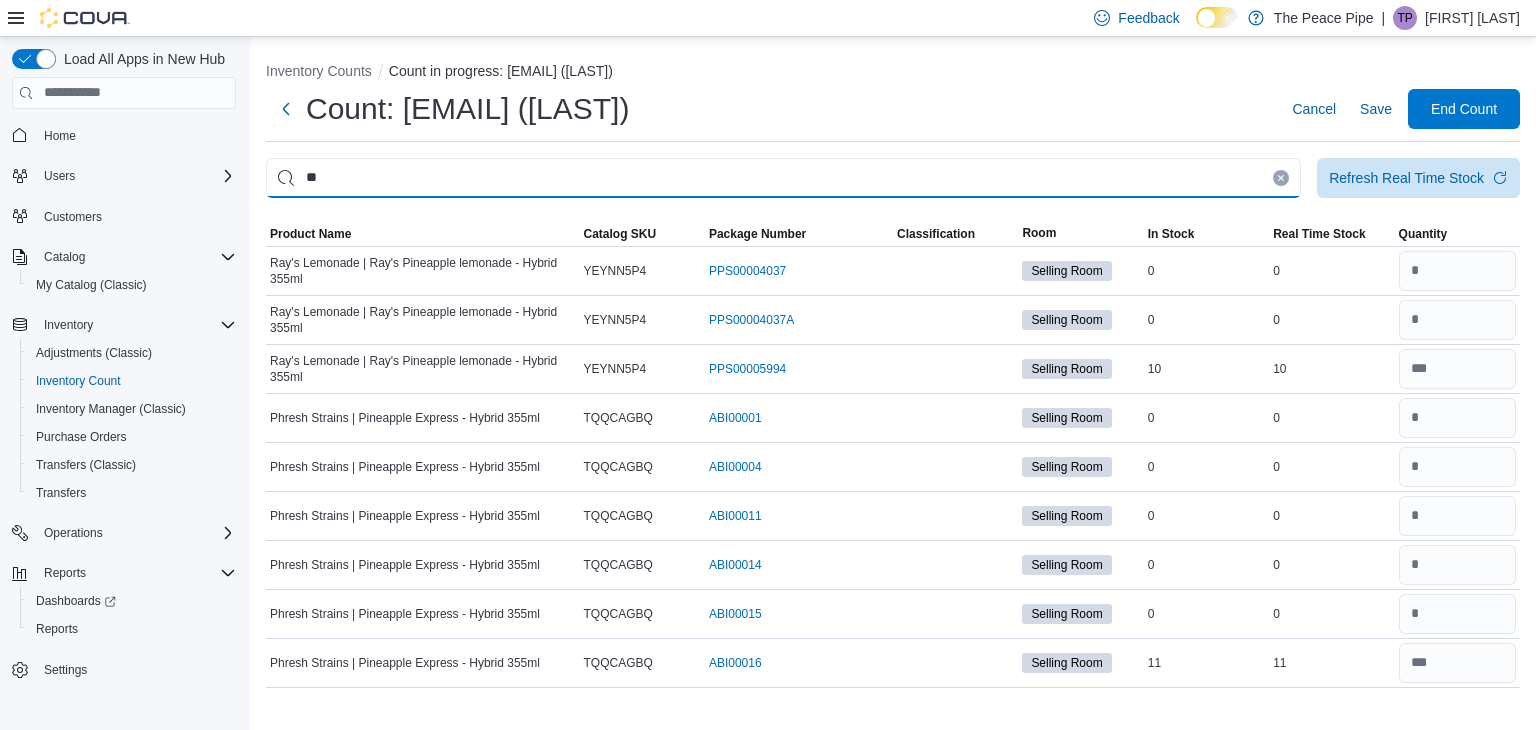 type on "*" 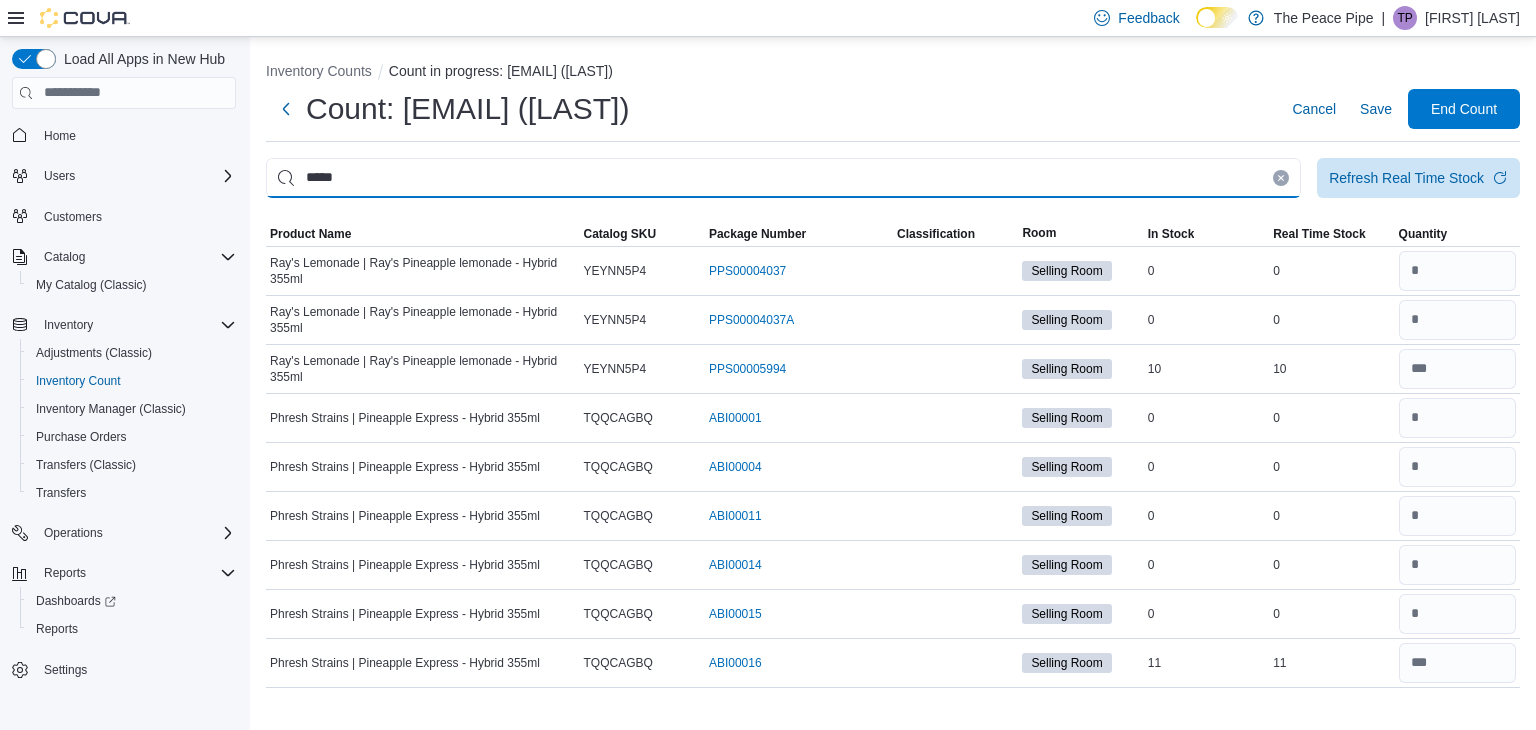 type on "*****" 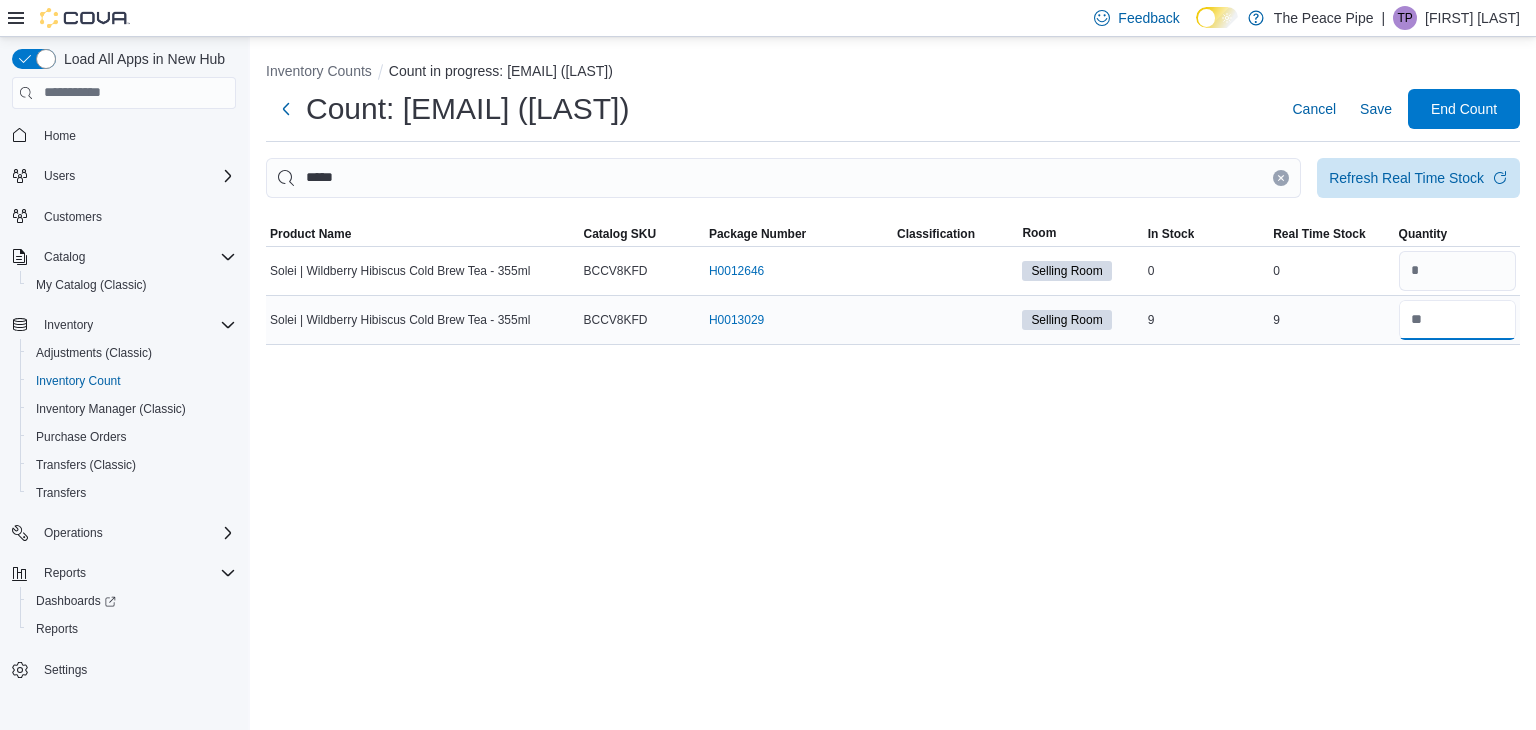 click at bounding box center (1457, 320) 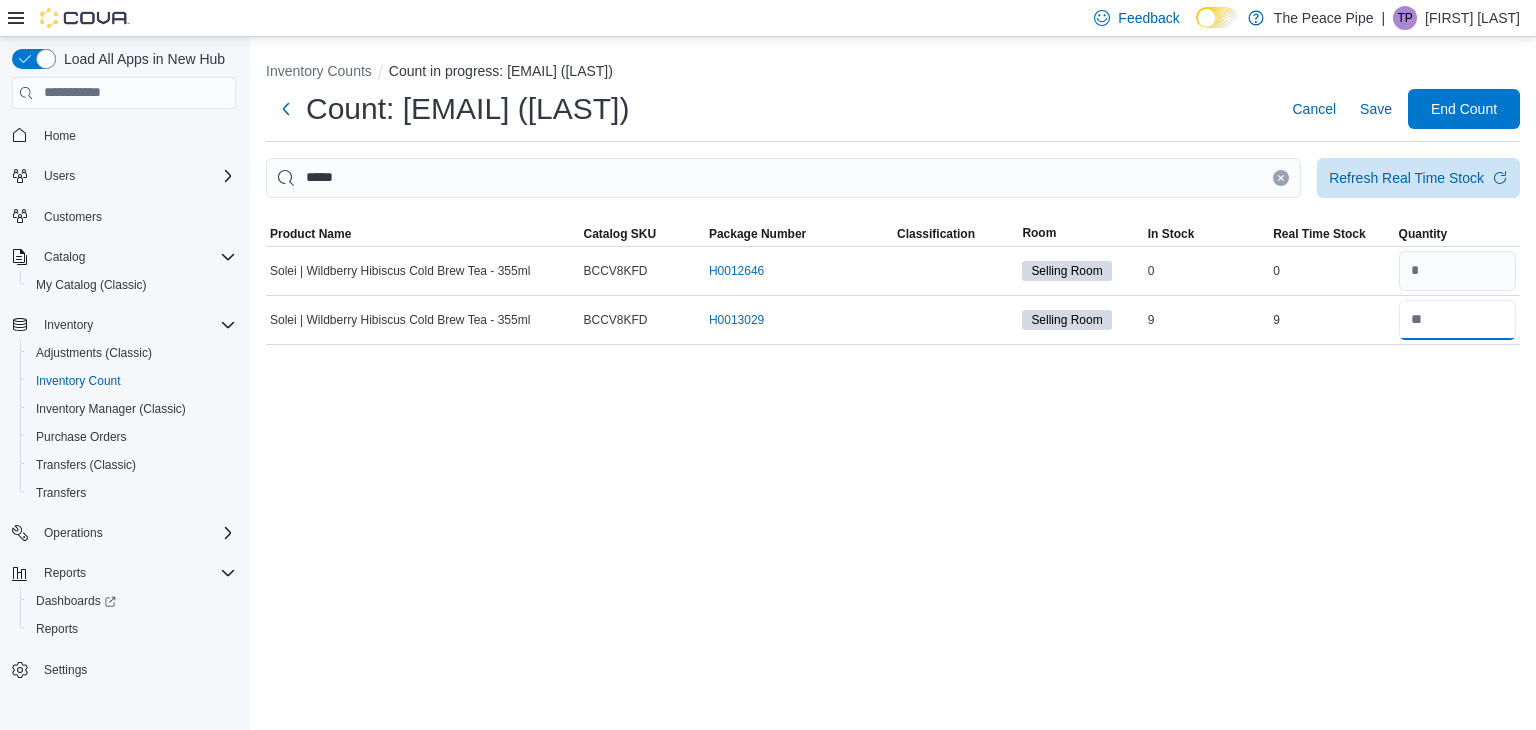 type on "*" 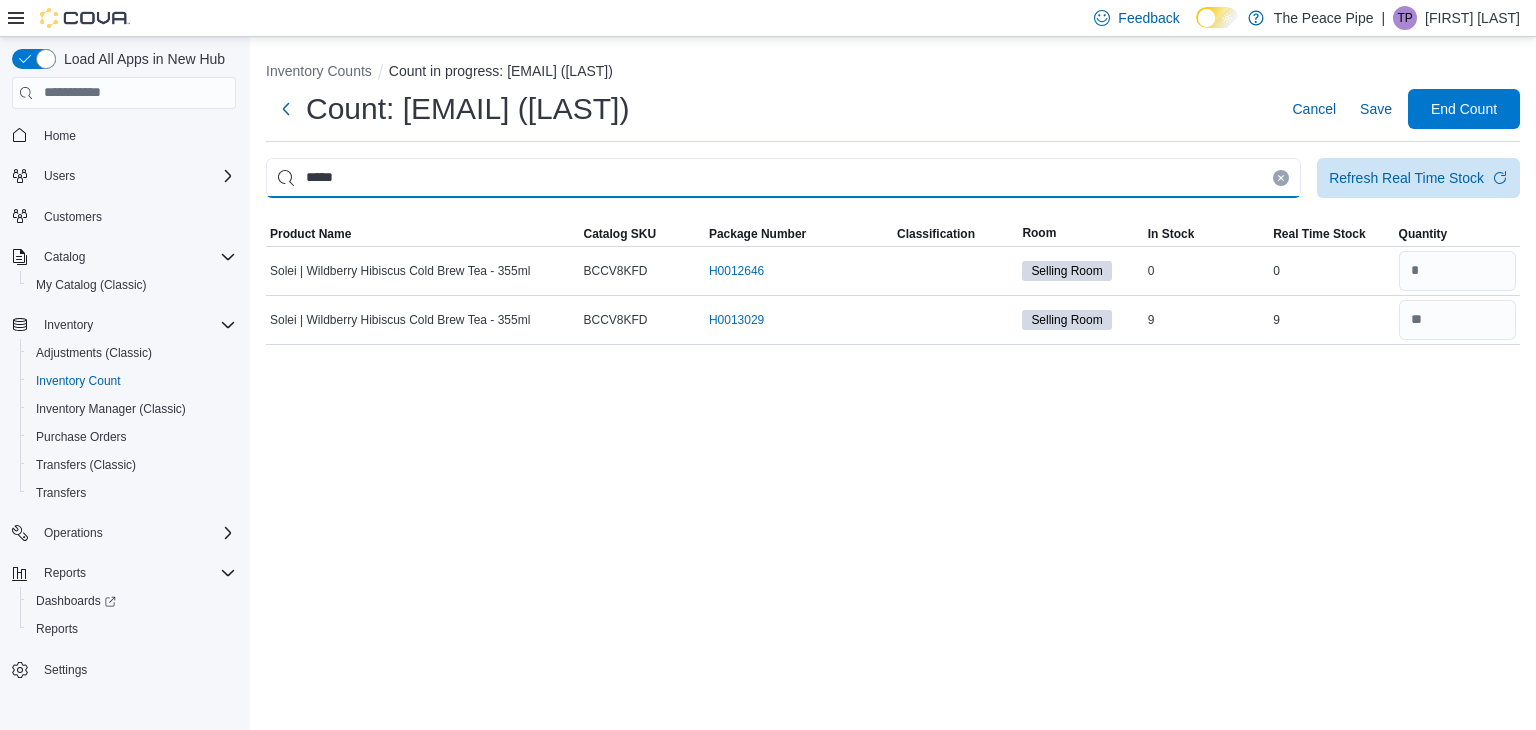 type 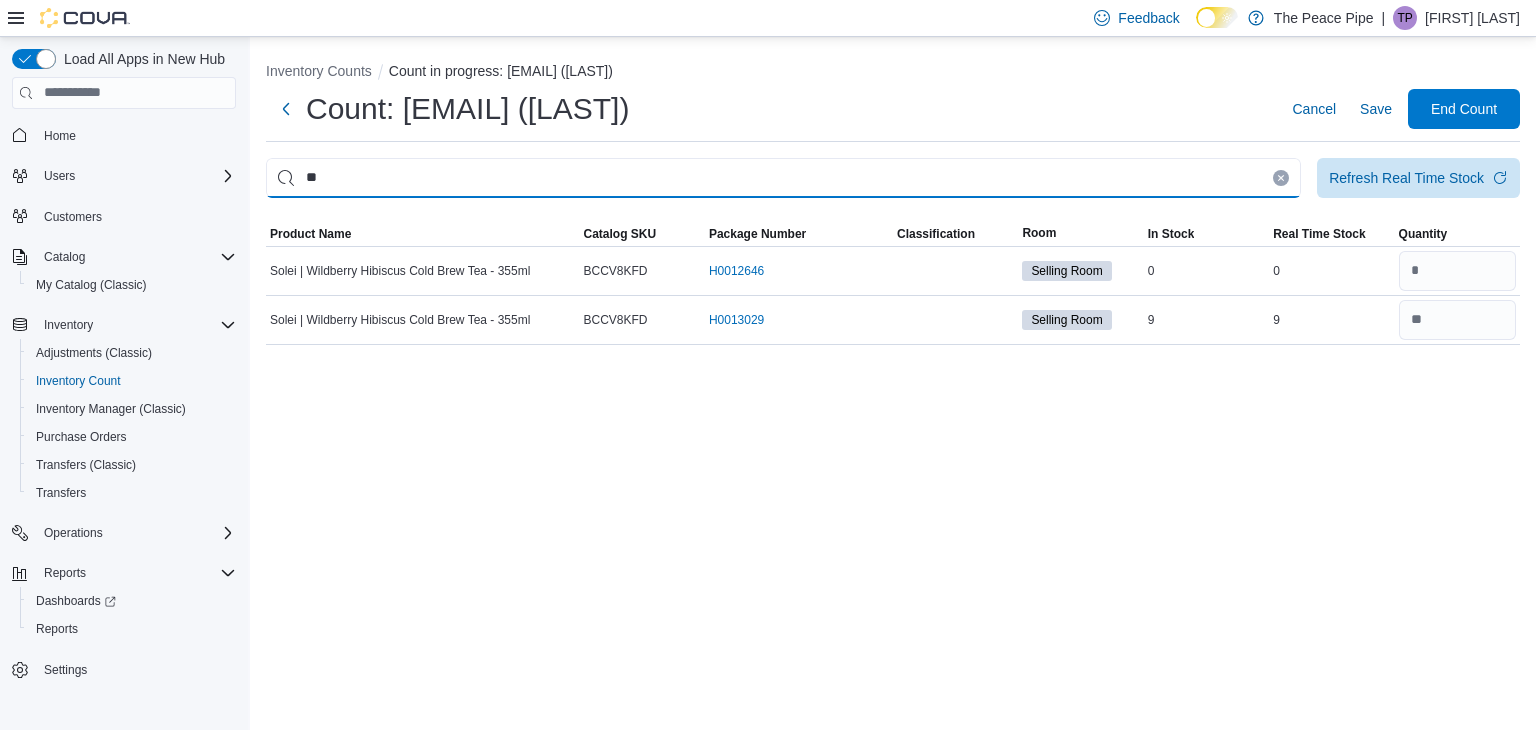 type on "*" 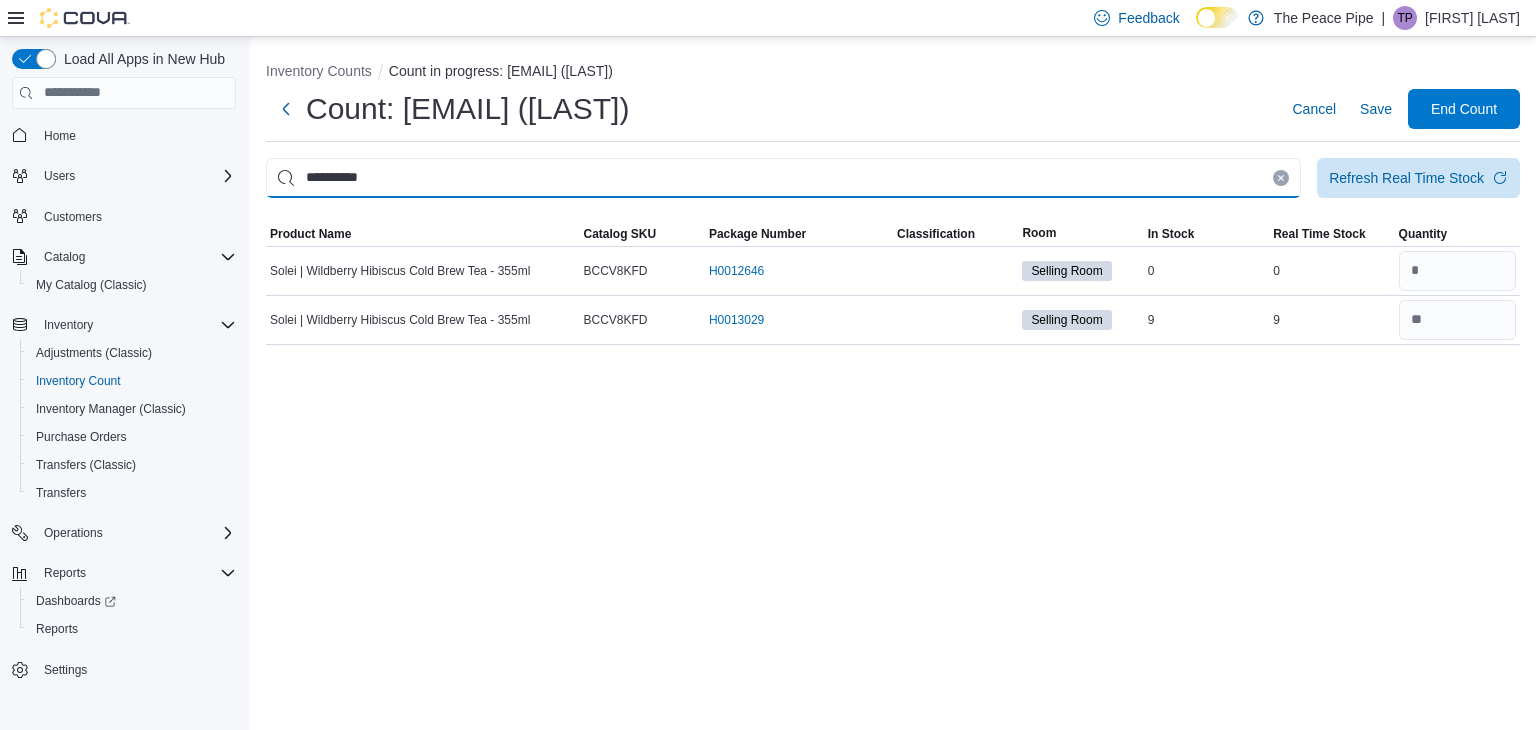 type on "**********" 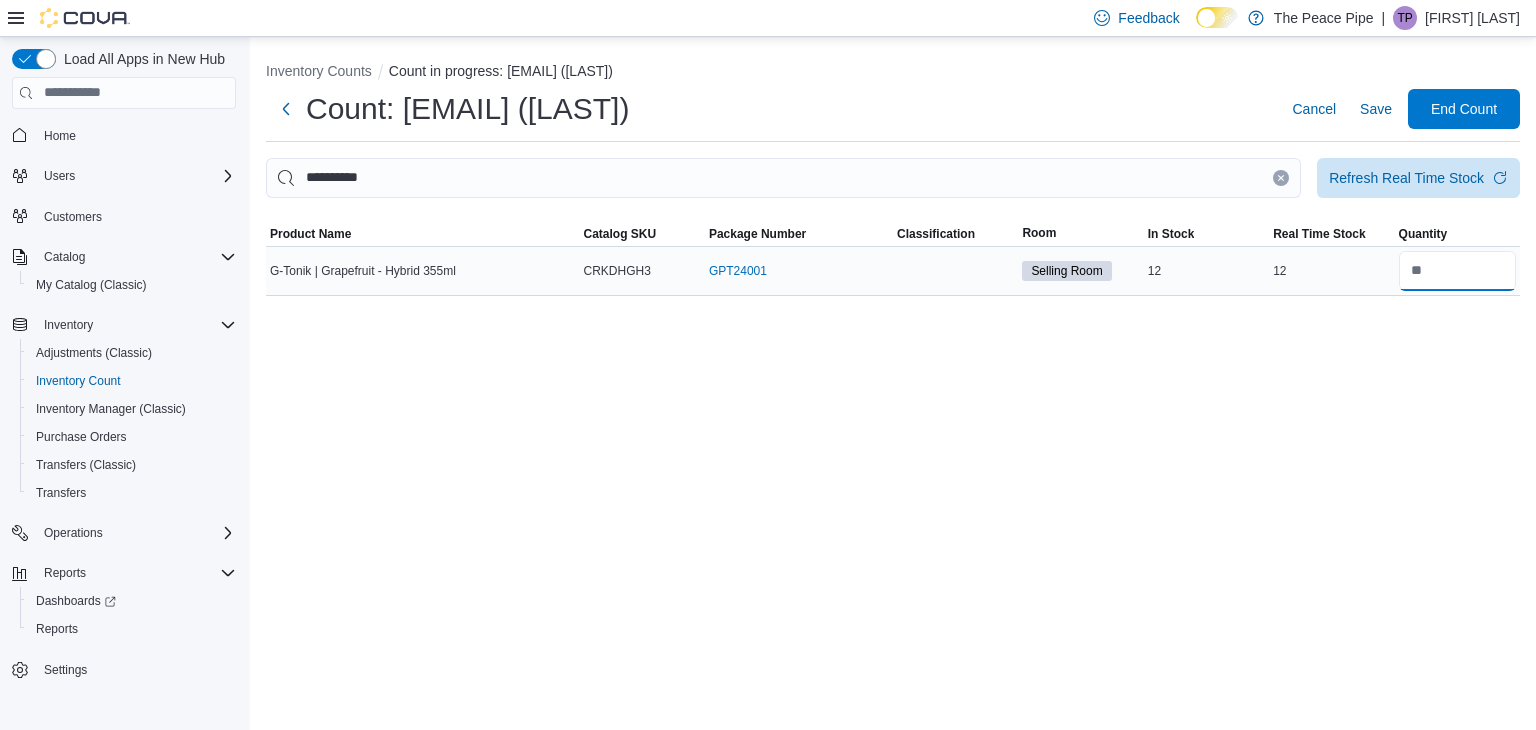 click at bounding box center [1457, 271] 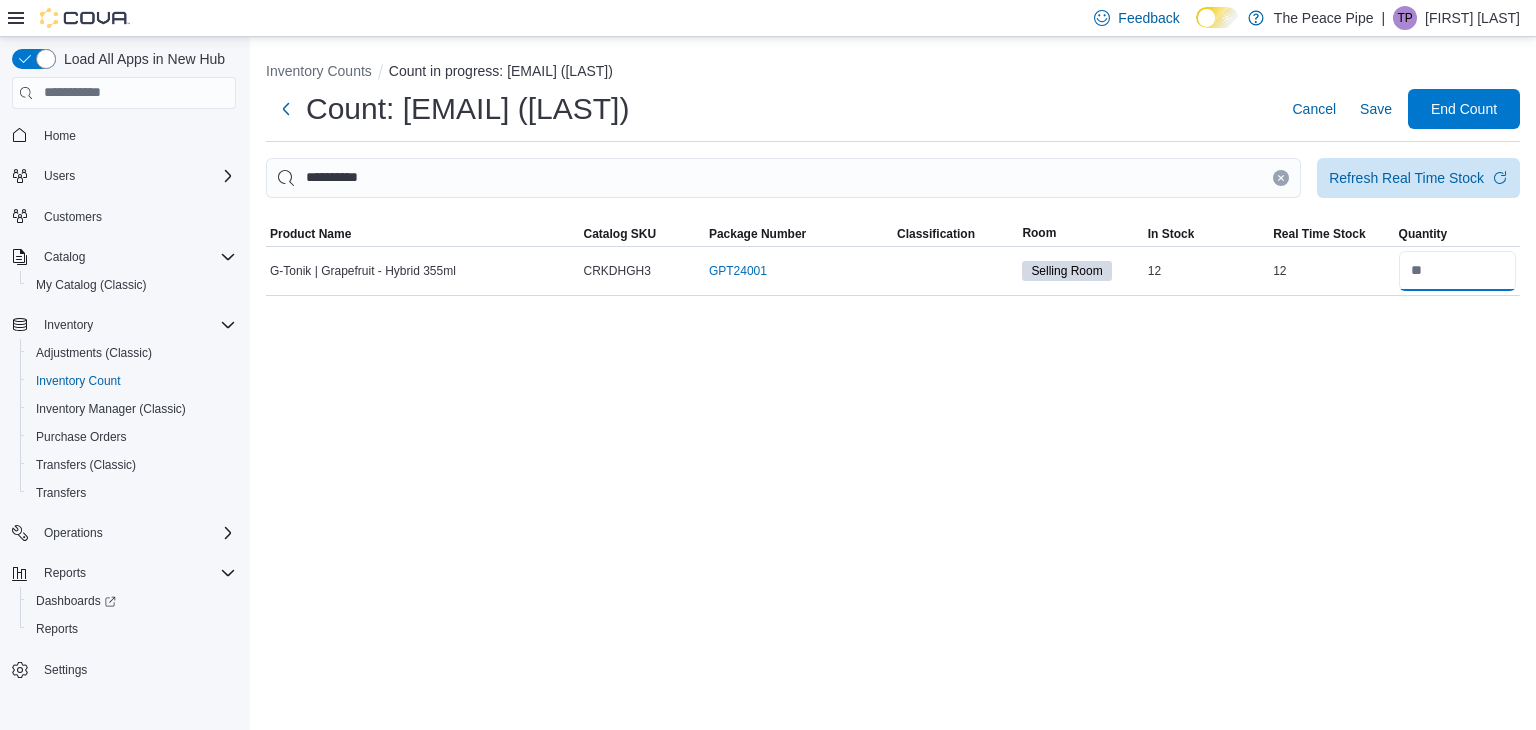 type on "**" 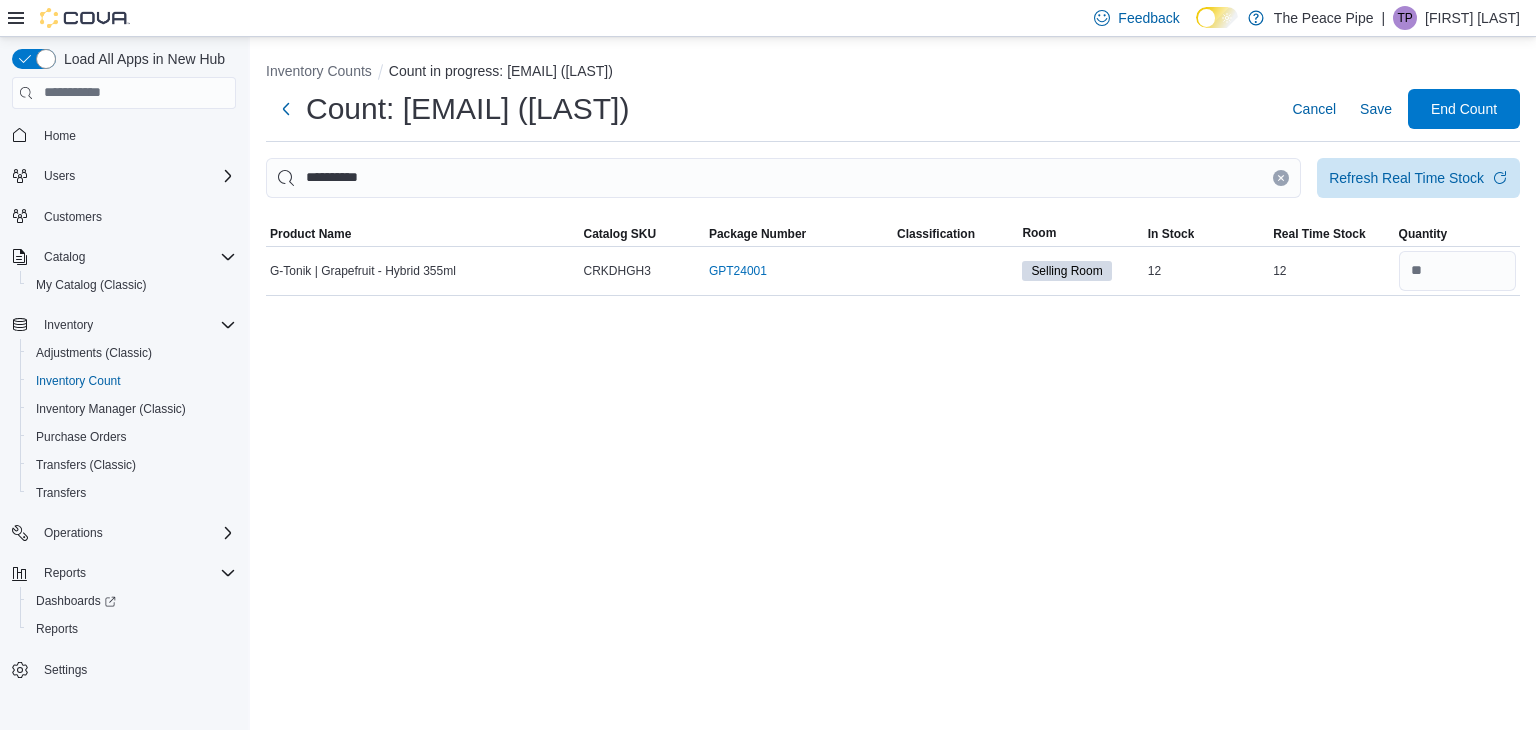 type 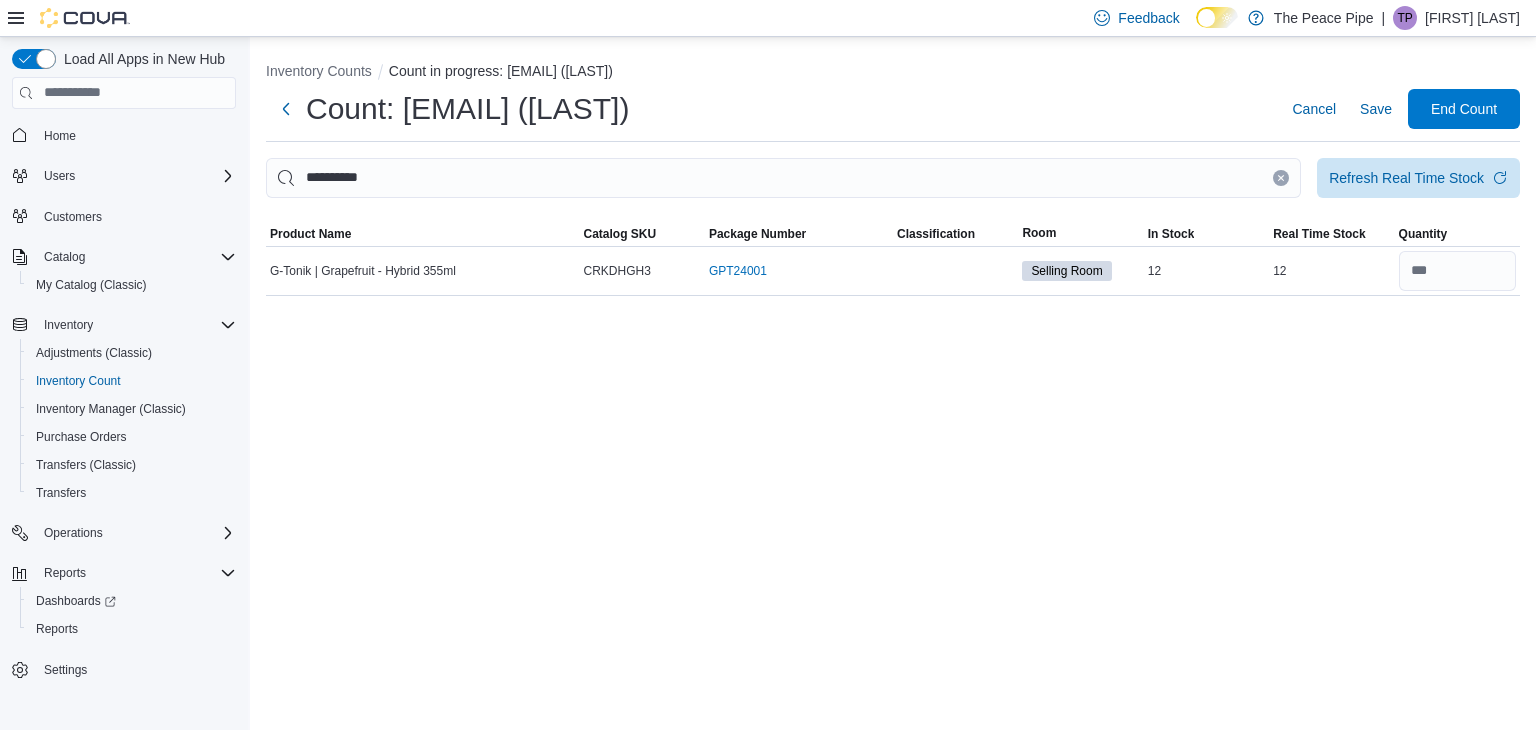 click at bounding box center (1281, 178) 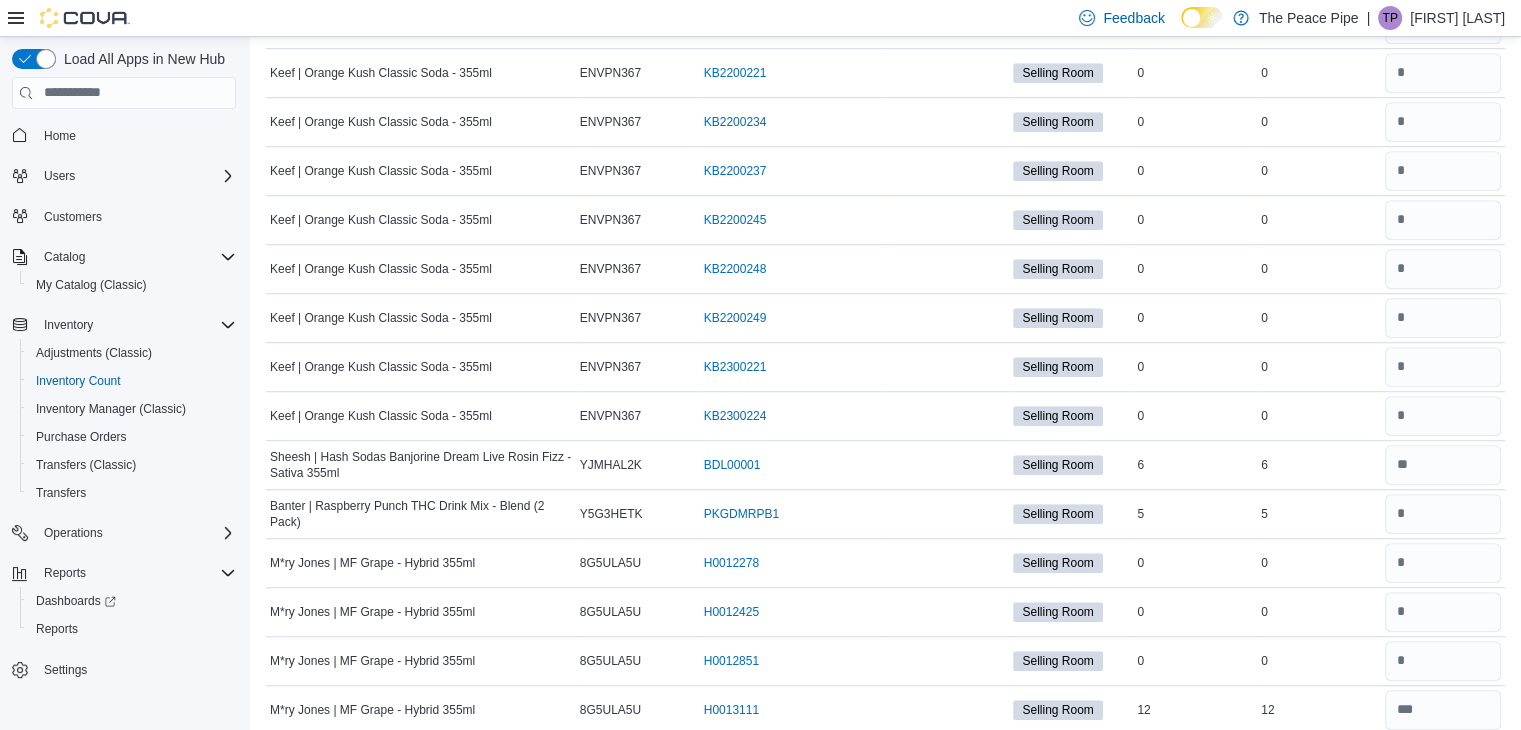 scroll, scrollTop: 8936, scrollLeft: 0, axis: vertical 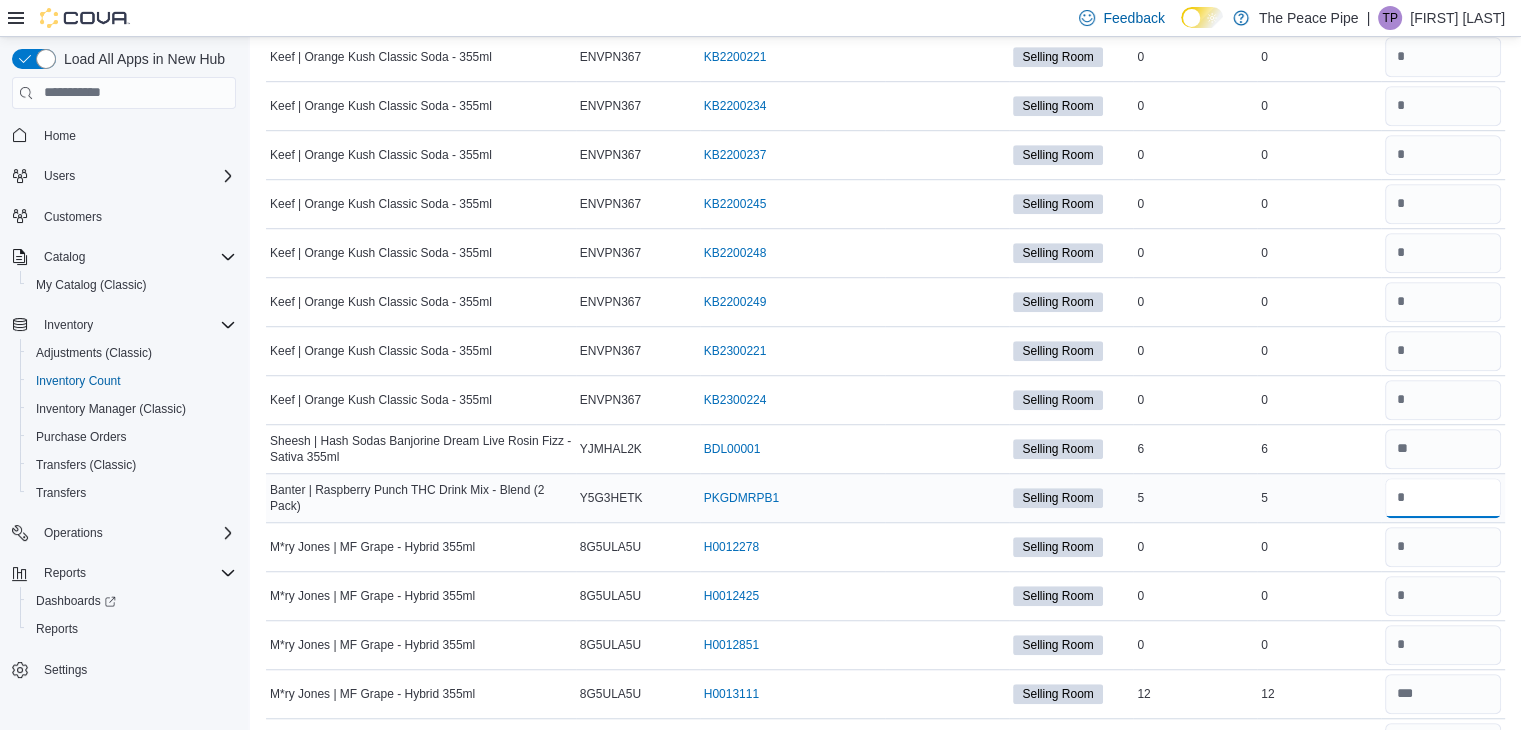 click at bounding box center [1443, 498] 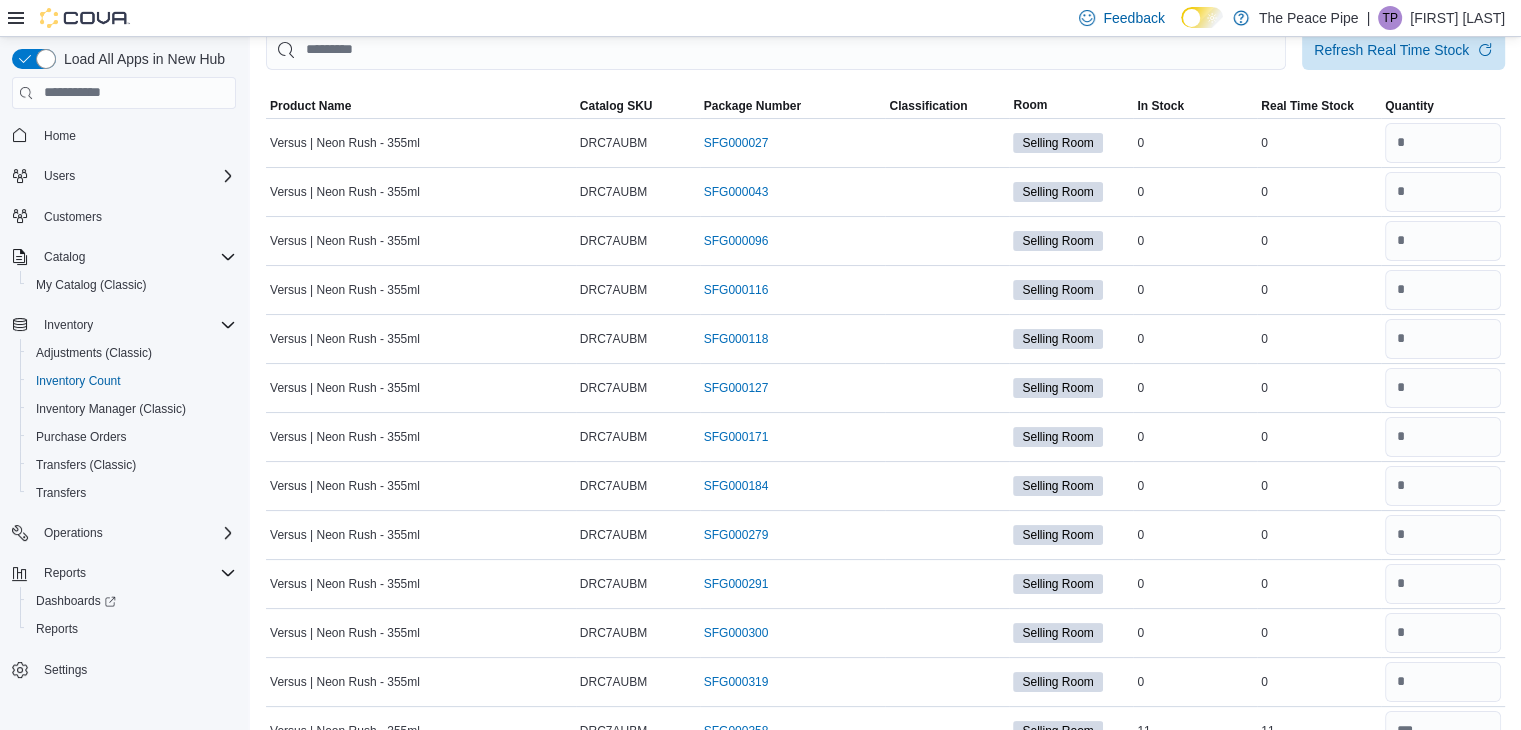 scroll, scrollTop: 0, scrollLeft: 0, axis: both 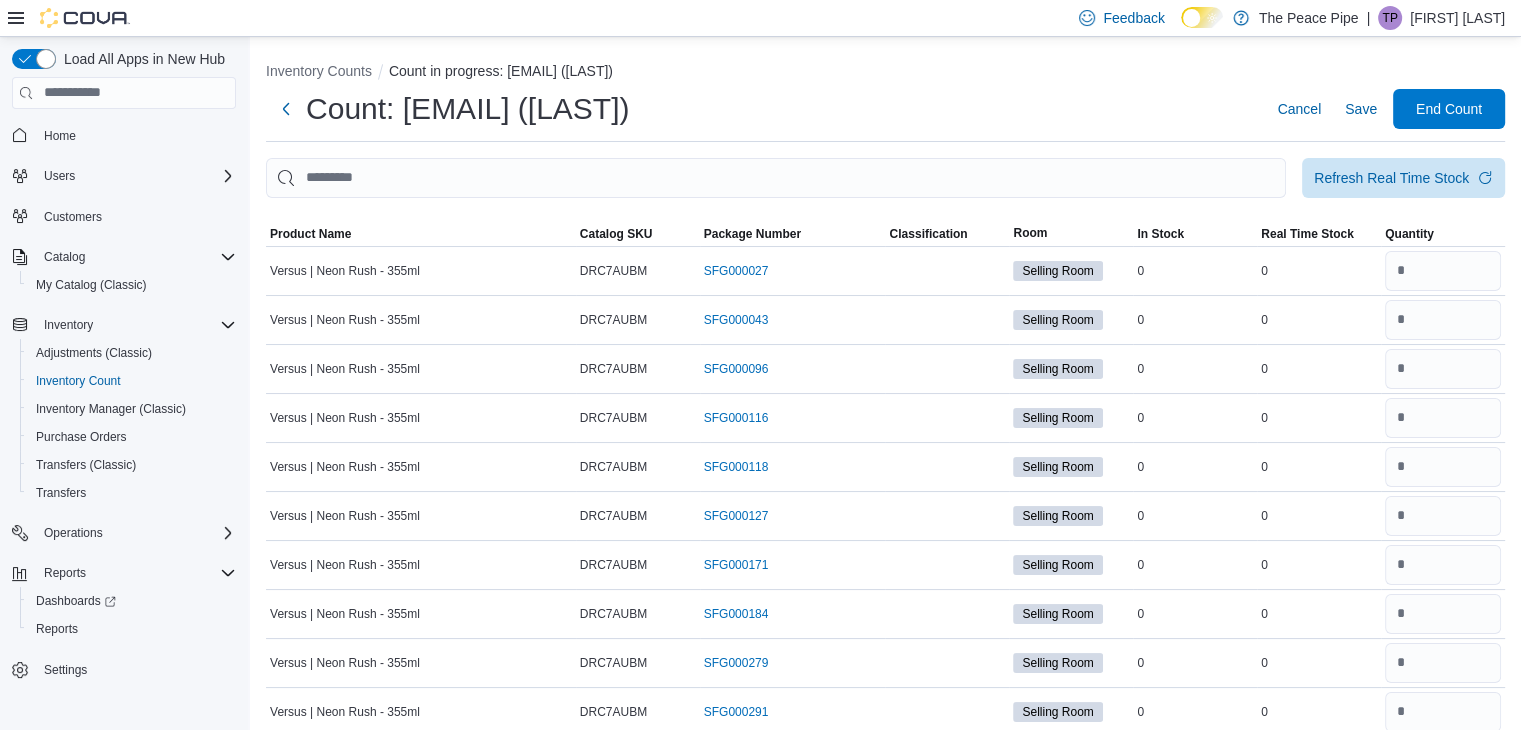type on "*" 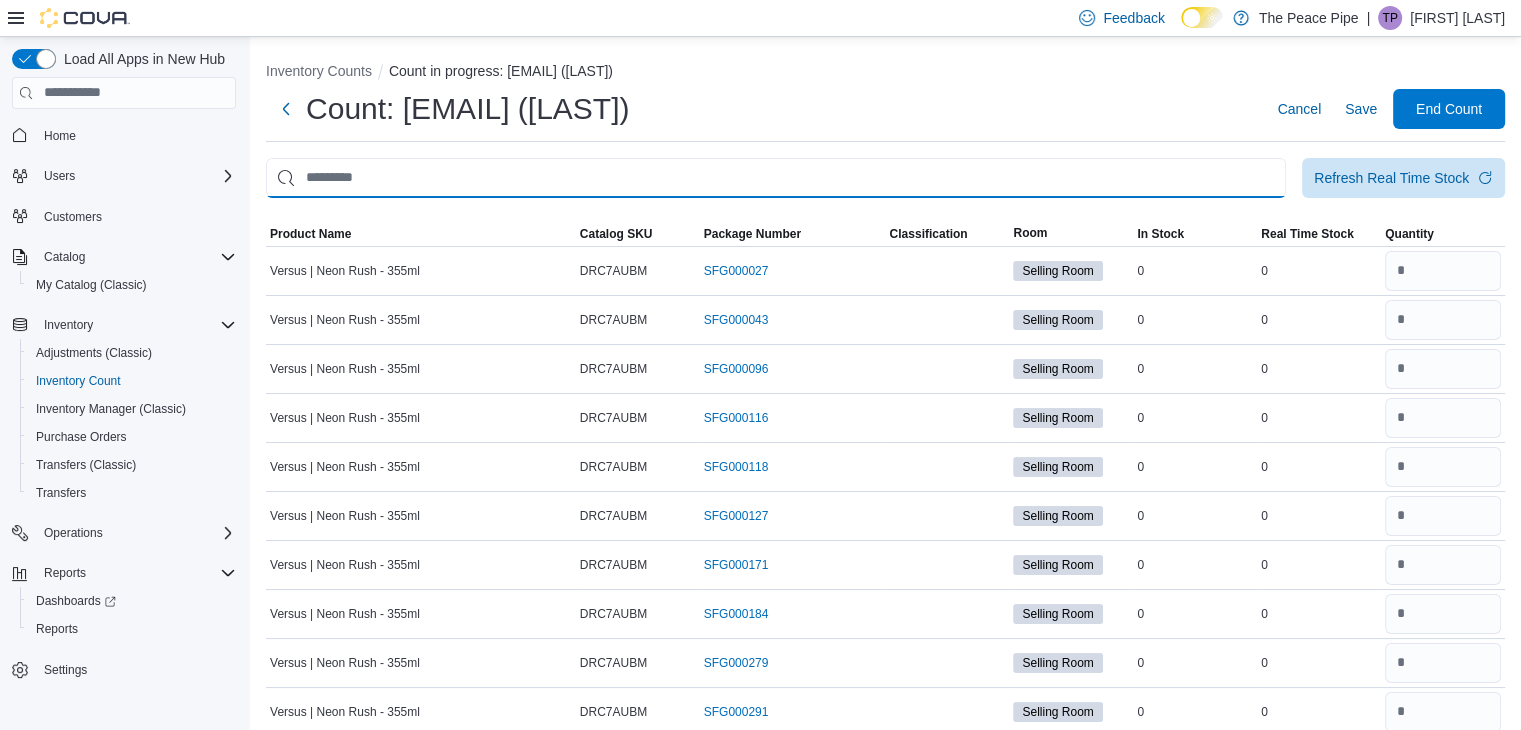 click at bounding box center [776, 178] 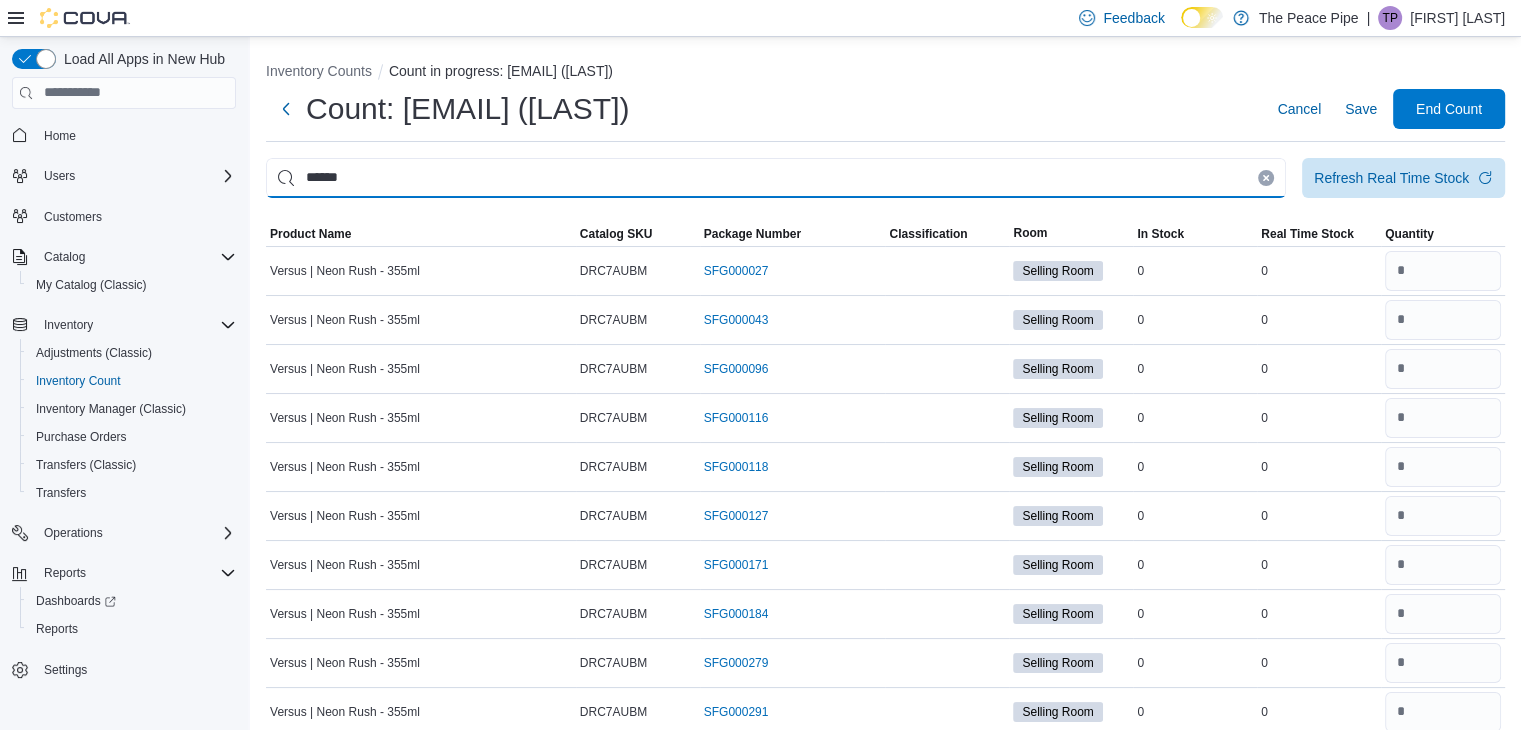 type on "******" 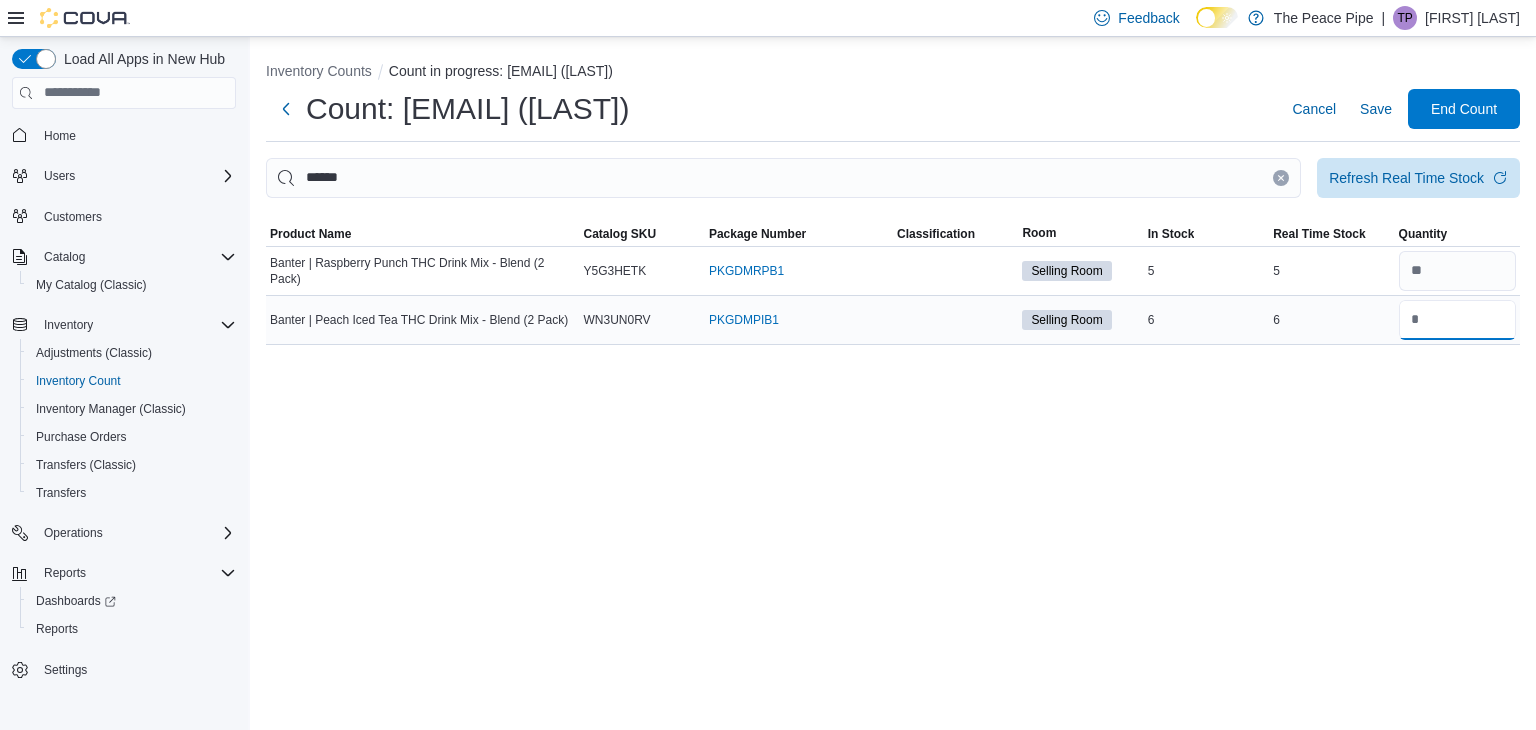 click at bounding box center [1457, 320] 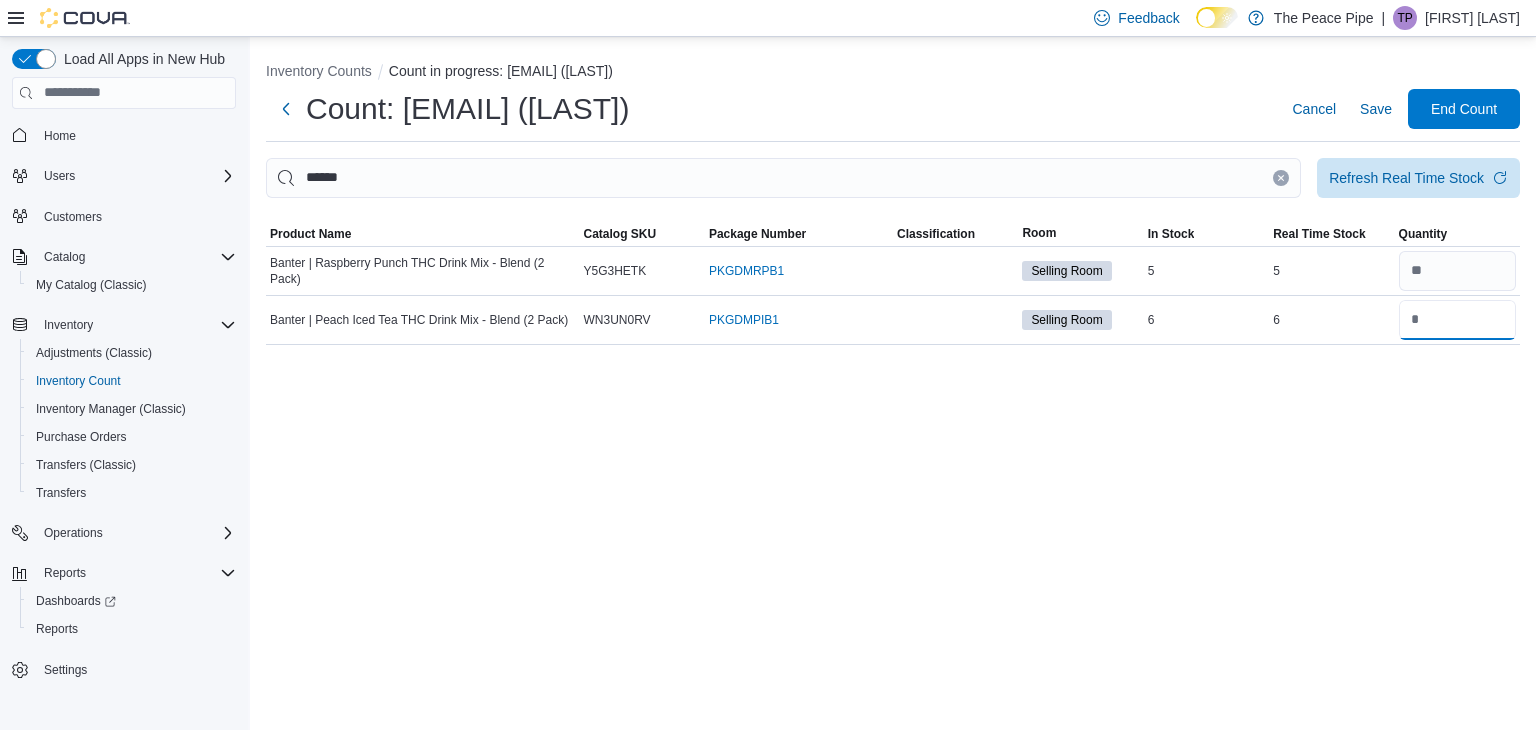 type on "*" 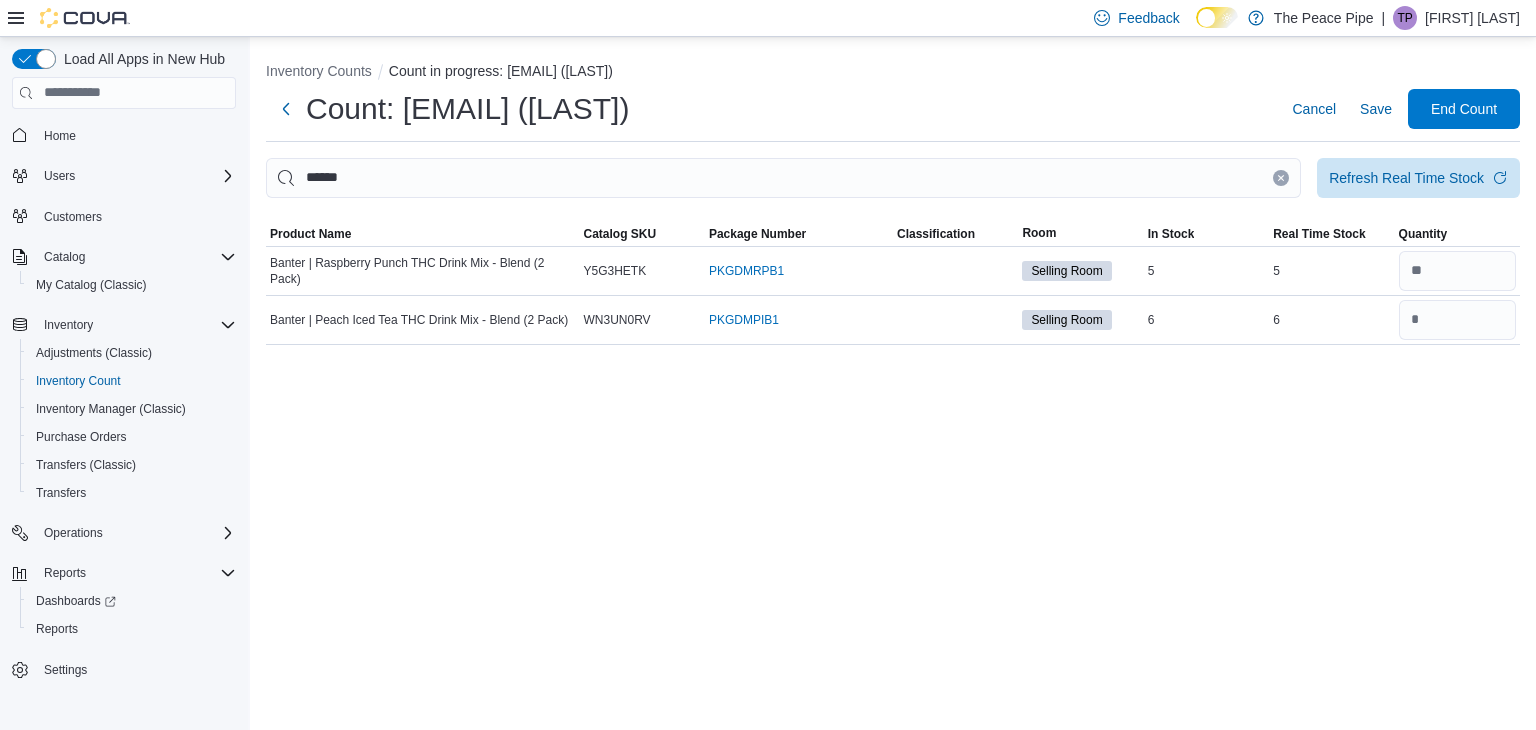 type 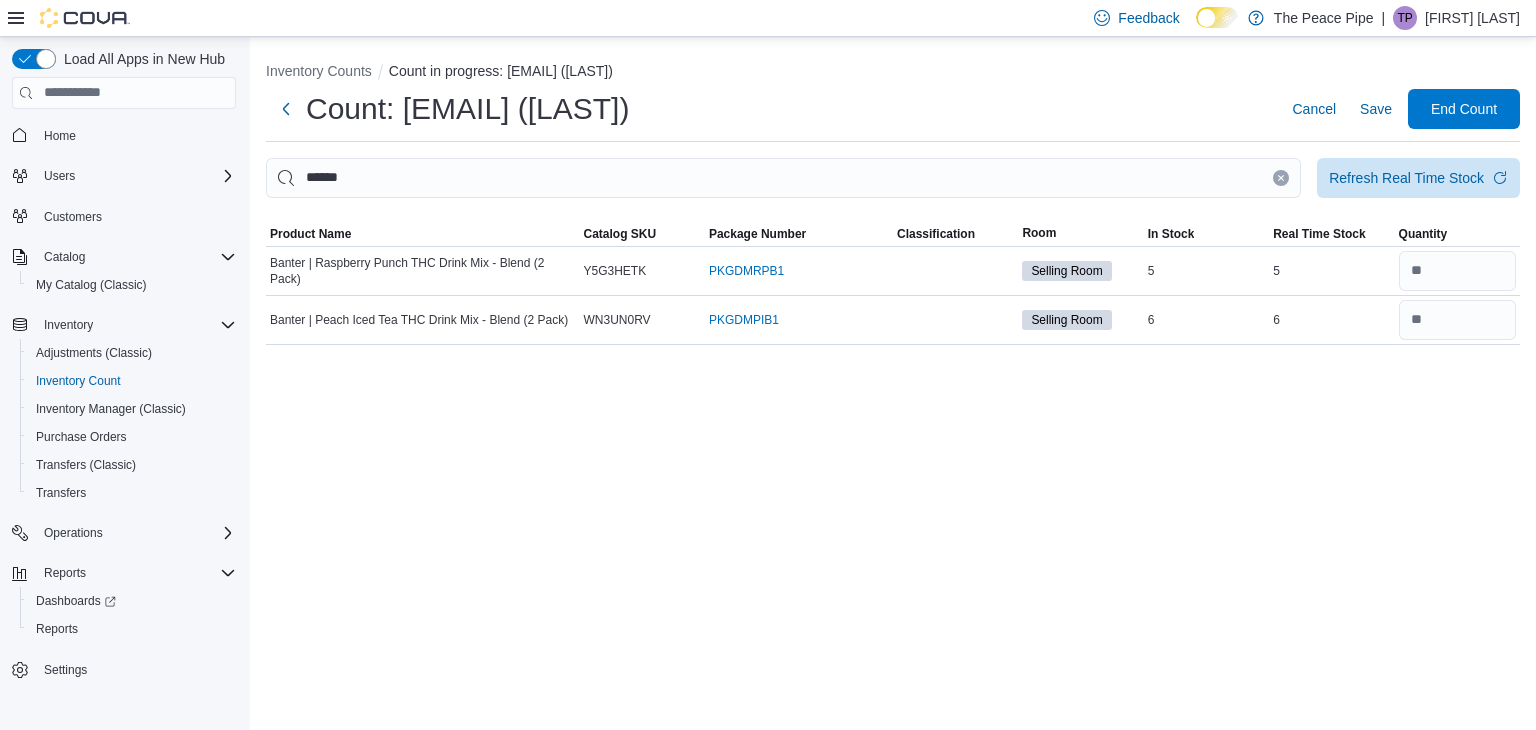 click 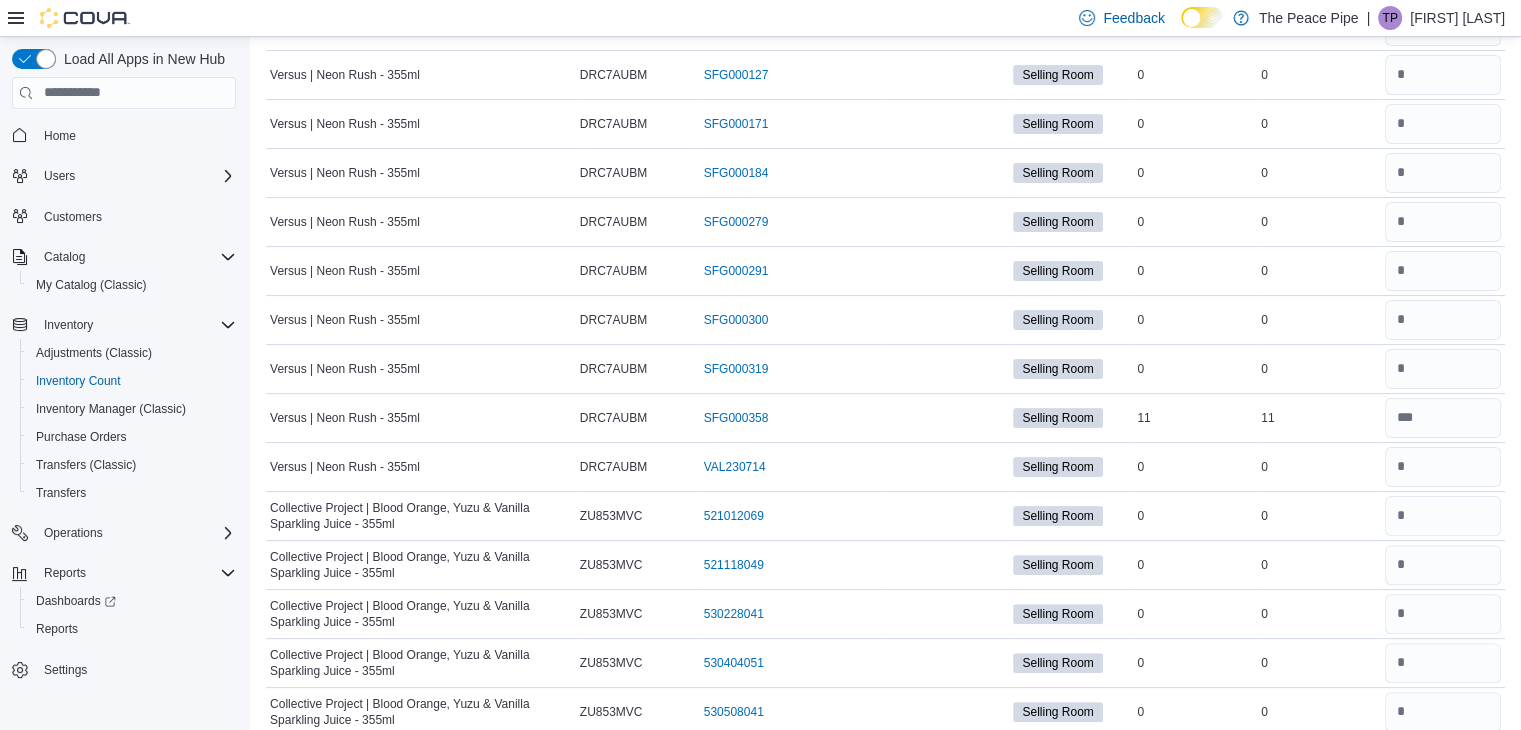 scroll, scrollTop: 0, scrollLeft: 0, axis: both 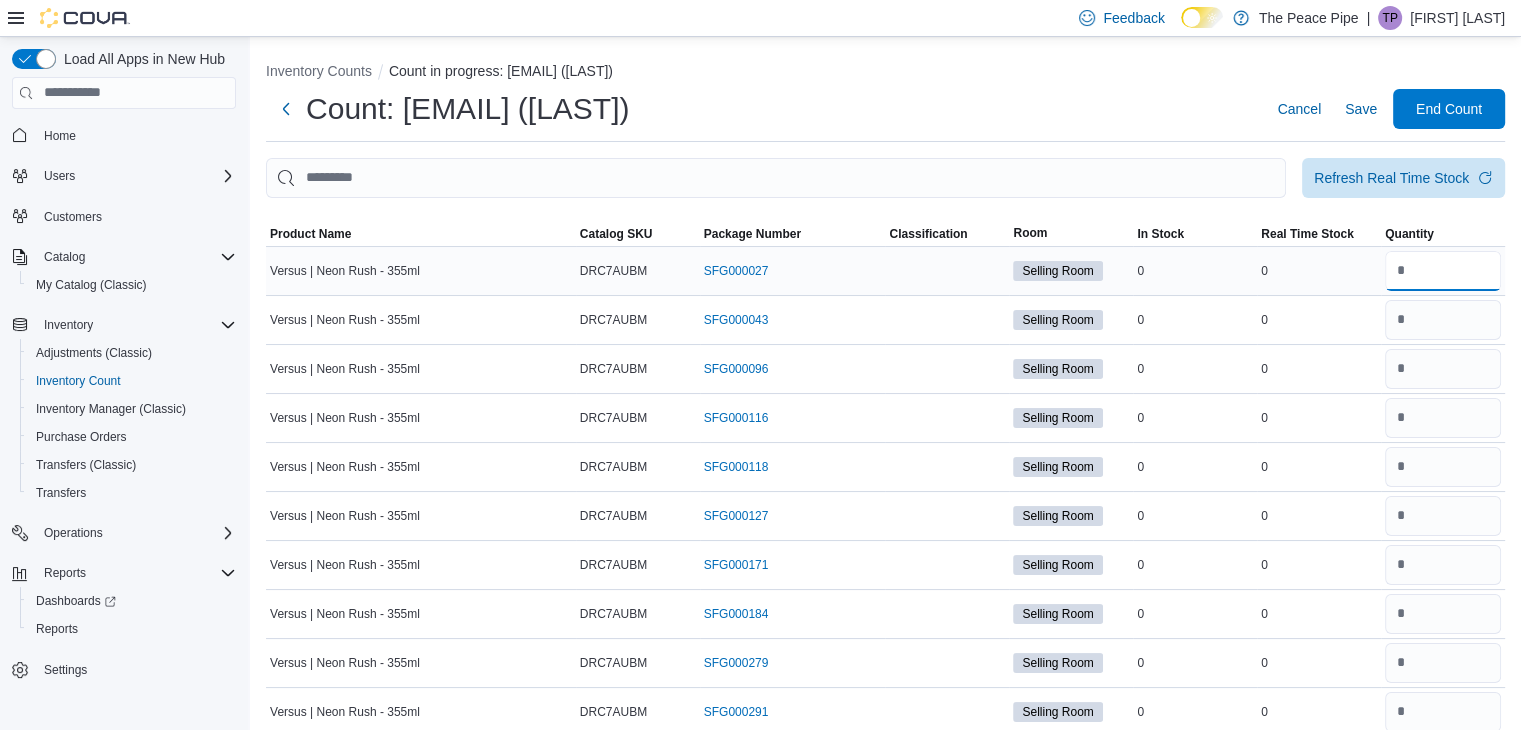 click at bounding box center [1443, 271] 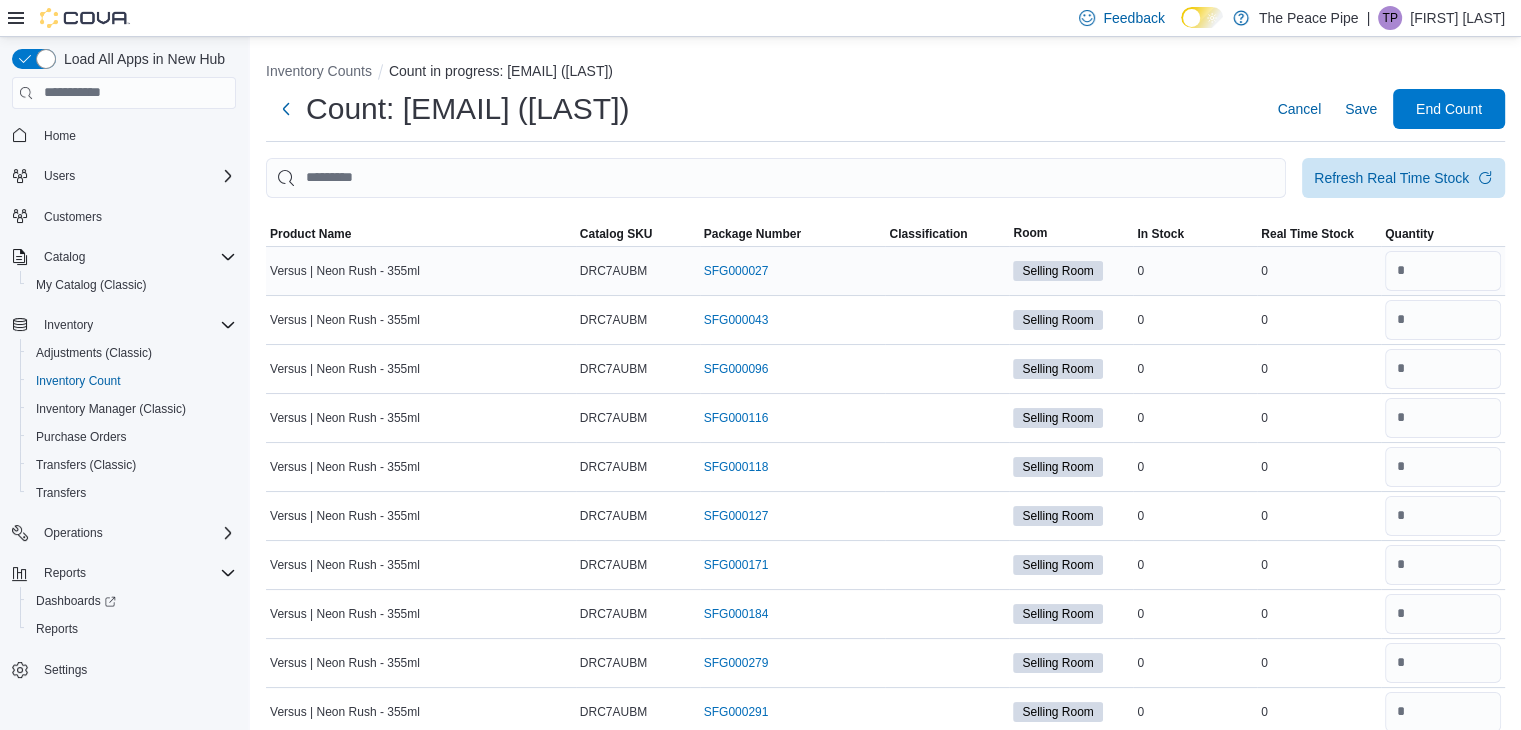 scroll, scrollTop: 393, scrollLeft: 0, axis: vertical 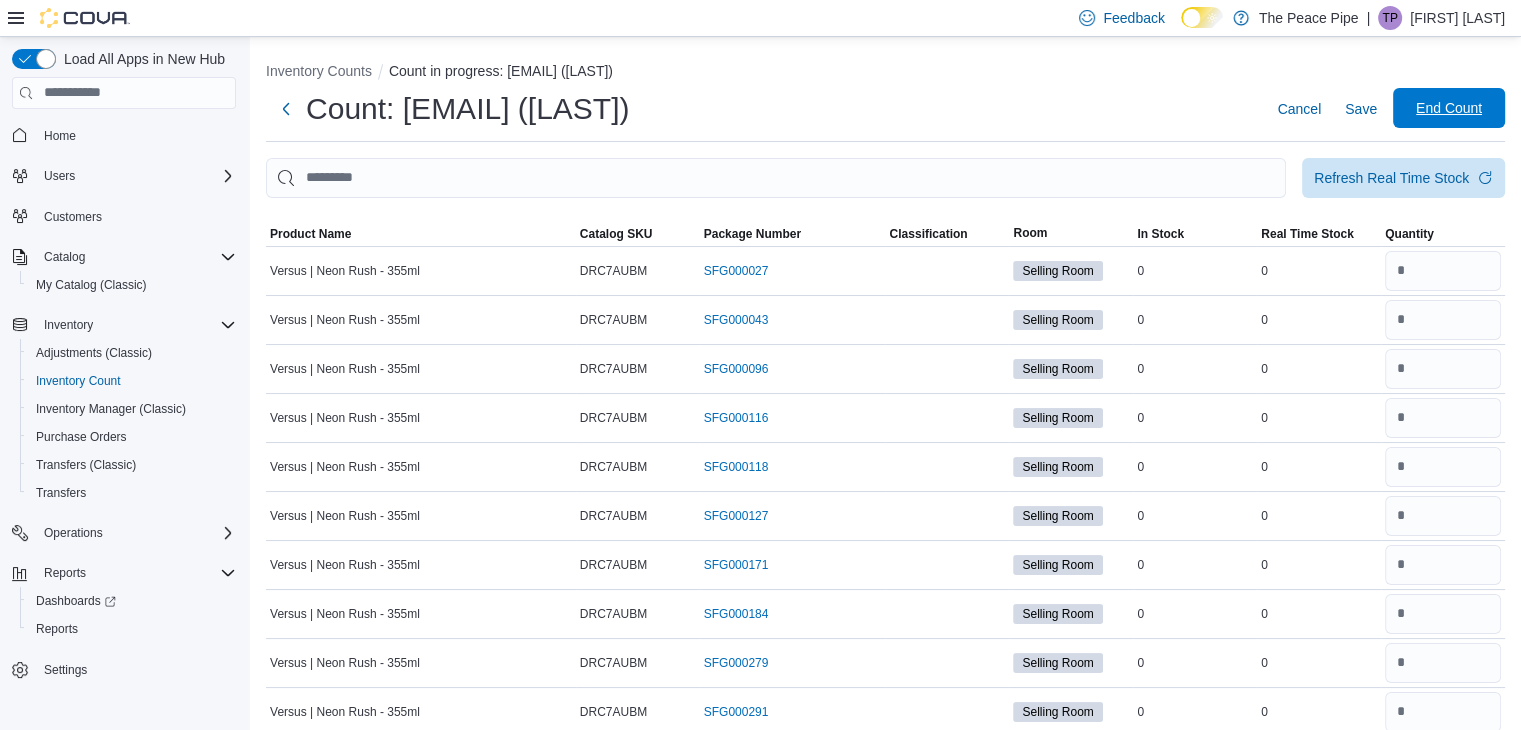 click on "End Count" at bounding box center (1449, 108) 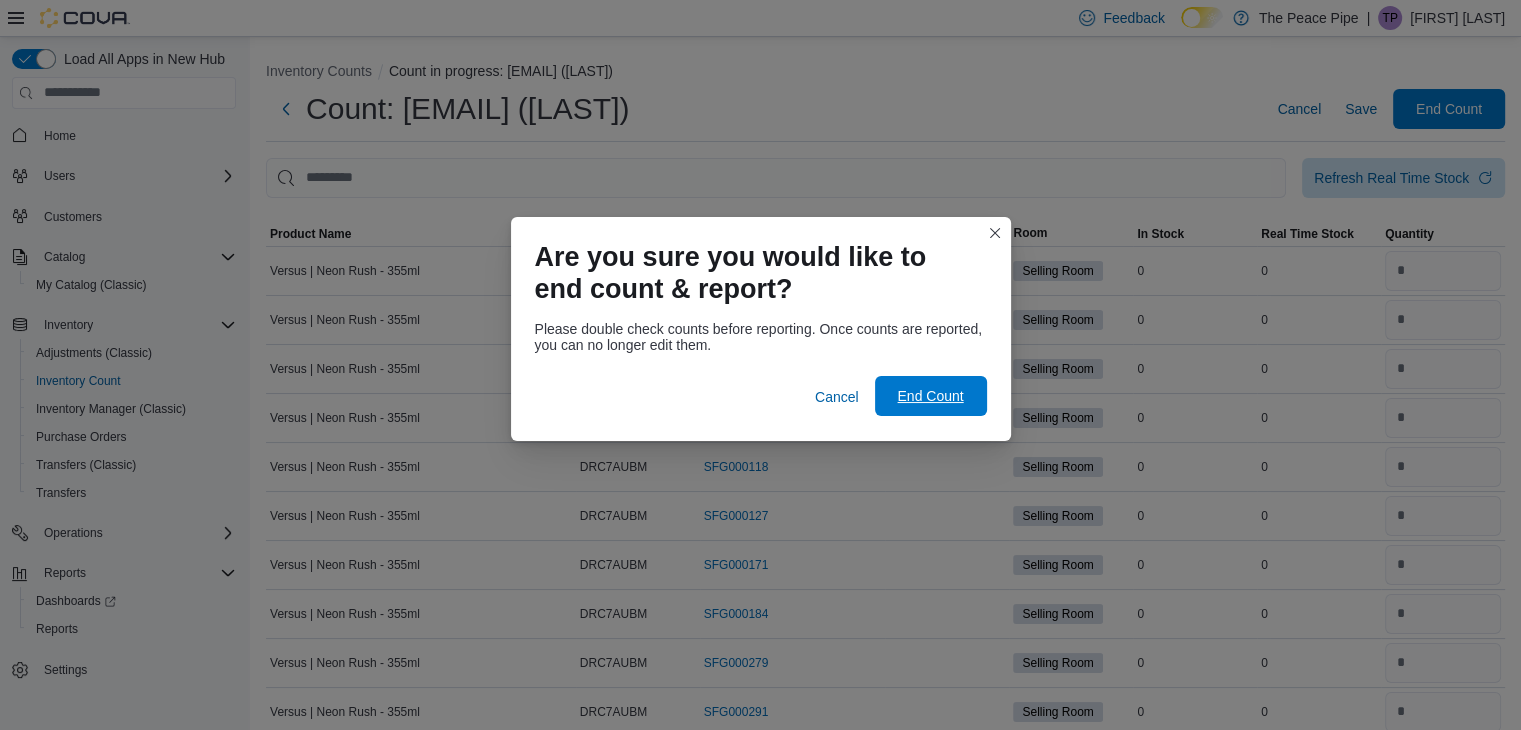 click on "End Count" at bounding box center (931, 396) 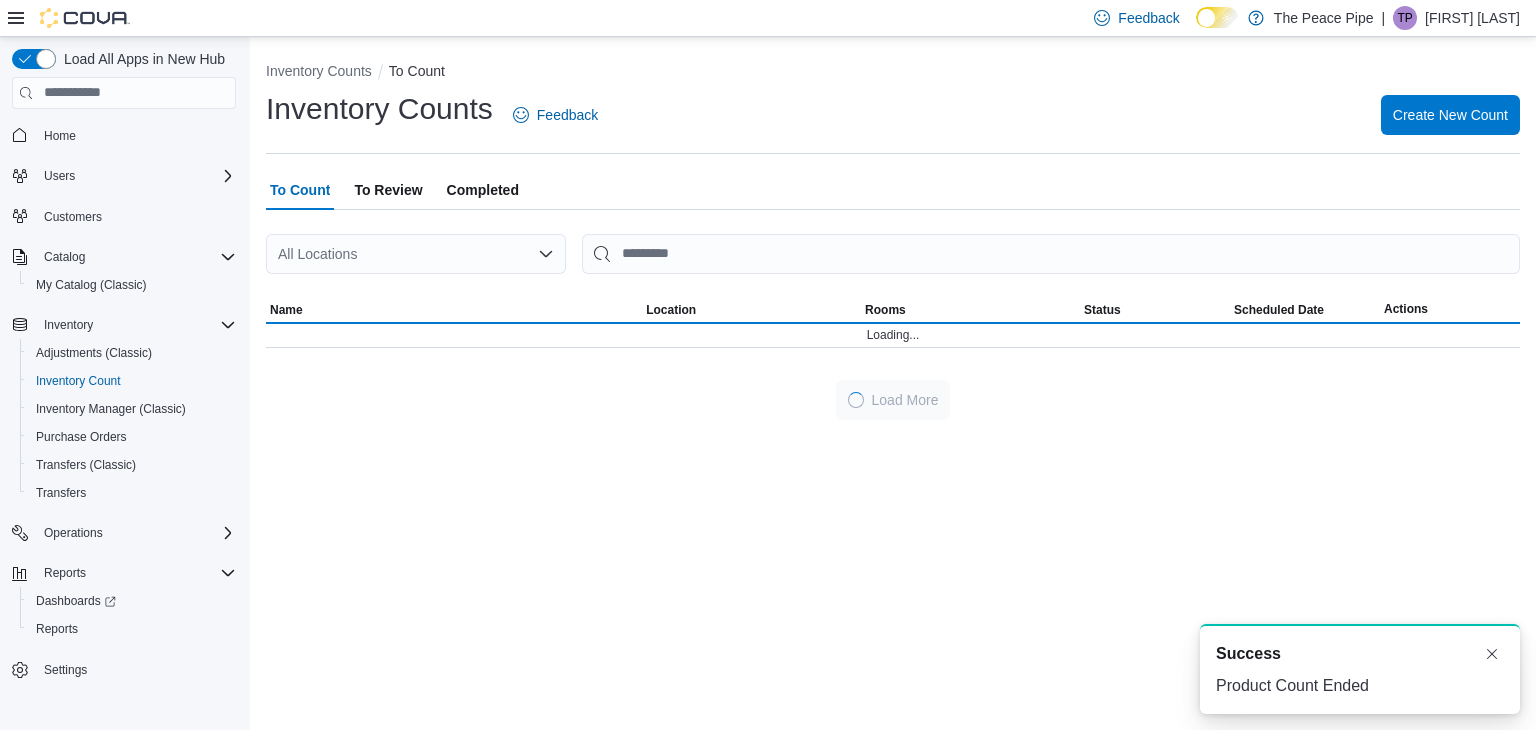 scroll, scrollTop: 0, scrollLeft: 0, axis: both 